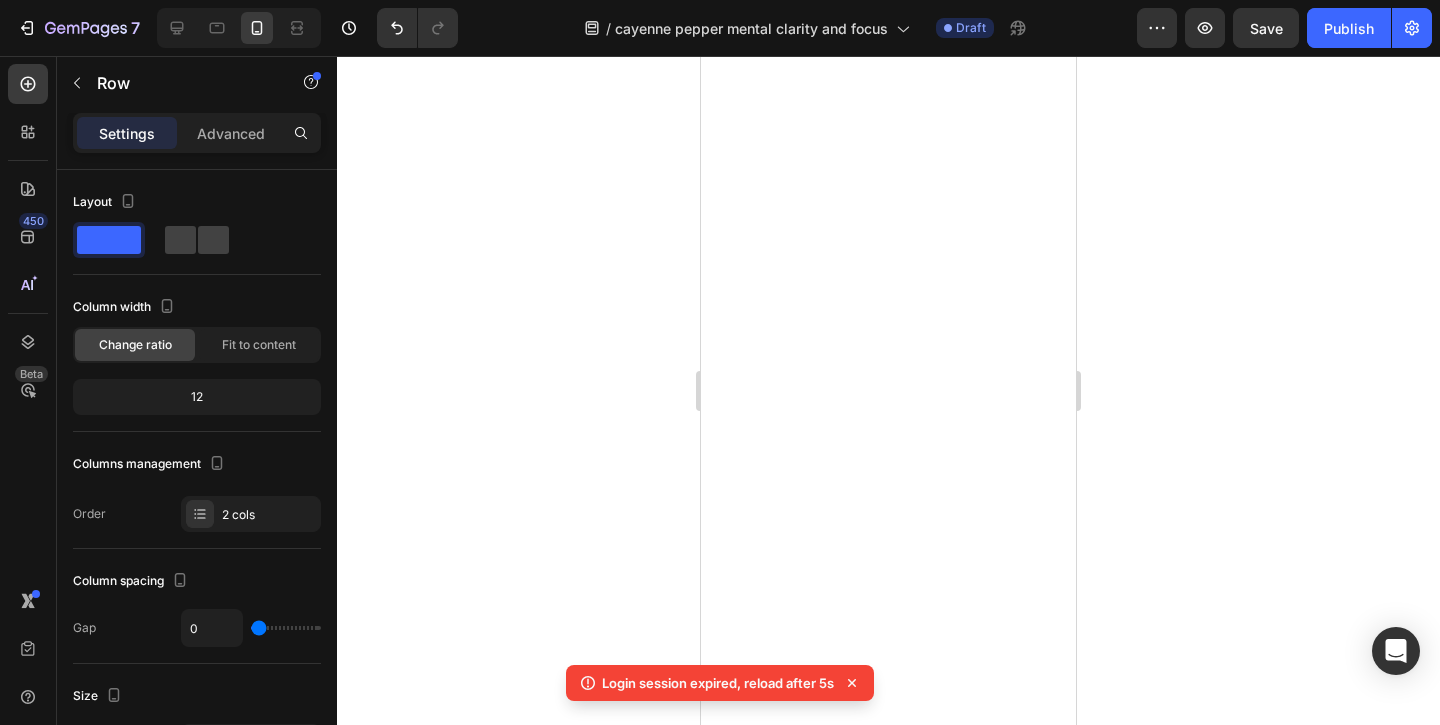 scroll, scrollTop: 0, scrollLeft: 0, axis: both 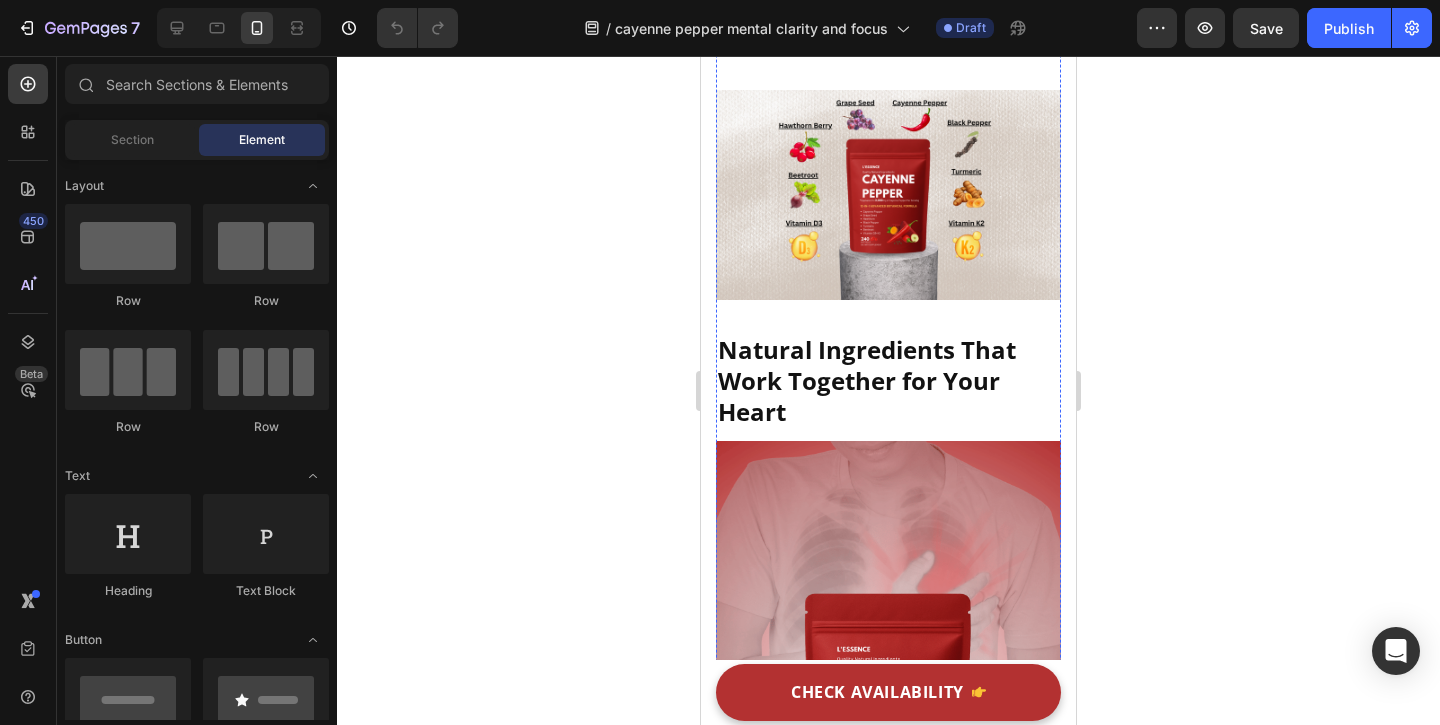 click at bounding box center [888, -262] 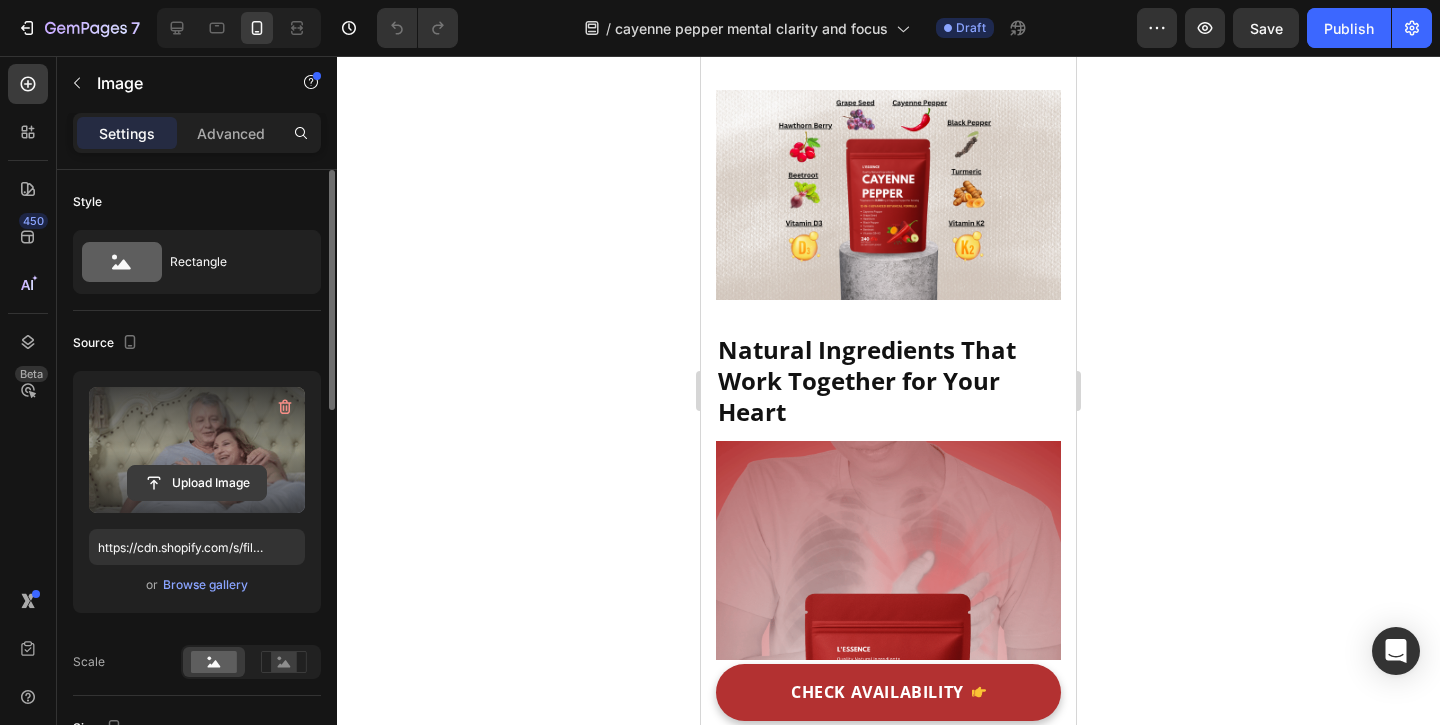 click on "Upload Image" at bounding box center [197, 483] 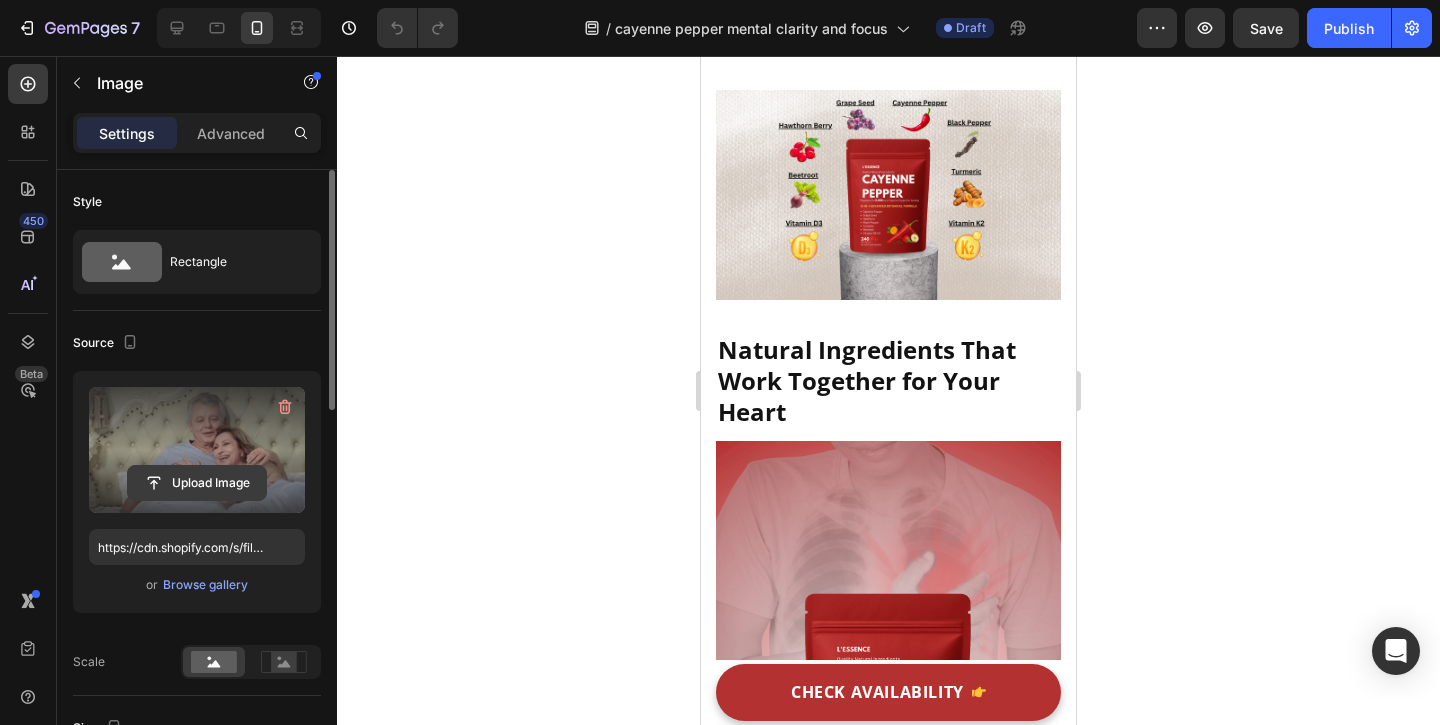 click on "Upload Image" at bounding box center [197, 483] 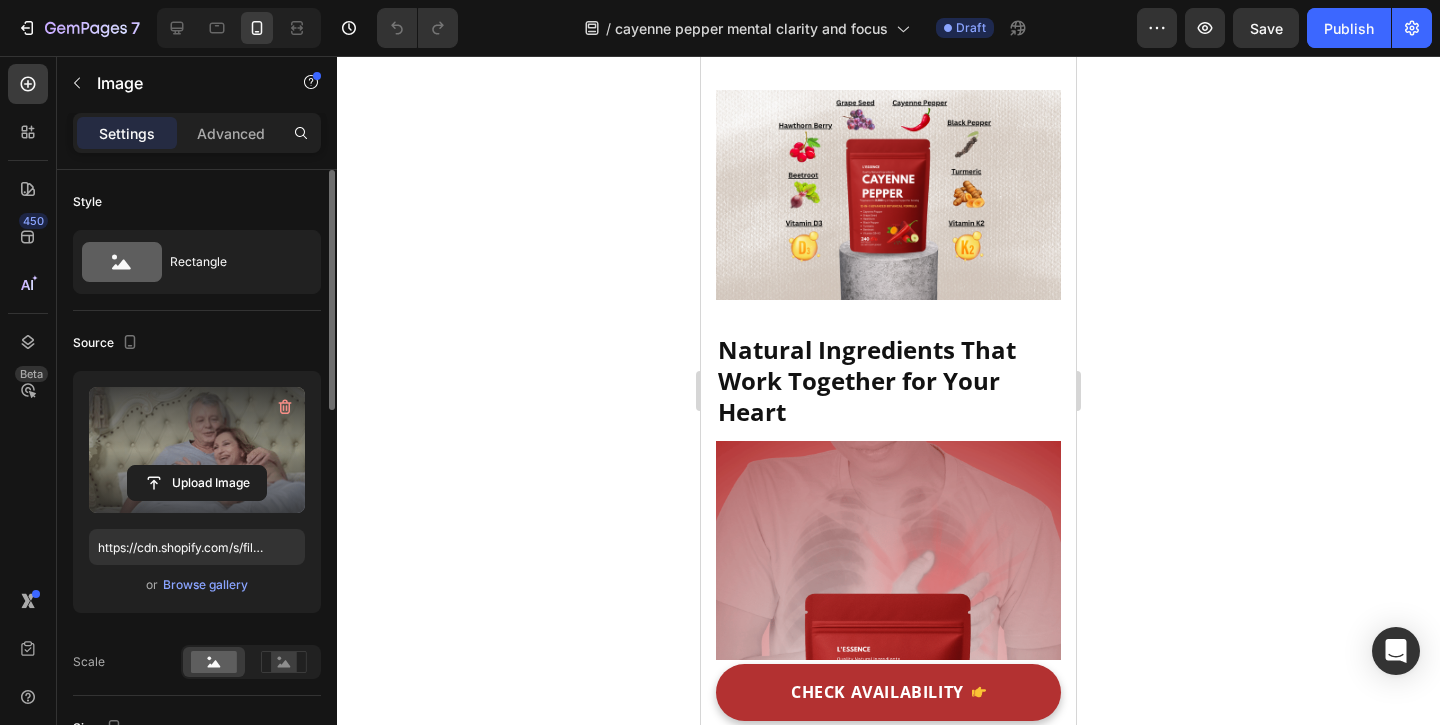 click at bounding box center [197, 450] 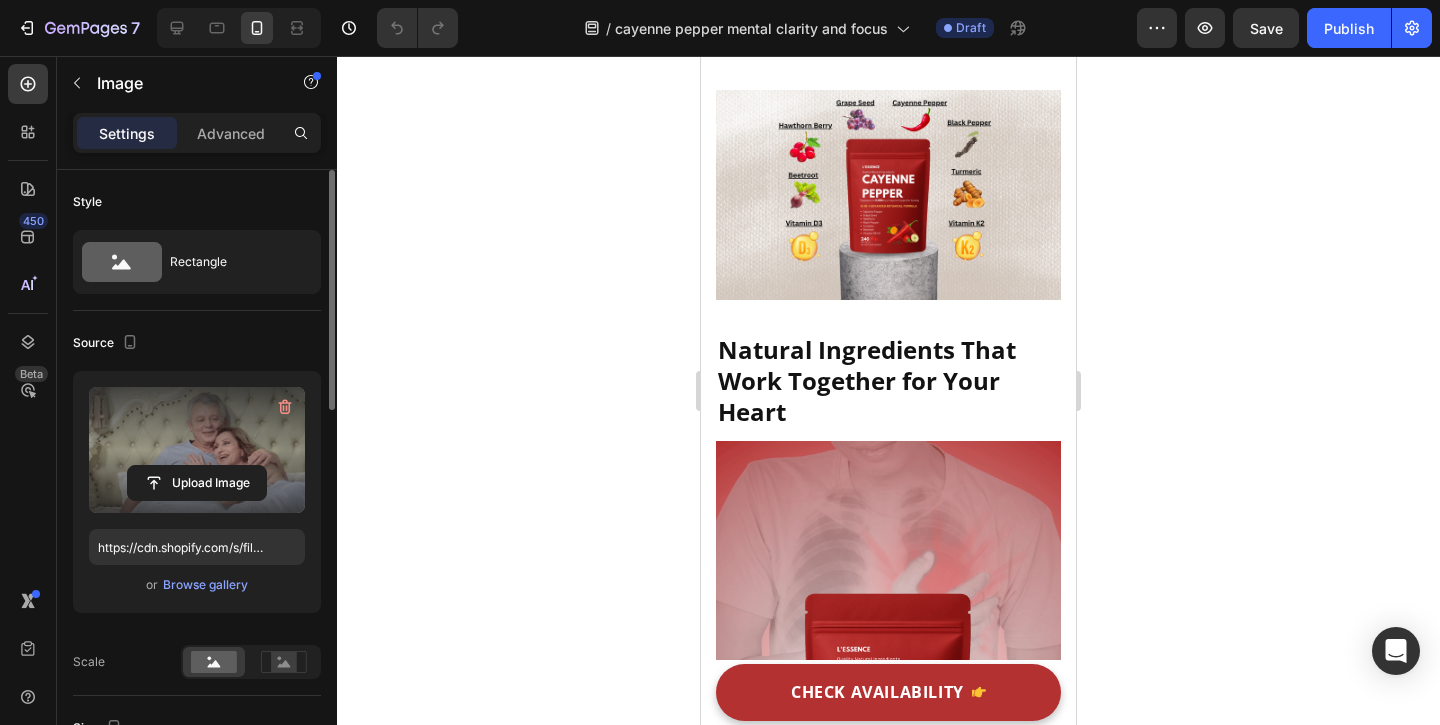 click 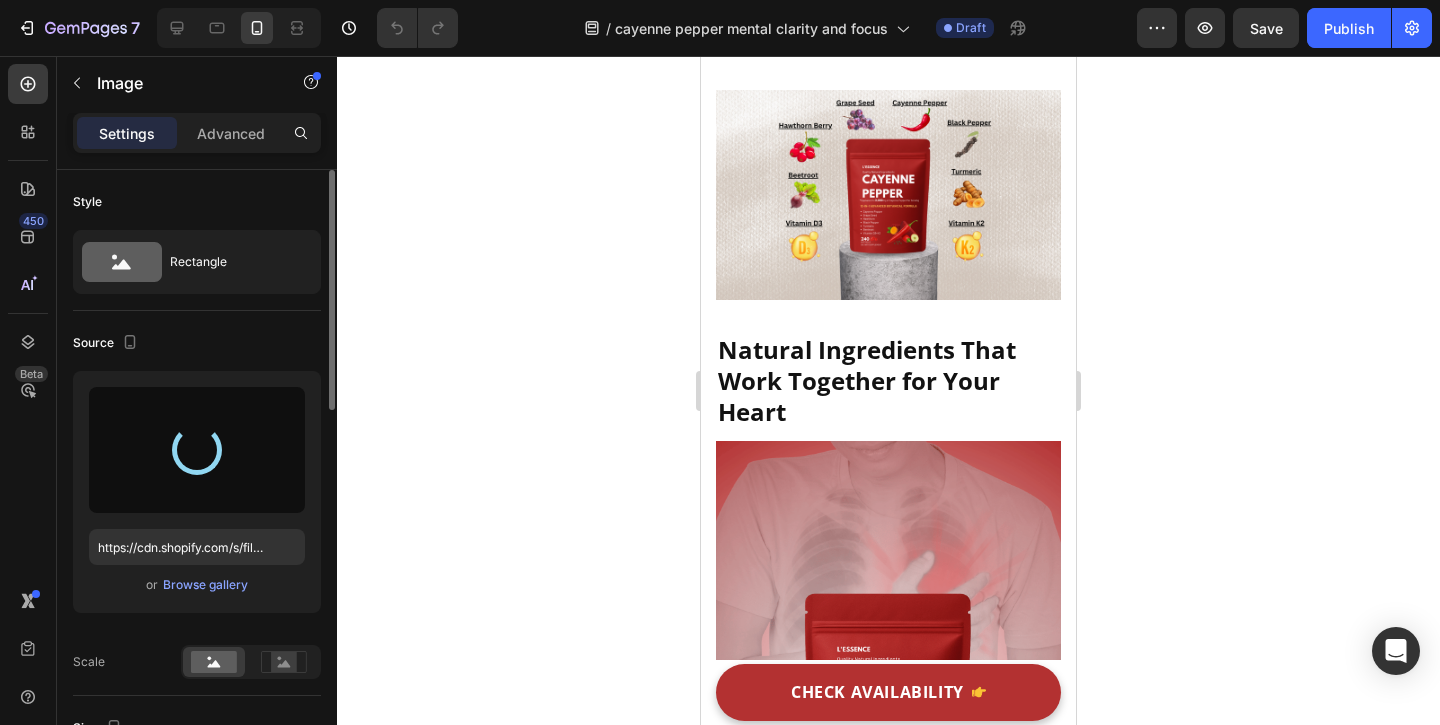 scroll, scrollTop: 3541, scrollLeft: 0, axis: vertical 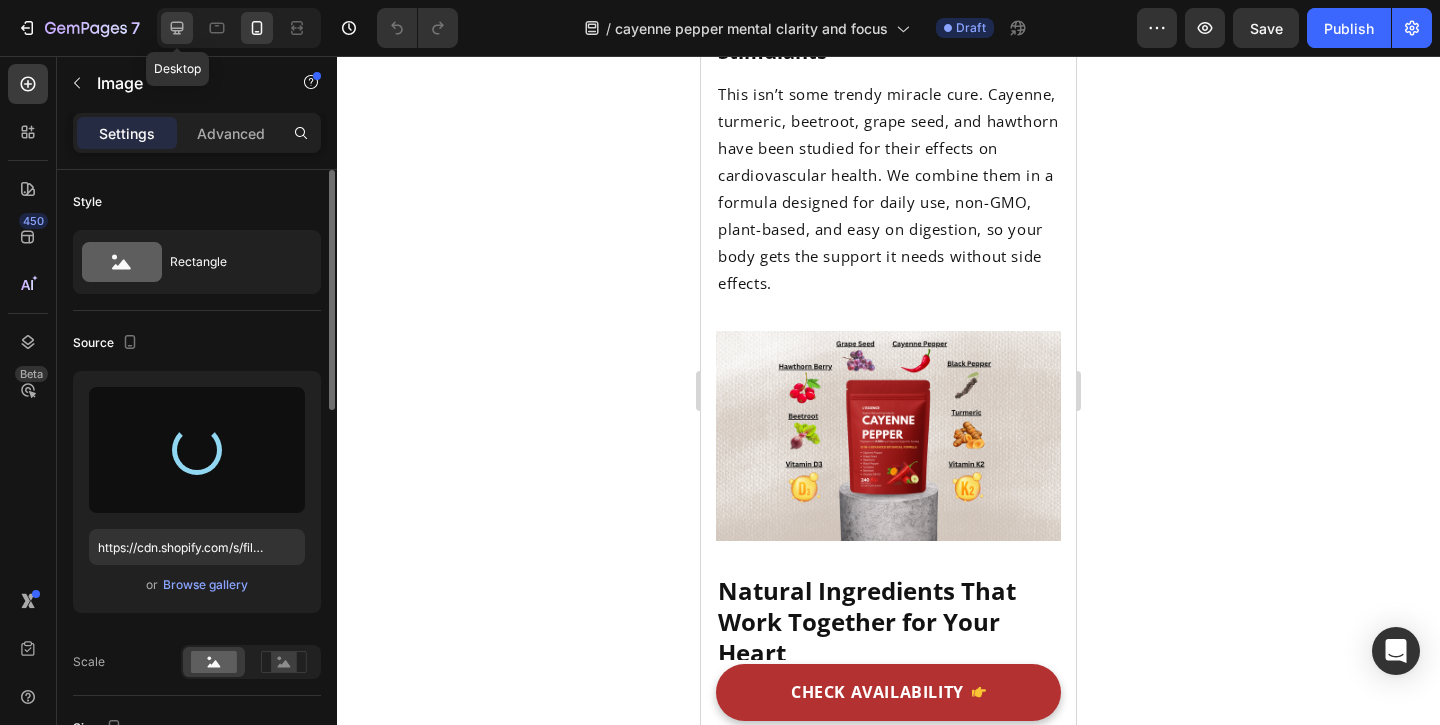 click 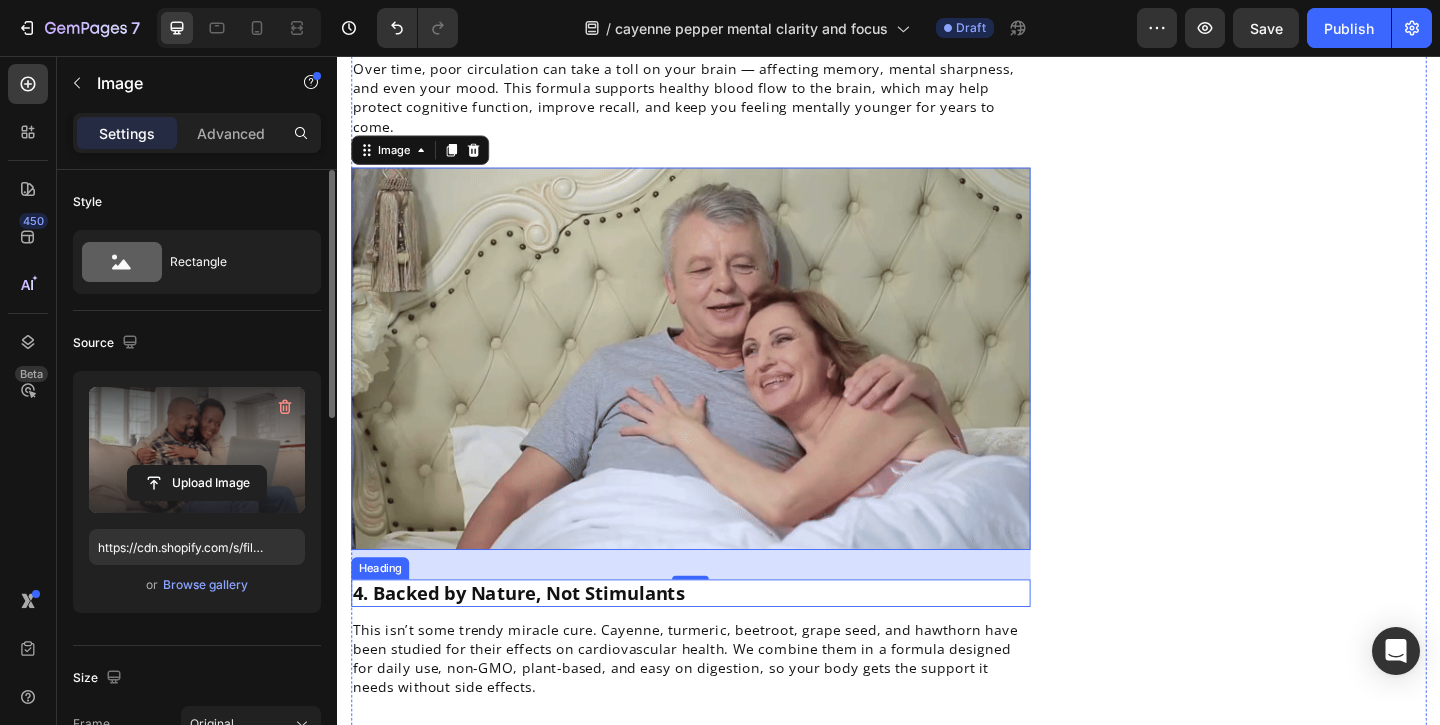 scroll, scrollTop: 2546, scrollLeft: 0, axis: vertical 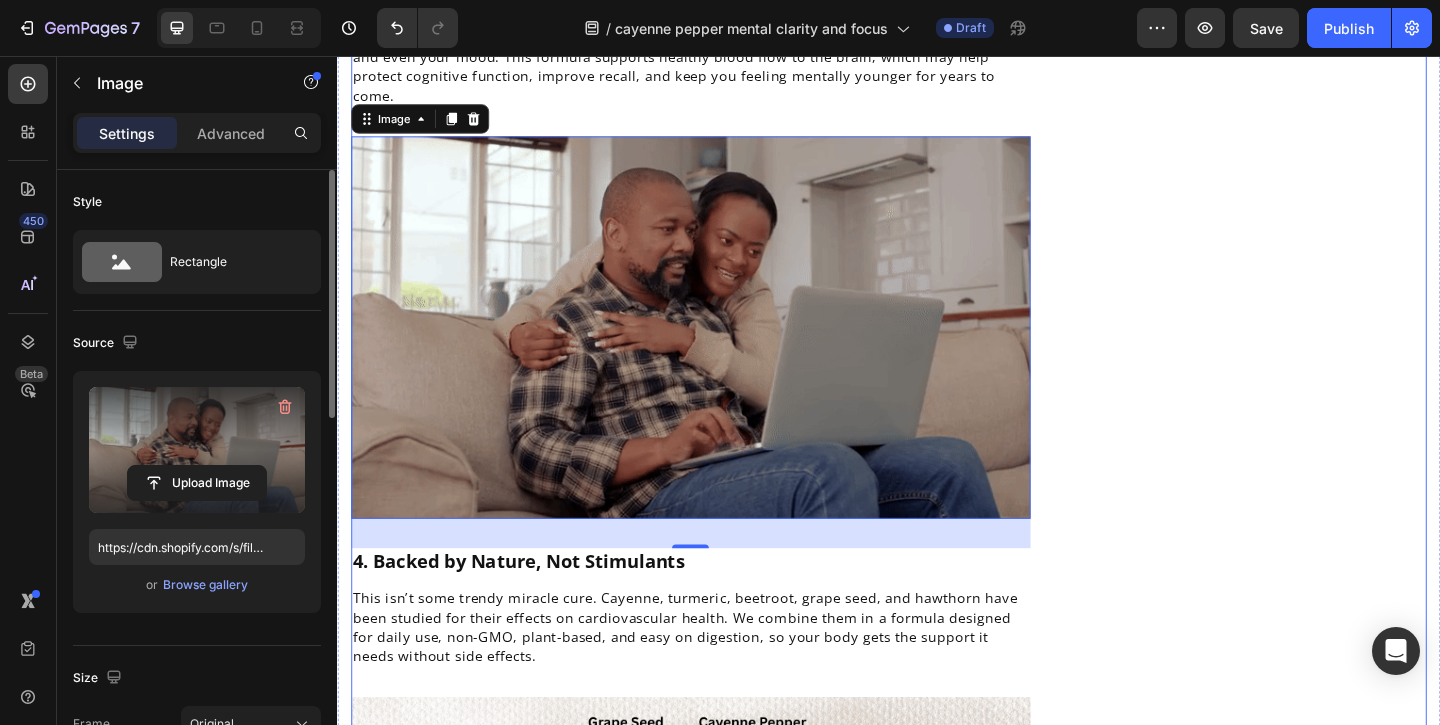 click on "Over time, poor circulation can take a toll on your brain — affecting memory, mental sharpness, and even your mood. This formula supports healthy blood flow to the brain, which may help protect cognitive function, improve recall, and keep you feeling mentally younger for years to come." at bounding box center [721, 67] 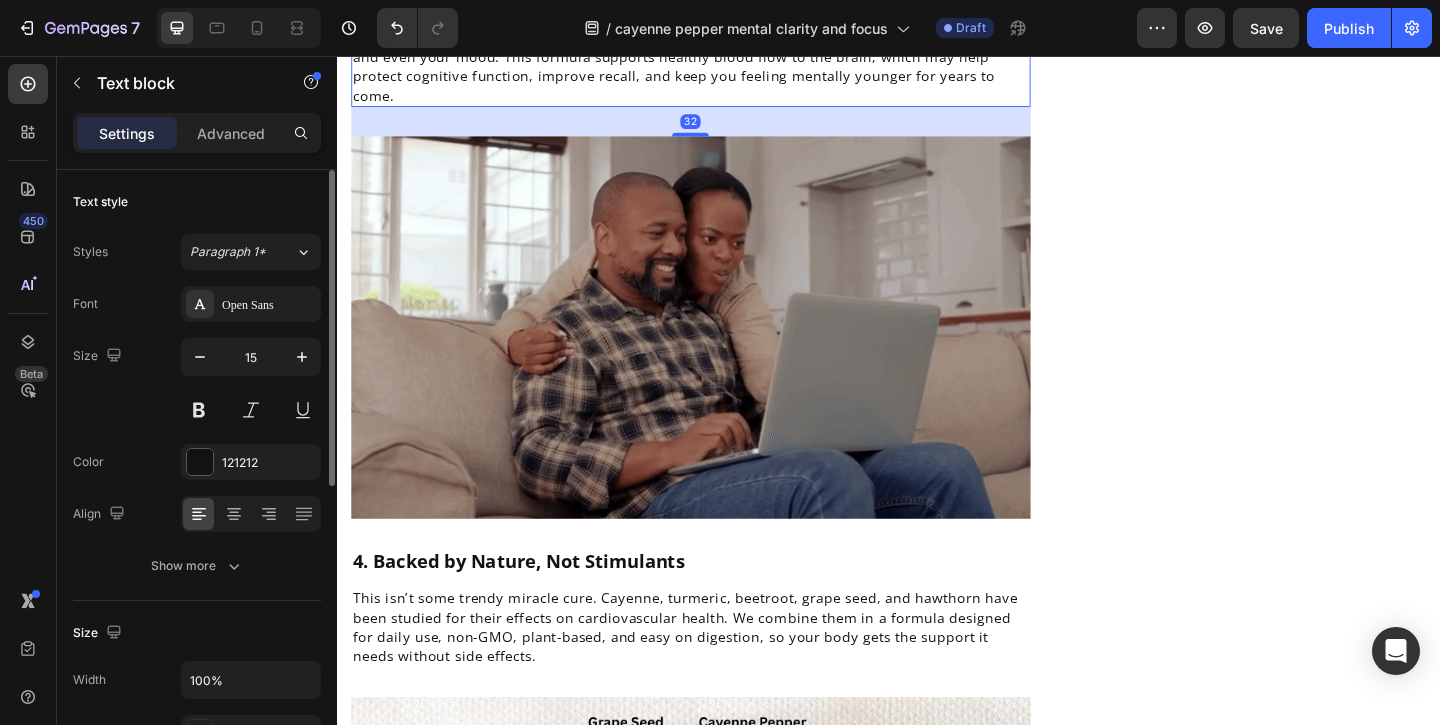 click on "Over time, poor circulation can take a toll on your brain — affecting memory, mental sharpness, and even your mood. This formula supports healthy blood flow to the brain, which may help protect cognitive function, improve recall, and keep you feeling mentally younger for years to come." at bounding box center (721, 67) 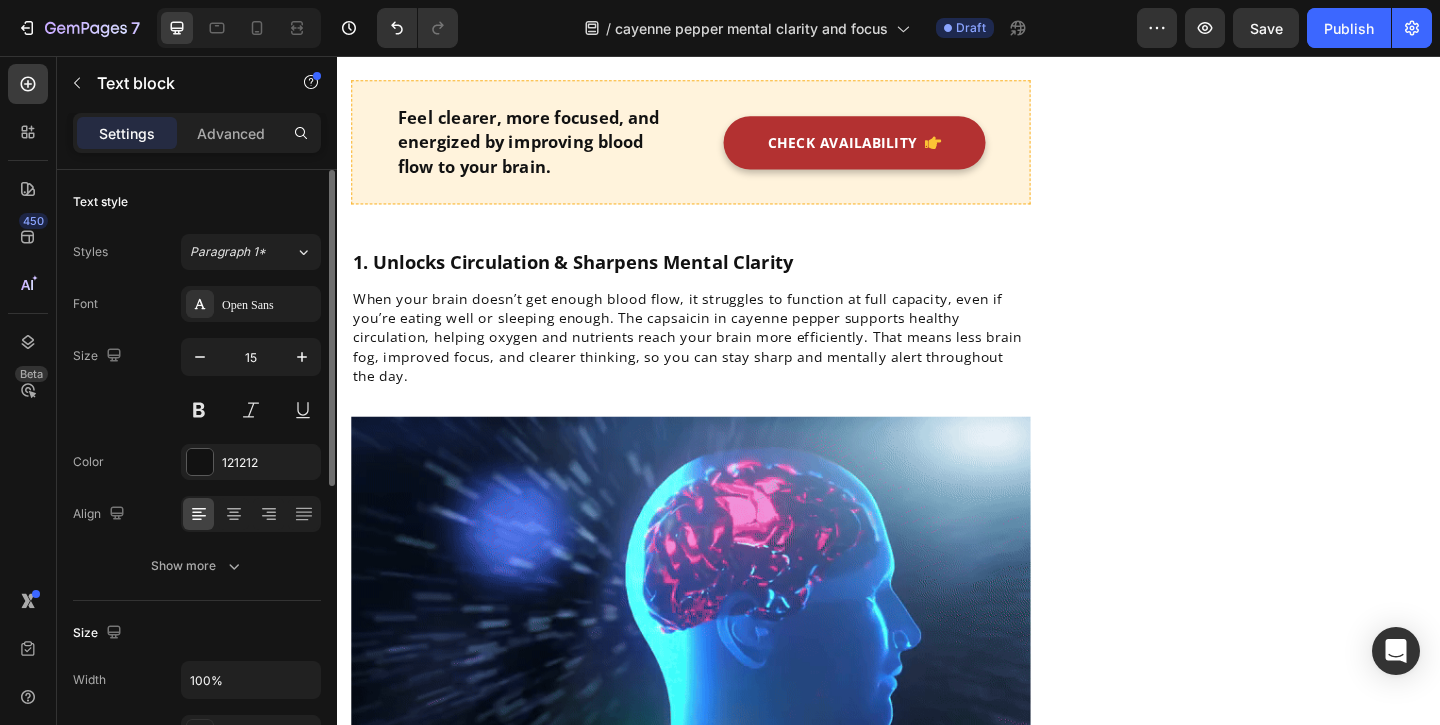 scroll, scrollTop: 918, scrollLeft: 0, axis: vertical 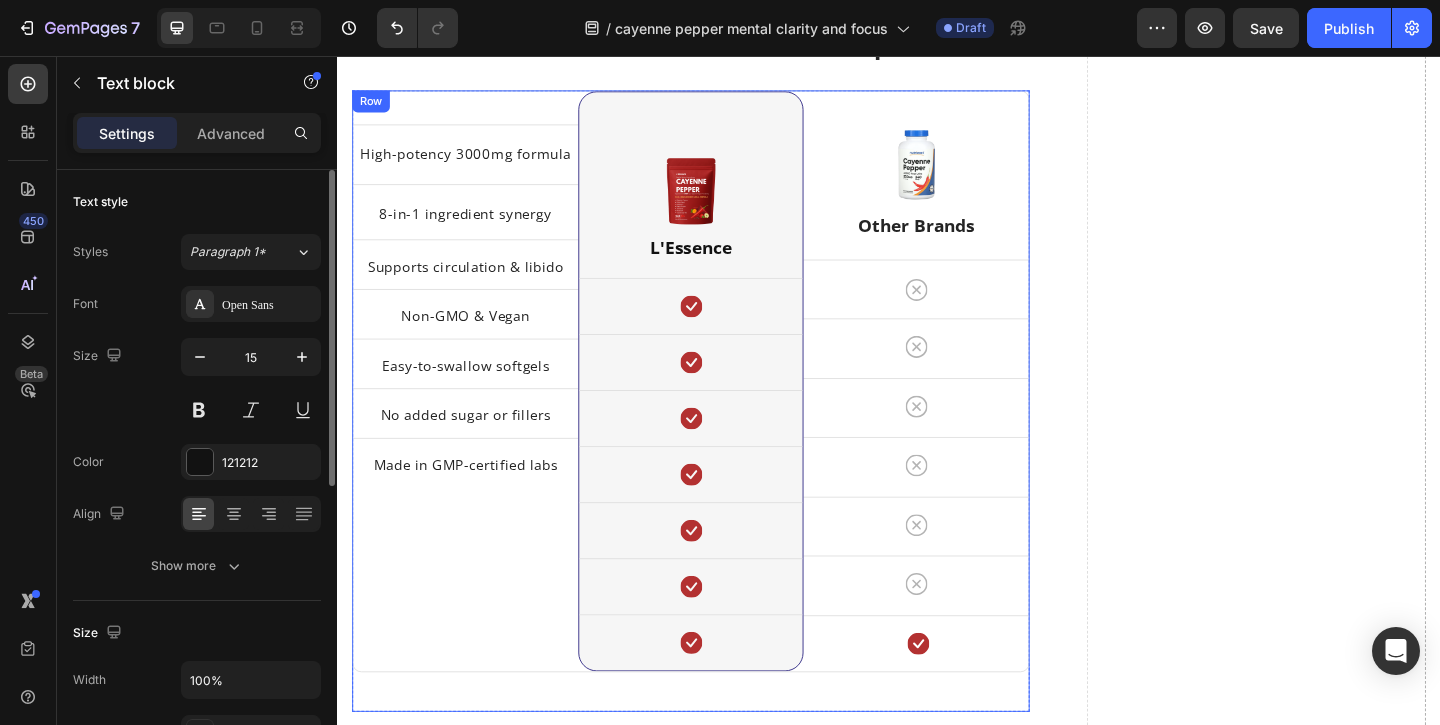 click on "Title Line Row High-potency 3000mg formula Text block Row 8-in-1 ingredient synergy Text block Row Supports circulation & libido Text block Row Non-GMO & Vegan Text block Row Easy-to-swallow softgels Text block Row No added sugar or fillers Text block Row Made in GMP-certified labs Text block Row Row" at bounding box center [476, 409] 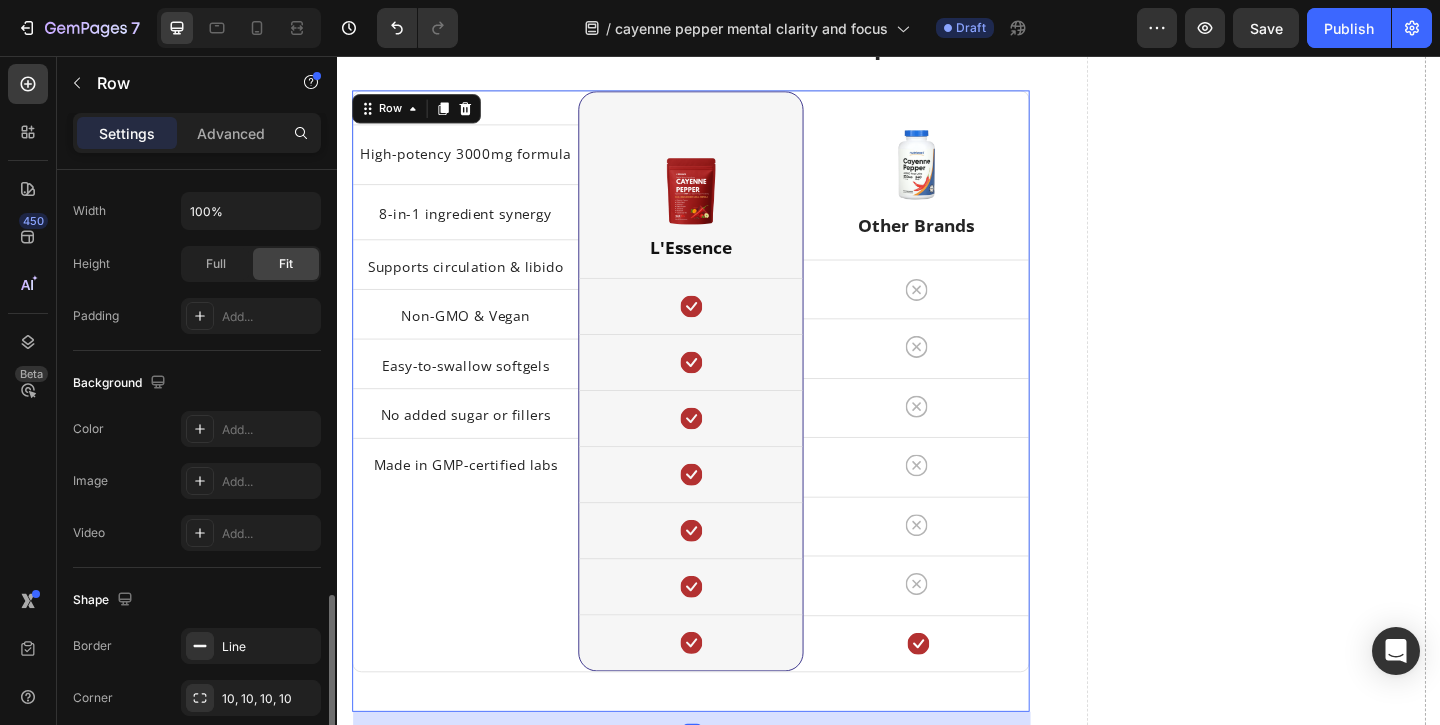 scroll, scrollTop: 836, scrollLeft: 0, axis: vertical 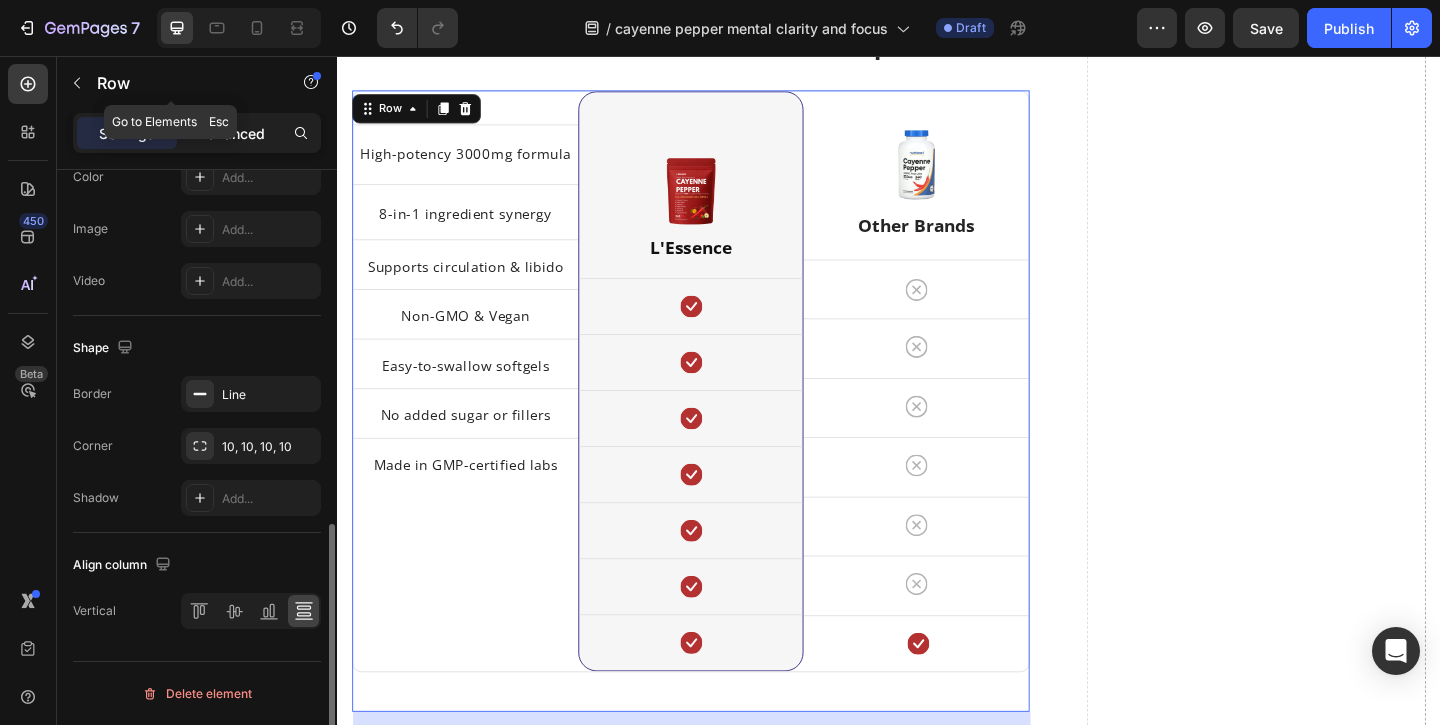 click on "Advanced" at bounding box center [231, 133] 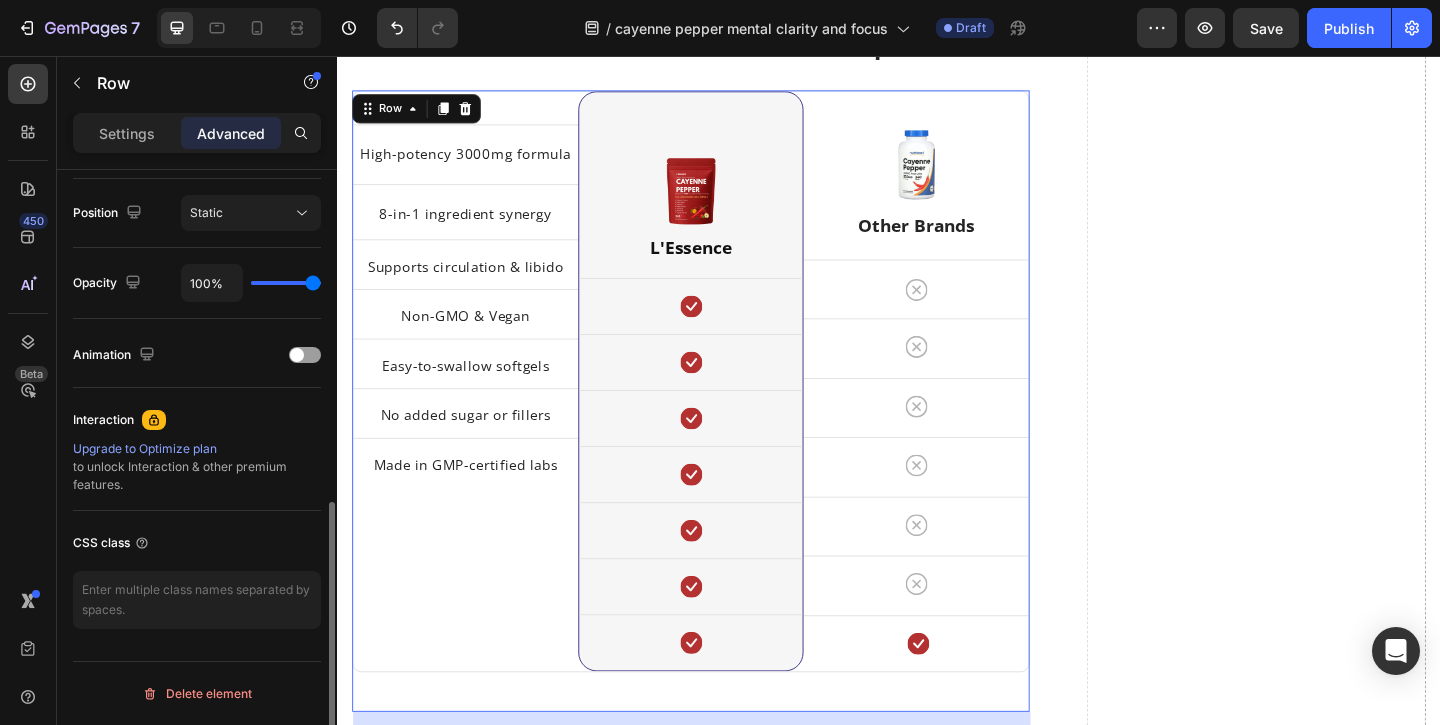 scroll, scrollTop: 722, scrollLeft: 0, axis: vertical 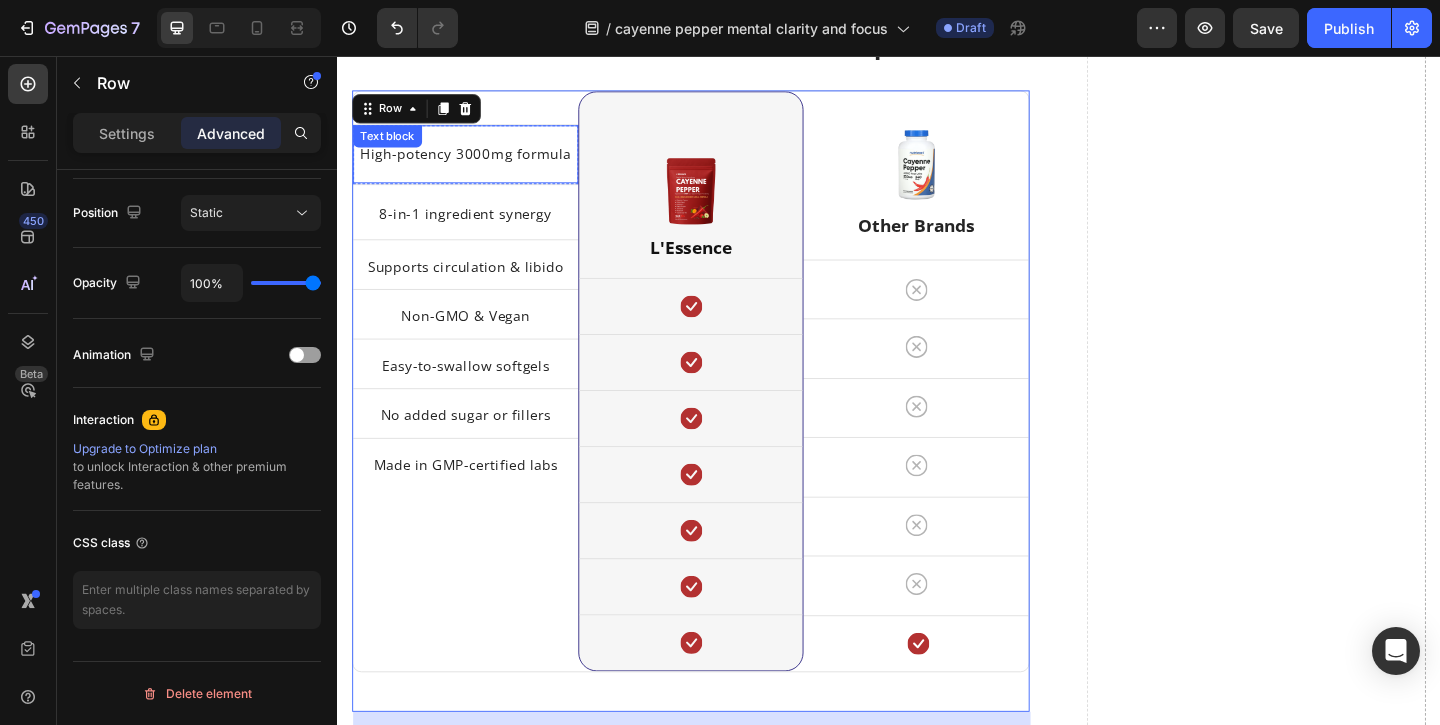 click on "High-potency 3000mg formula" at bounding box center (476, 162) 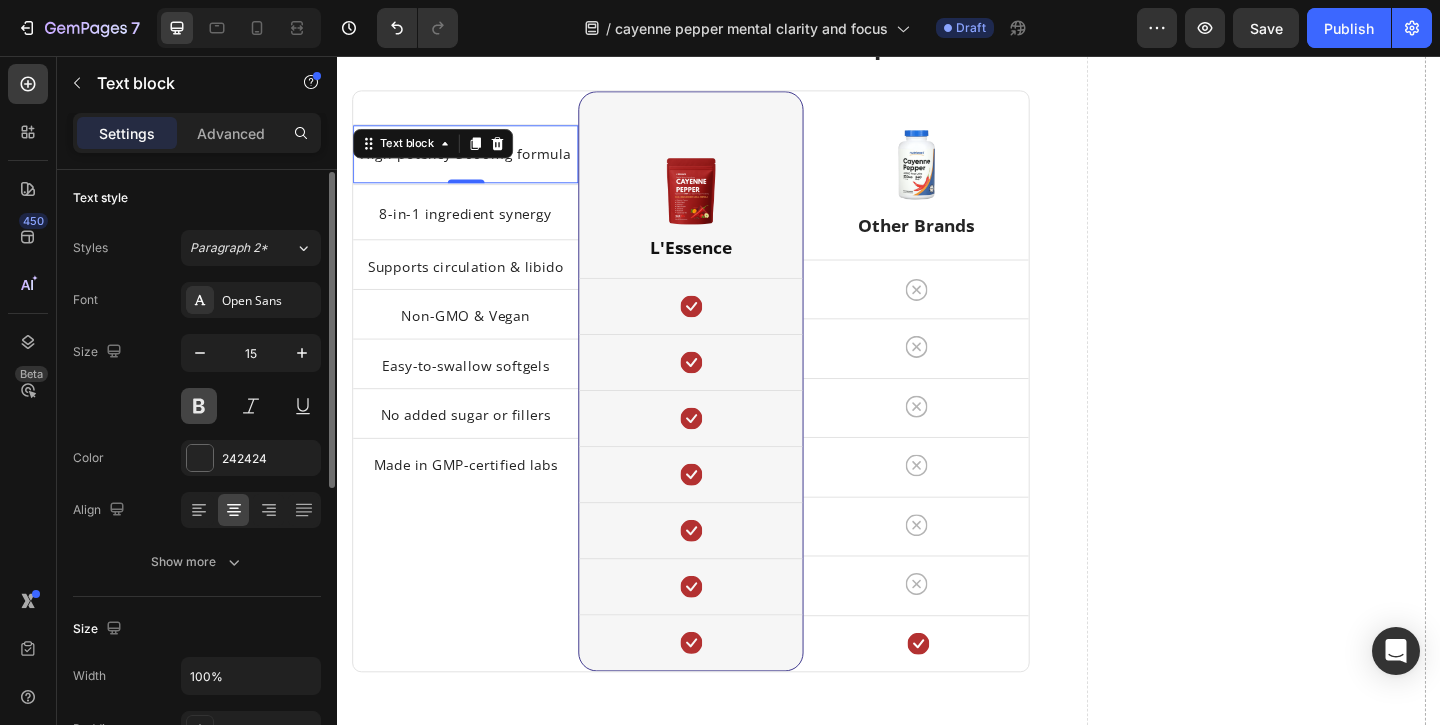 scroll, scrollTop: 0, scrollLeft: 0, axis: both 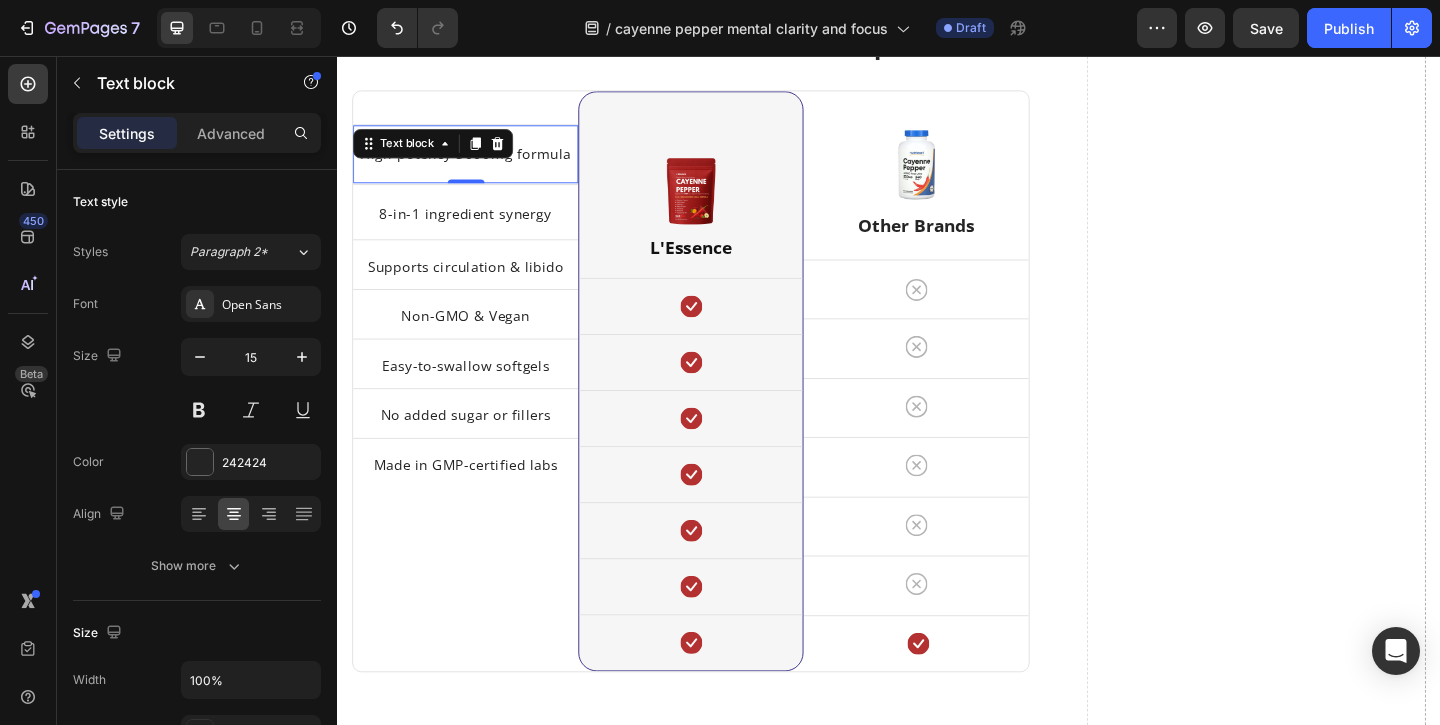 click on "Settings Advanced" at bounding box center (197, 141) 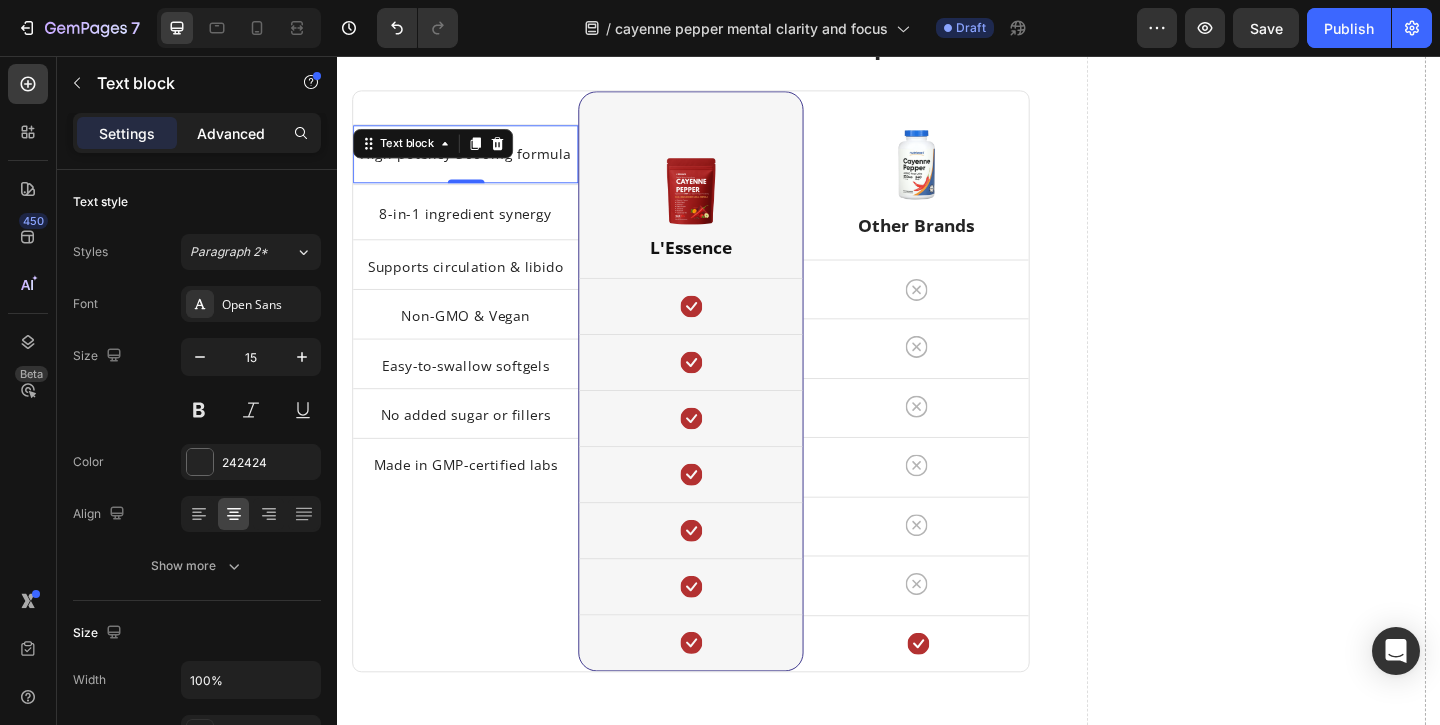click on "Advanced" at bounding box center (231, 133) 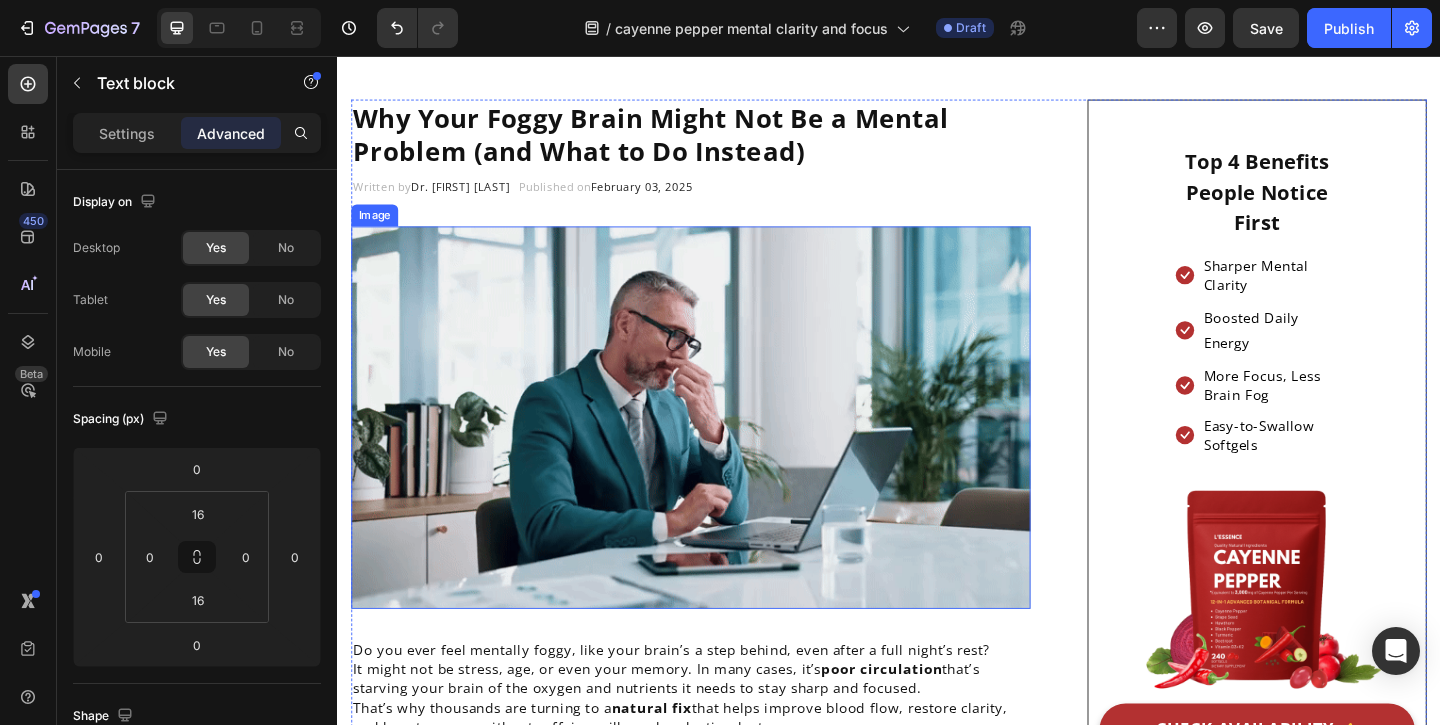 scroll, scrollTop: 869, scrollLeft: 0, axis: vertical 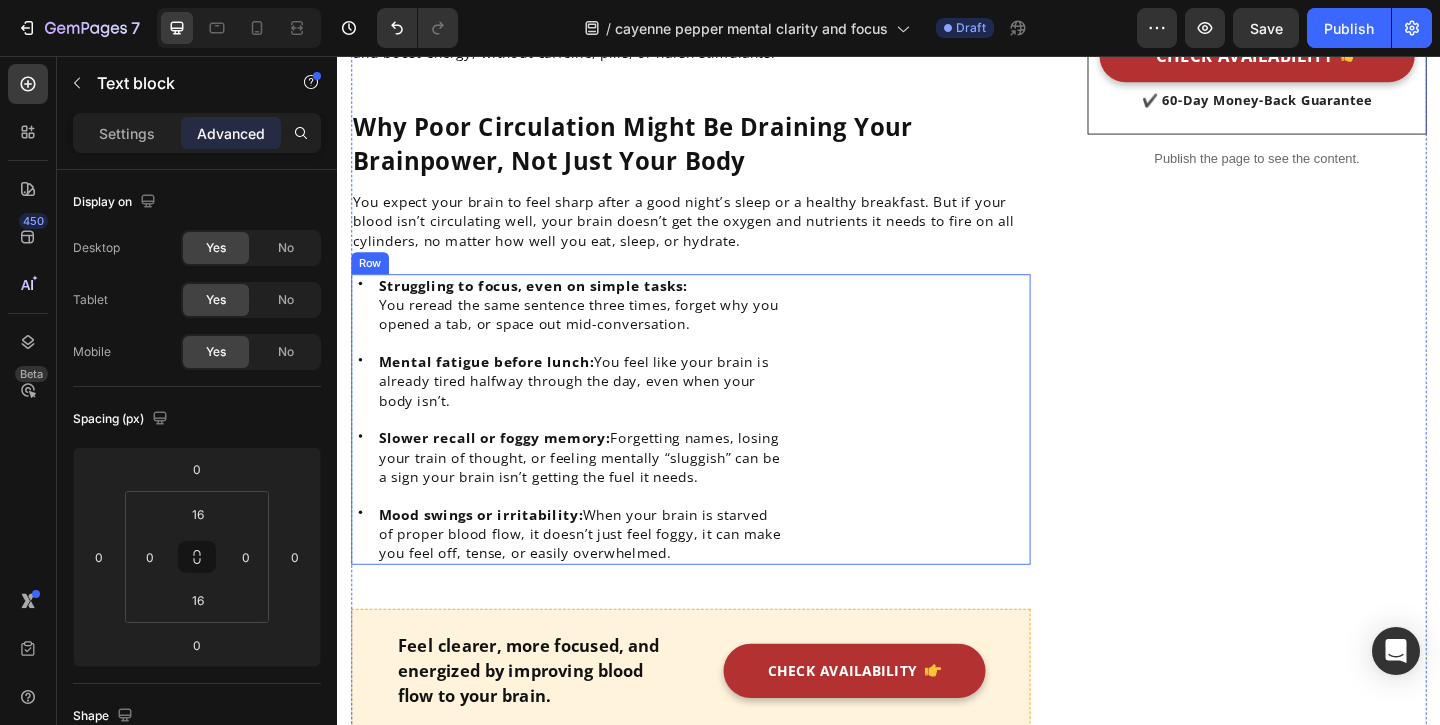 click on "Image" at bounding box center [972, 451] 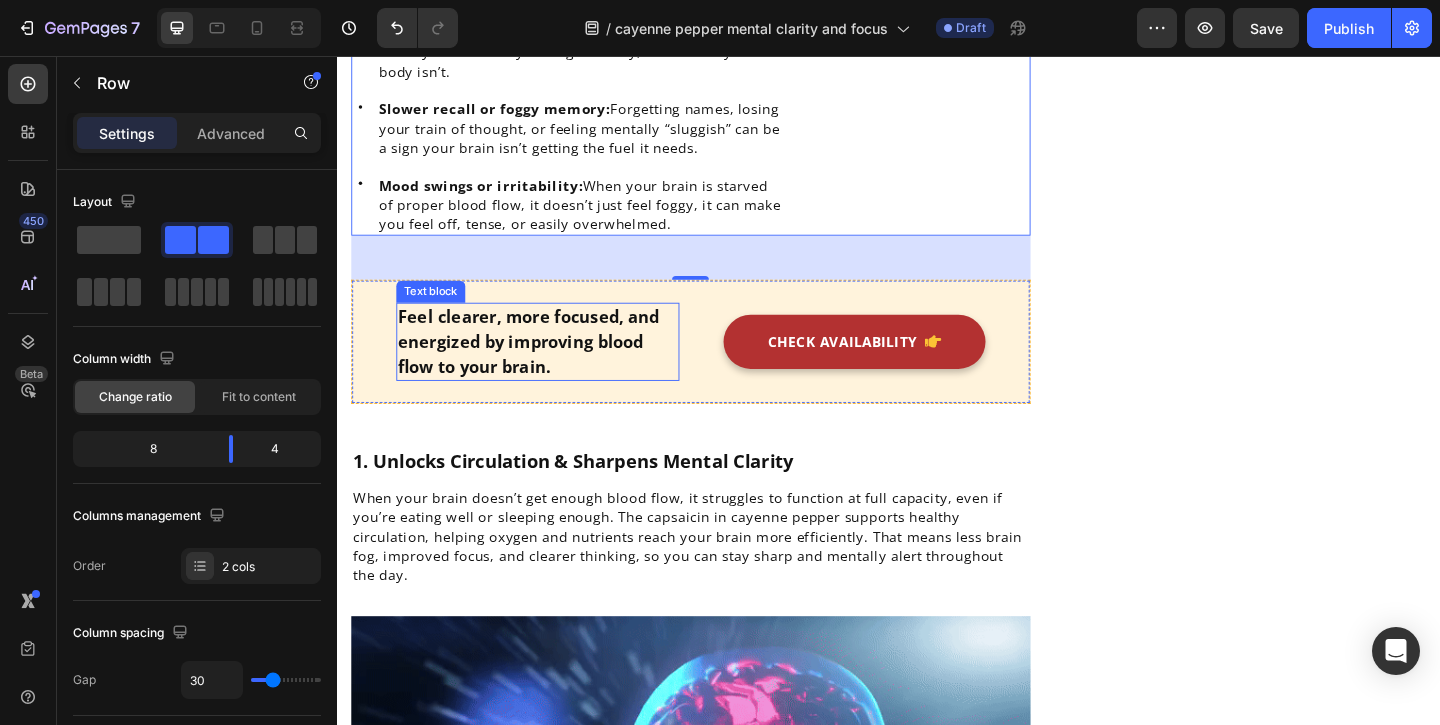 scroll, scrollTop: 982, scrollLeft: 0, axis: vertical 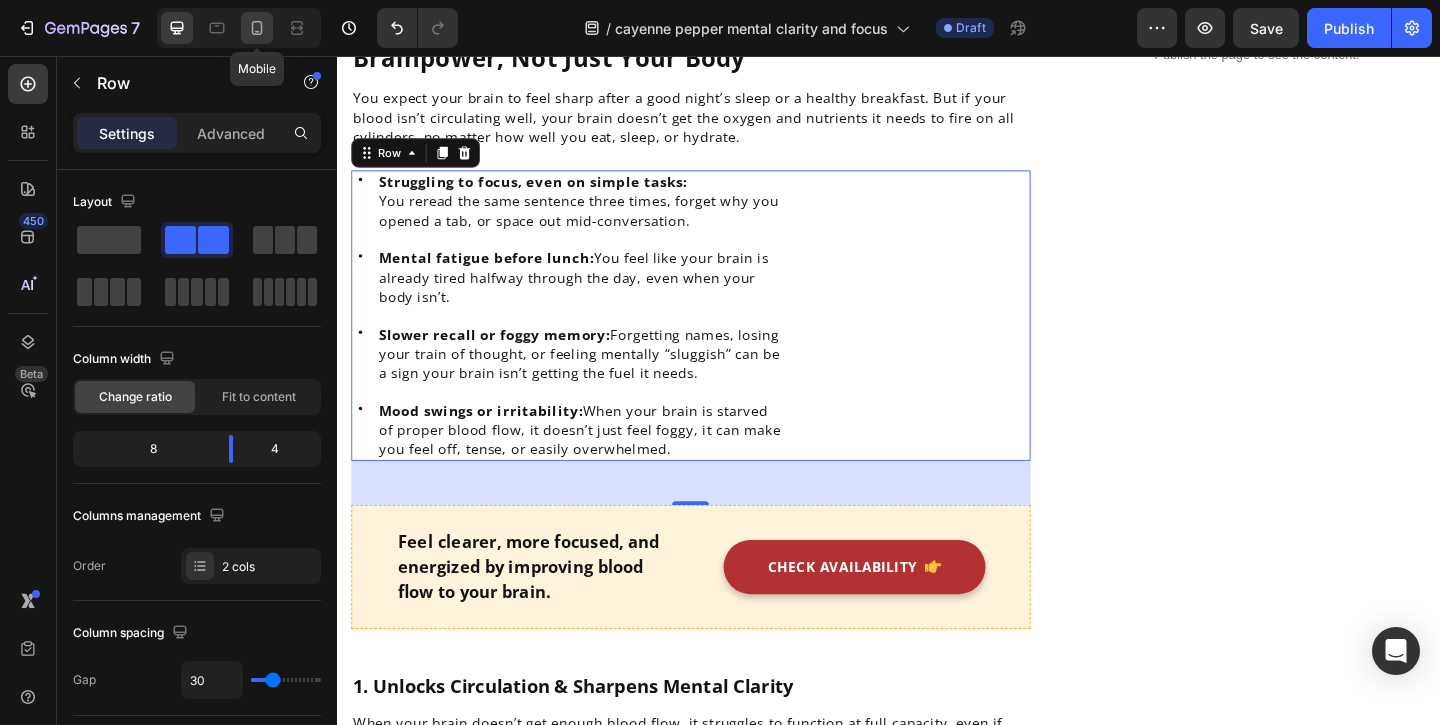 click 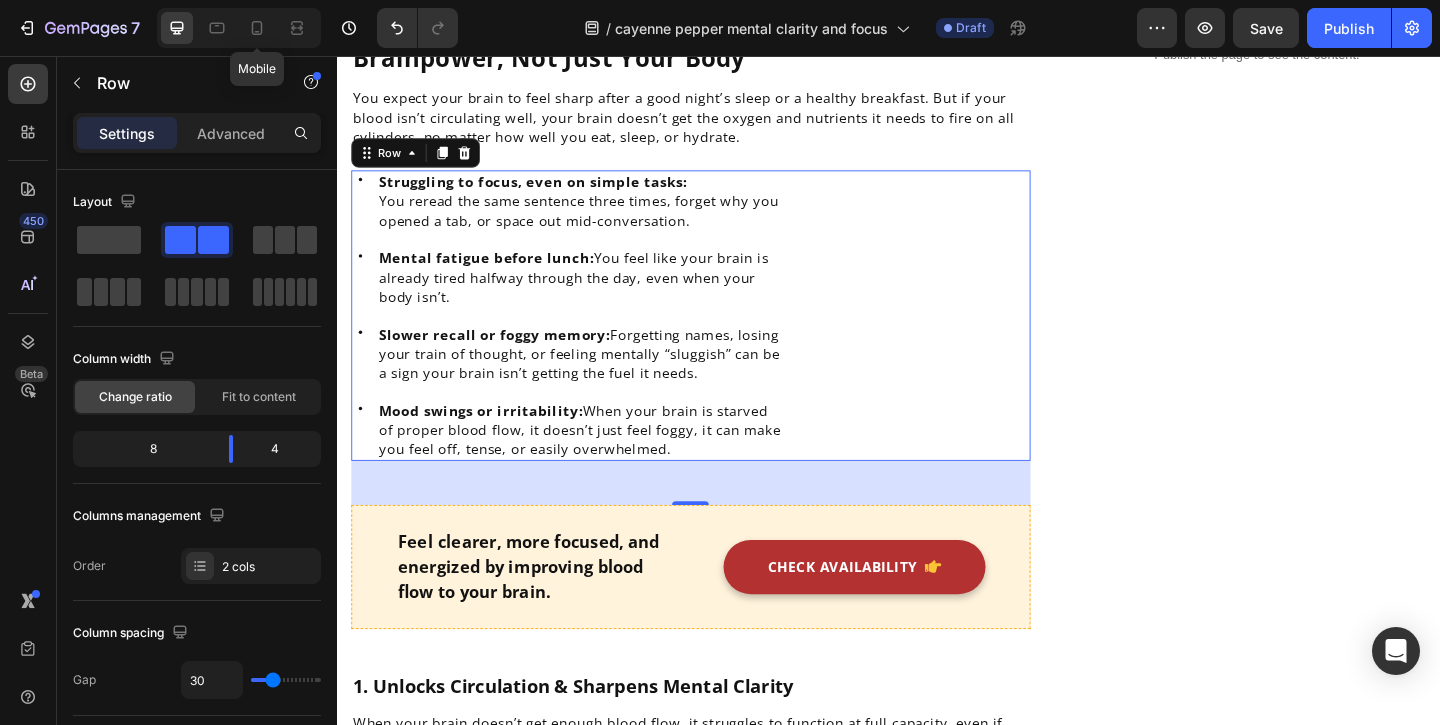 type on "0" 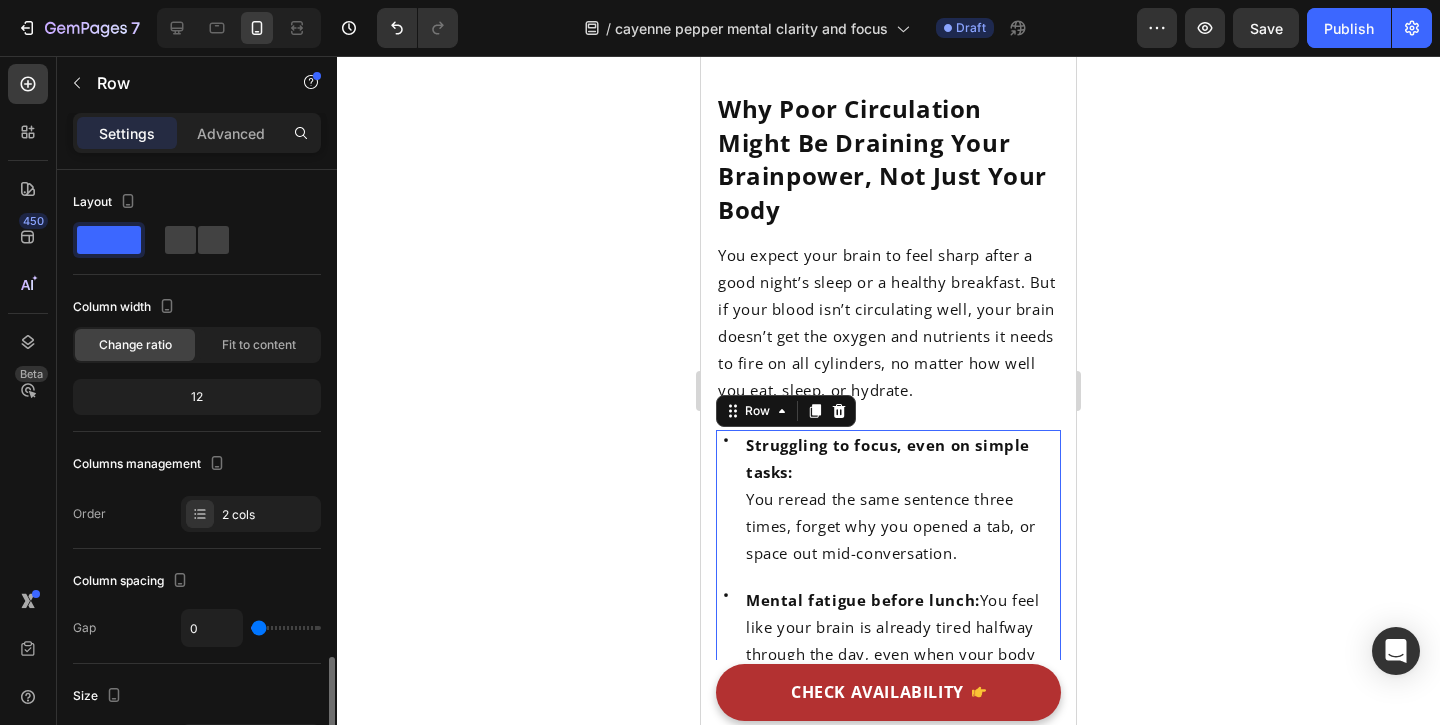 scroll, scrollTop: 330, scrollLeft: 0, axis: vertical 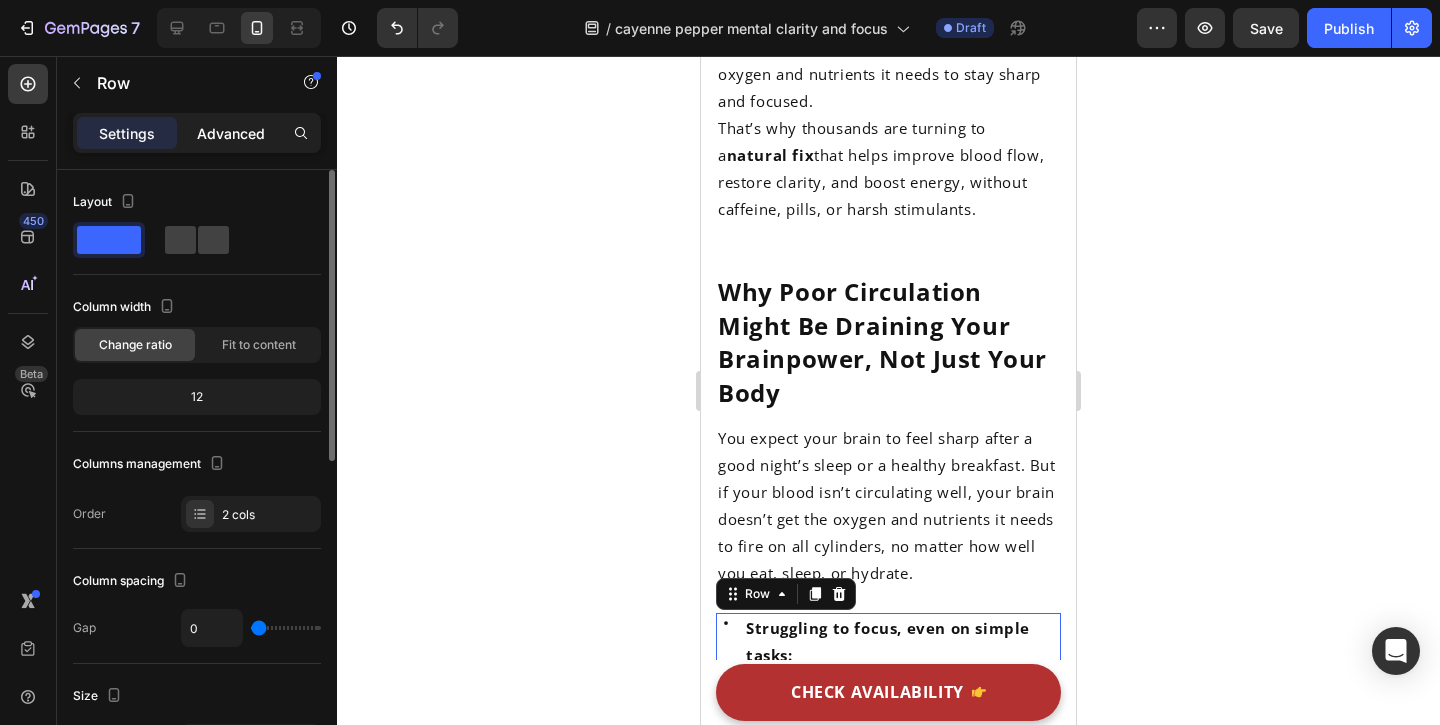 click on "Advanced" at bounding box center [231, 133] 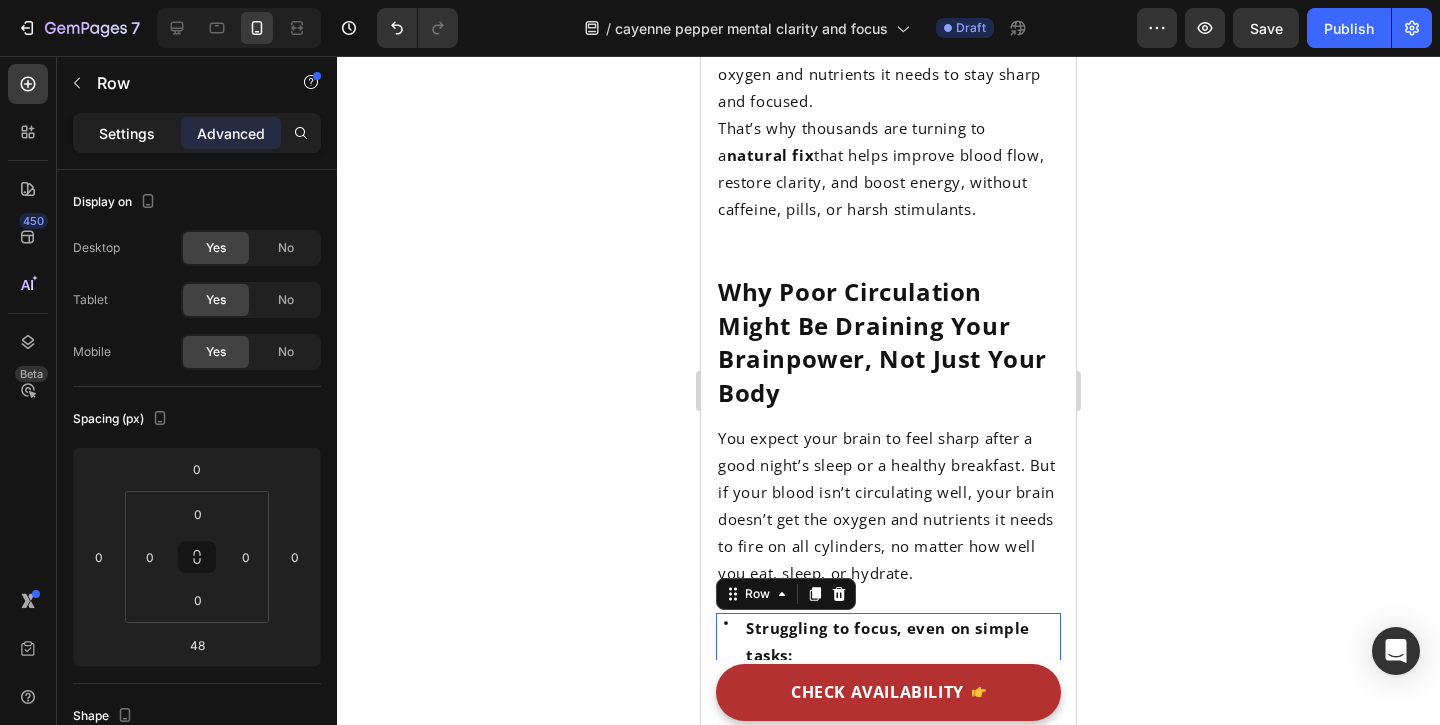 click on "Settings" at bounding box center [127, 133] 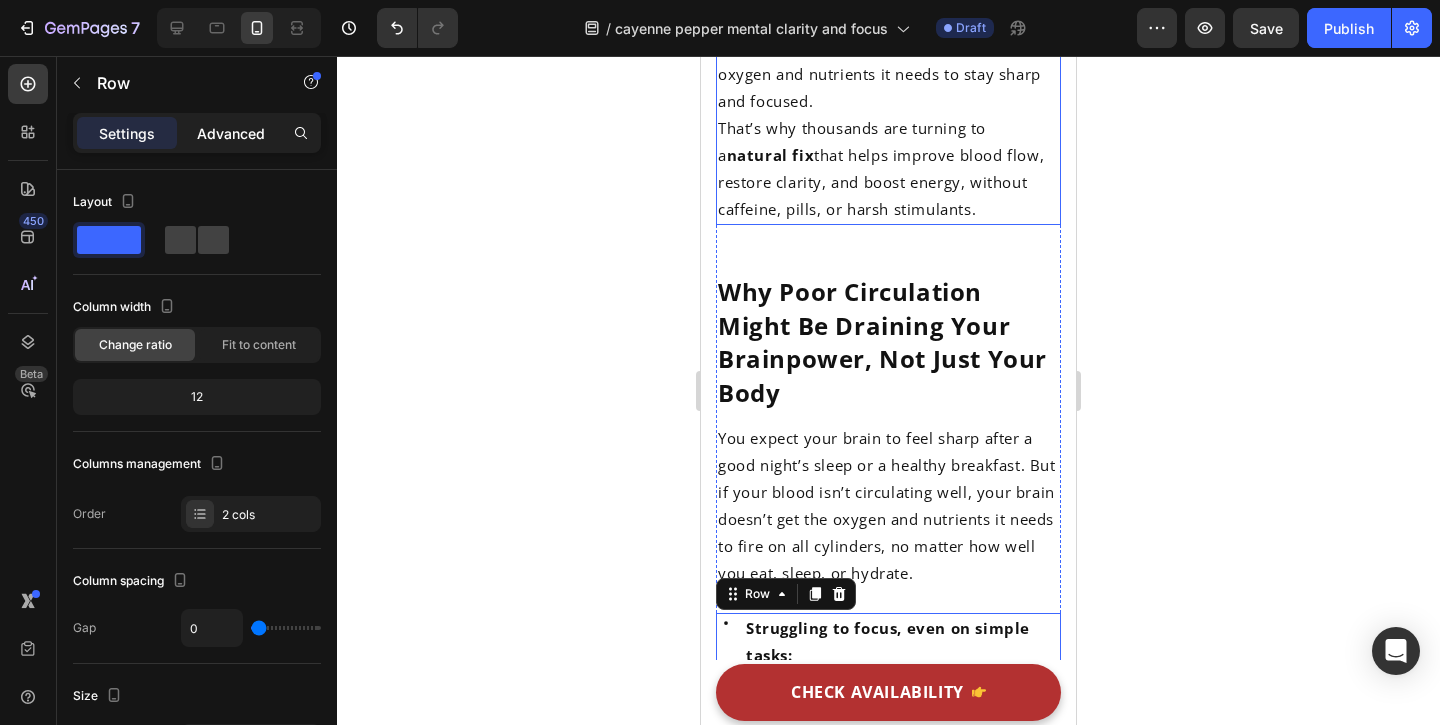 click on "Advanced" at bounding box center [231, 133] 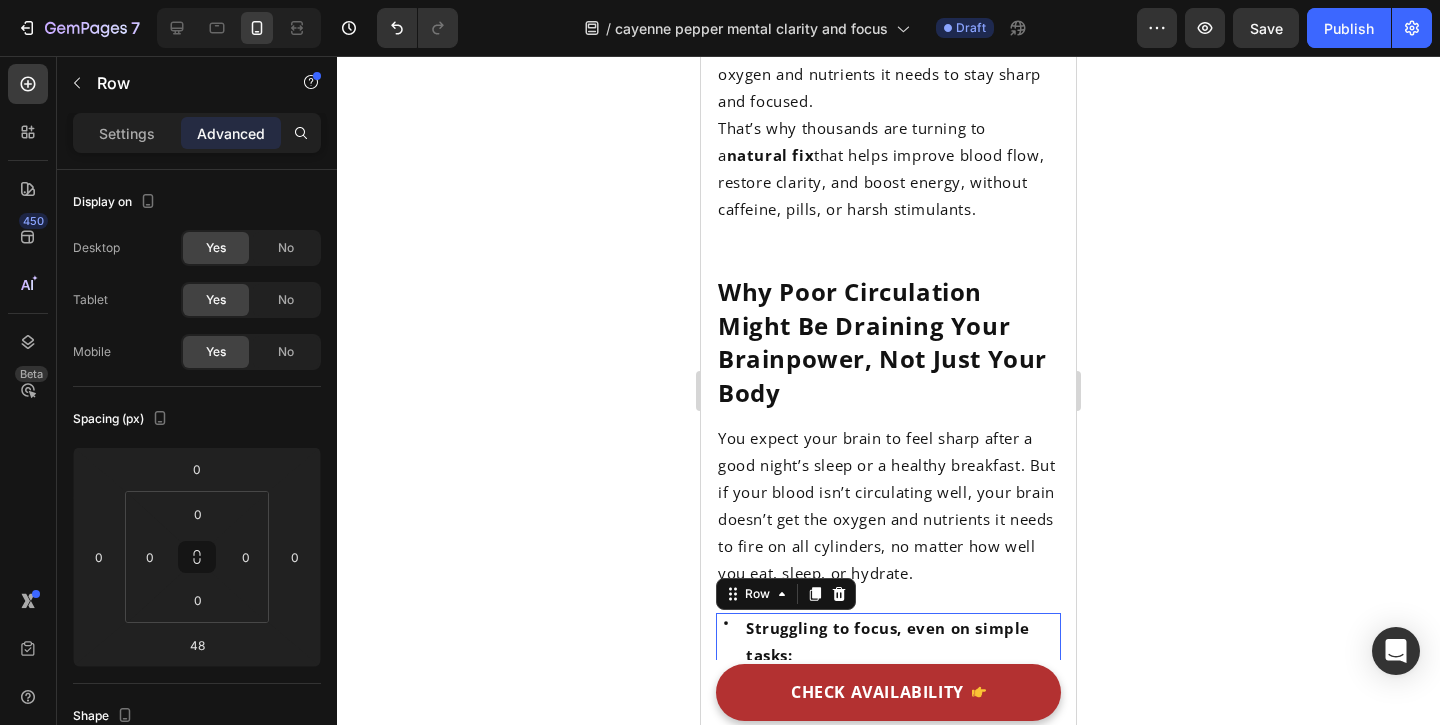 scroll, scrollTop: 0, scrollLeft: 0, axis: both 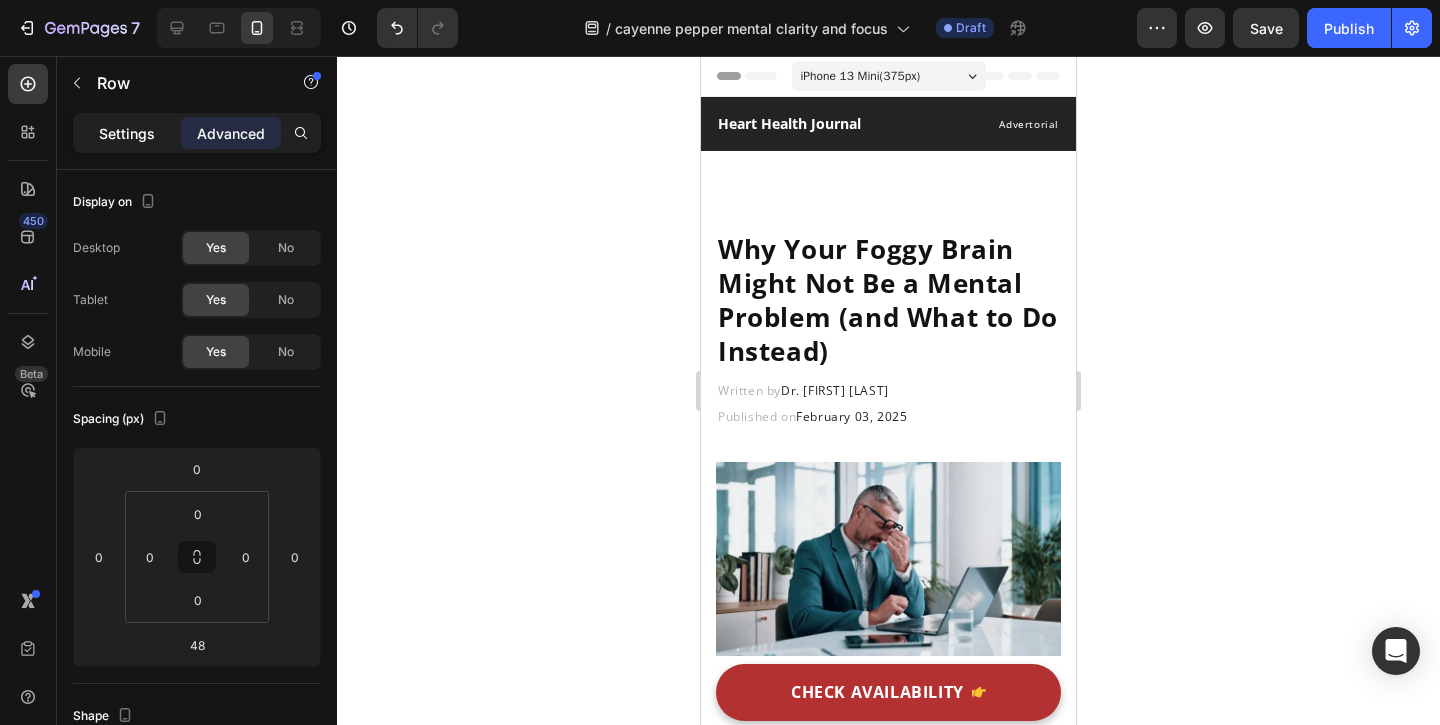 click on "Settings" at bounding box center [127, 133] 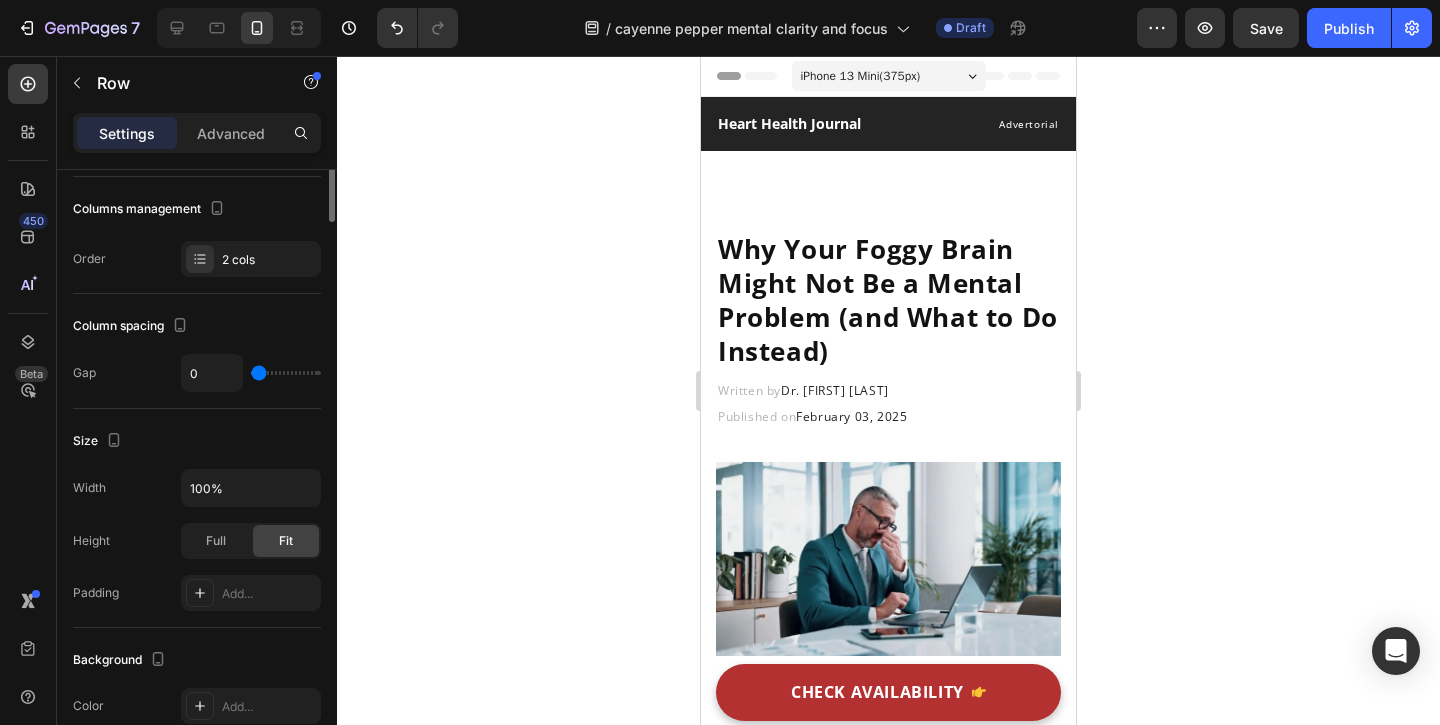 scroll, scrollTop: 0, scrollLeft: 0, axis: both 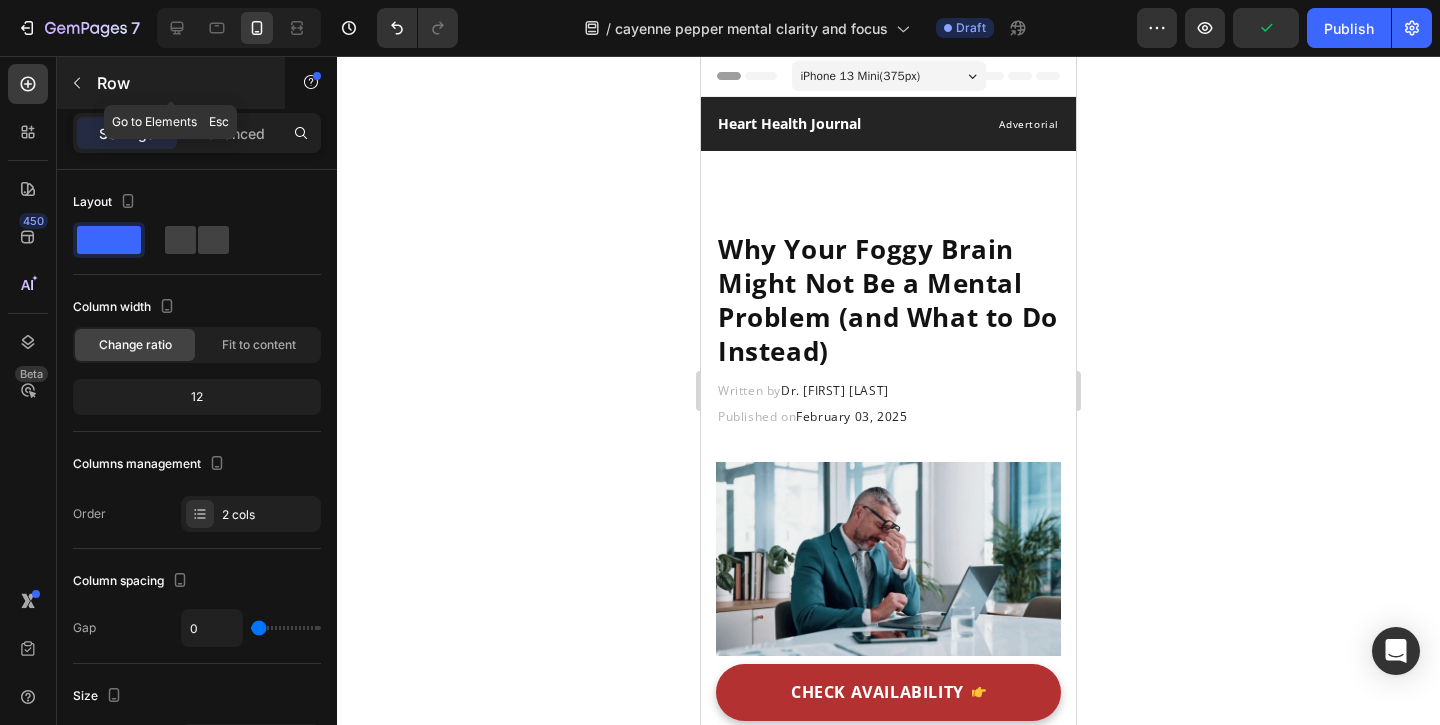 click at bounding box center (77, 83) 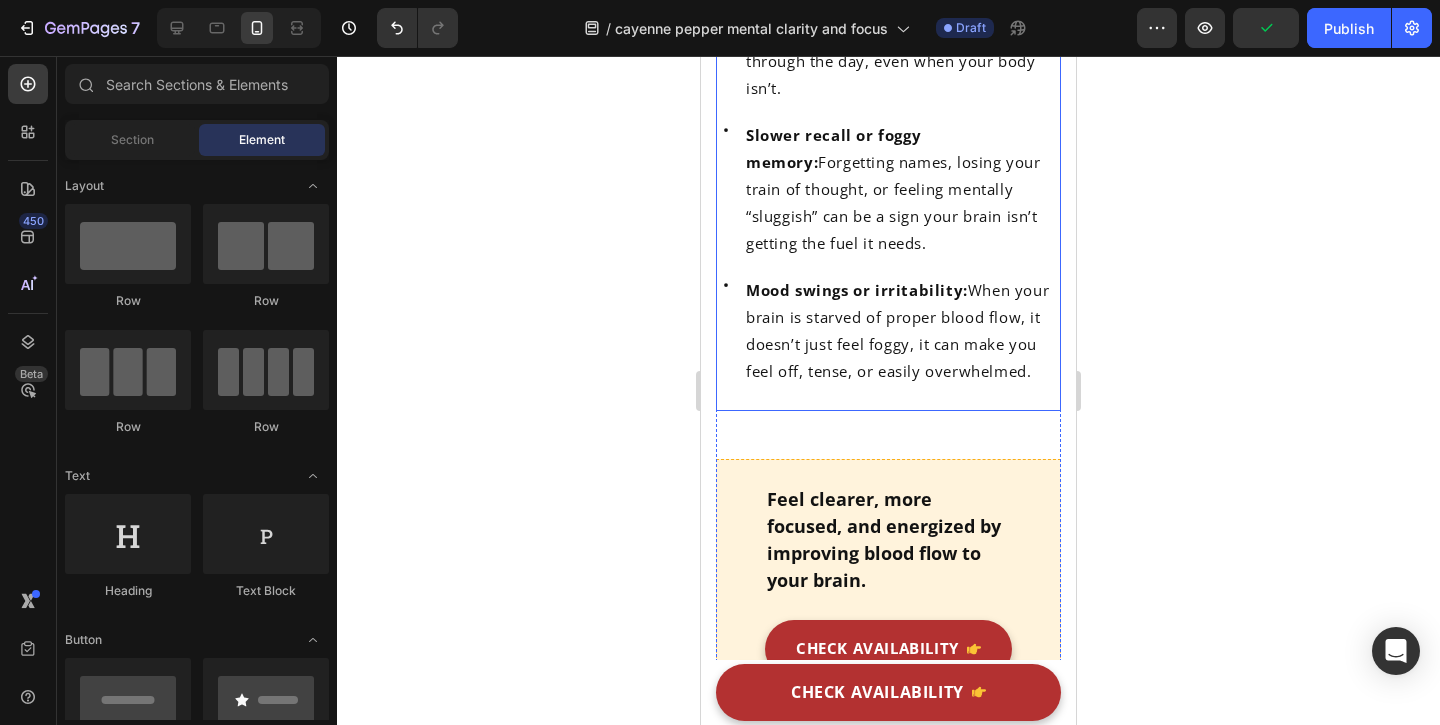 scroll, scrollTop: 1958, scrollLeft: 0, axis: vertical 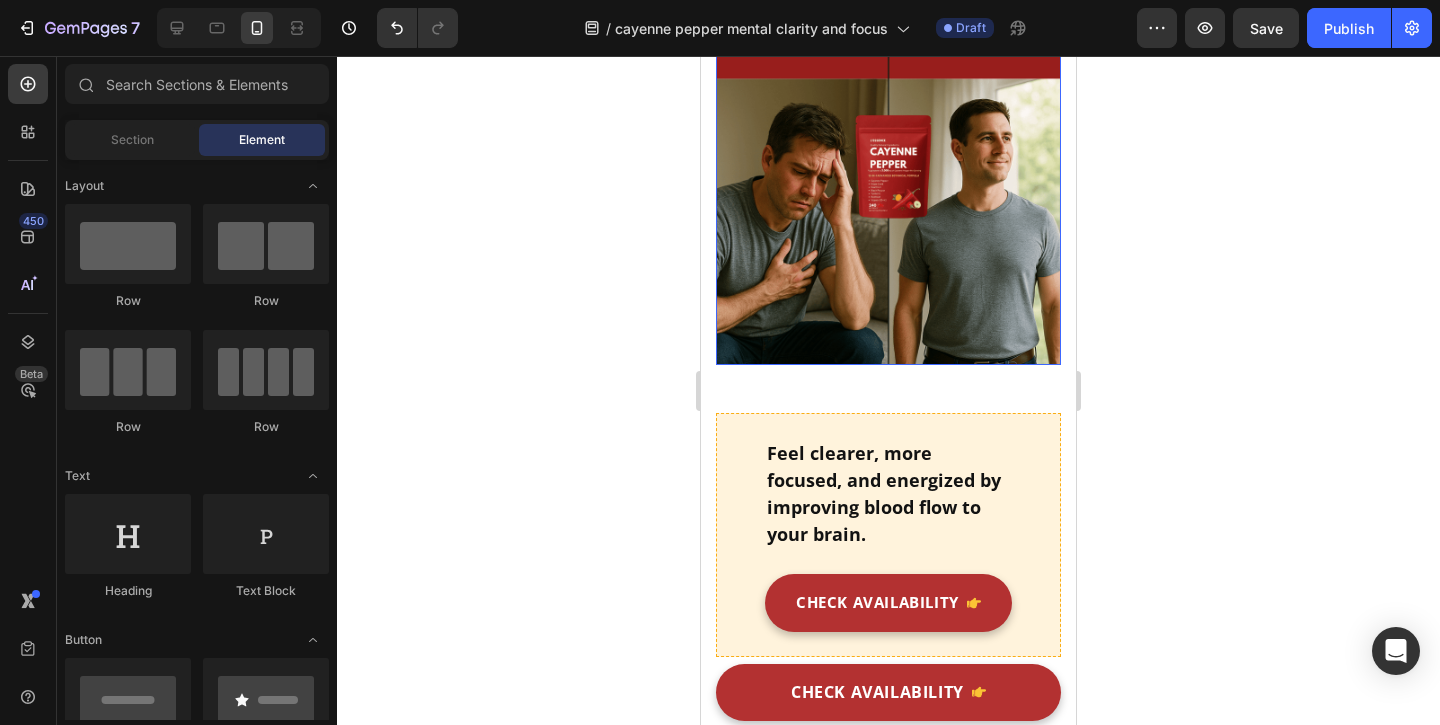 click at bounding box center [888, 192] 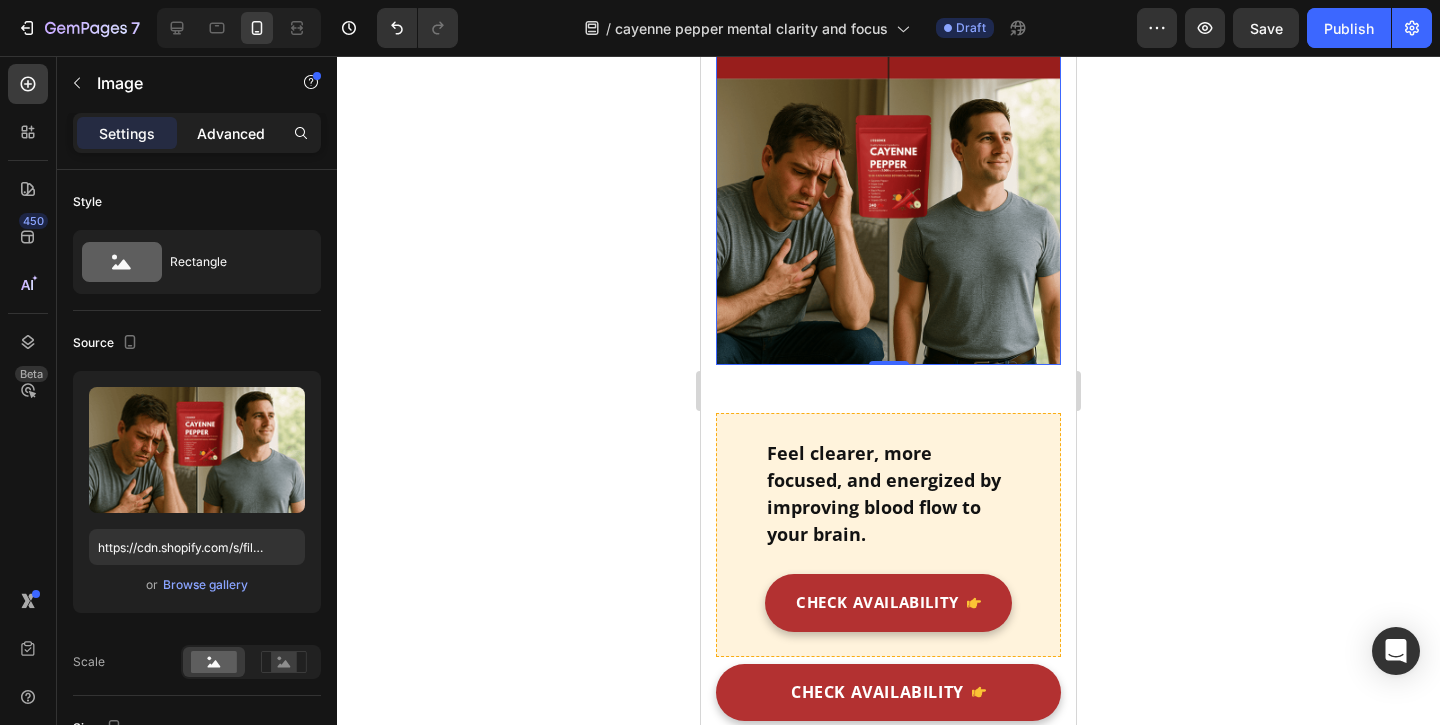 click on "Advanced" at bounding box center [231, 133] 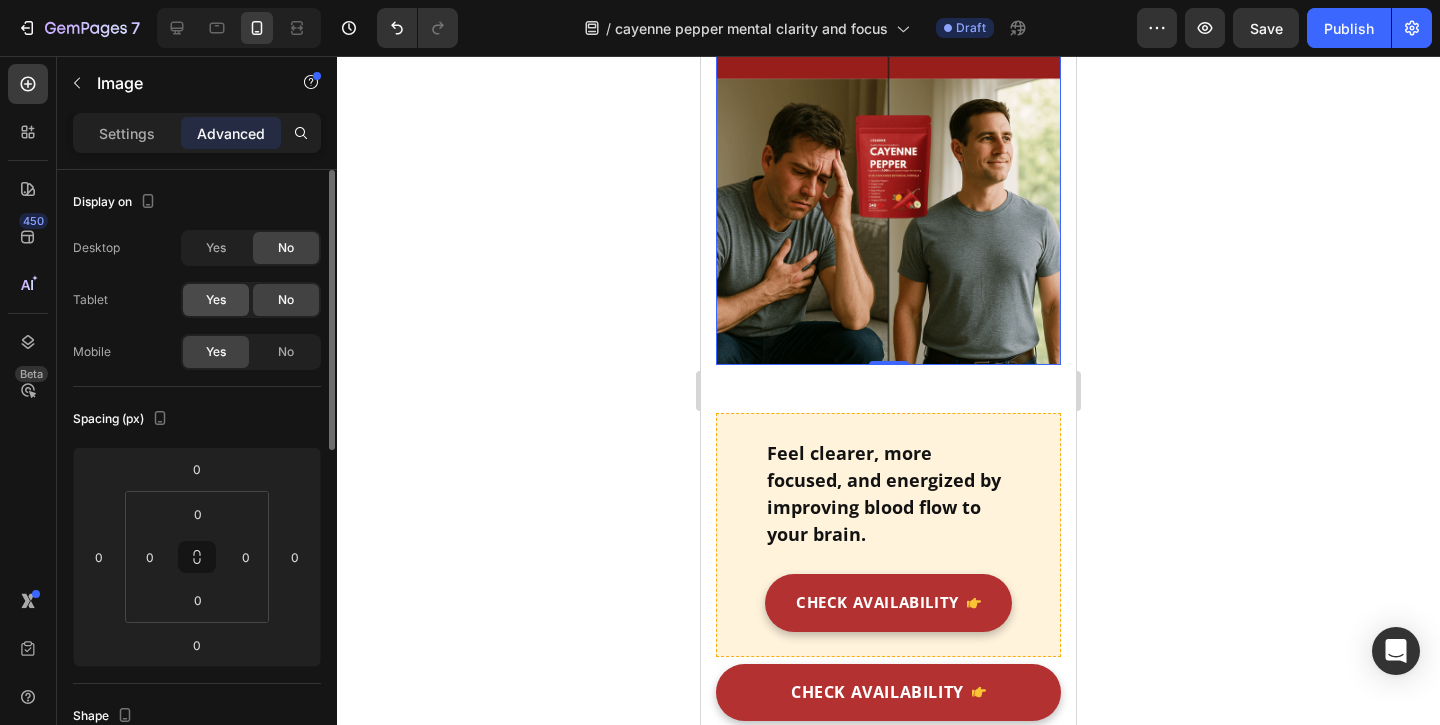 click on "Yes" 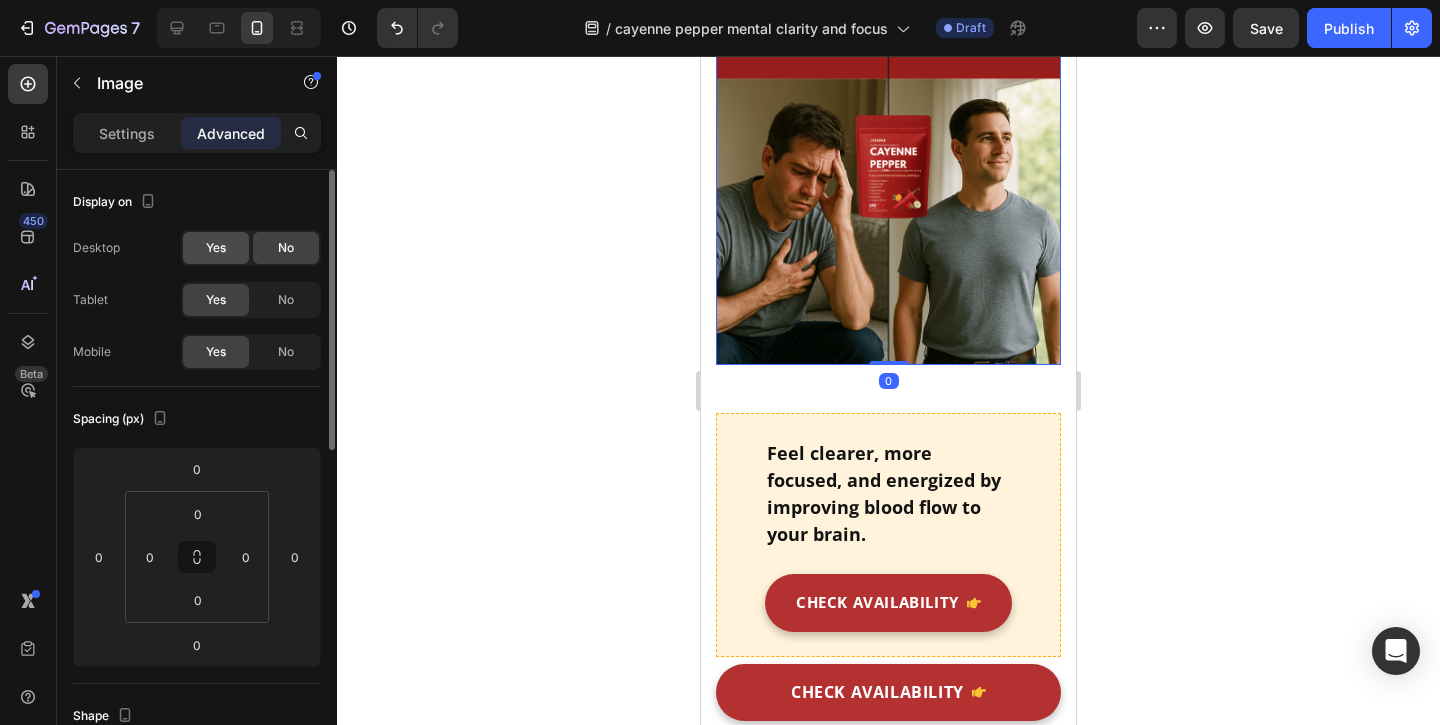 click on "Yes" 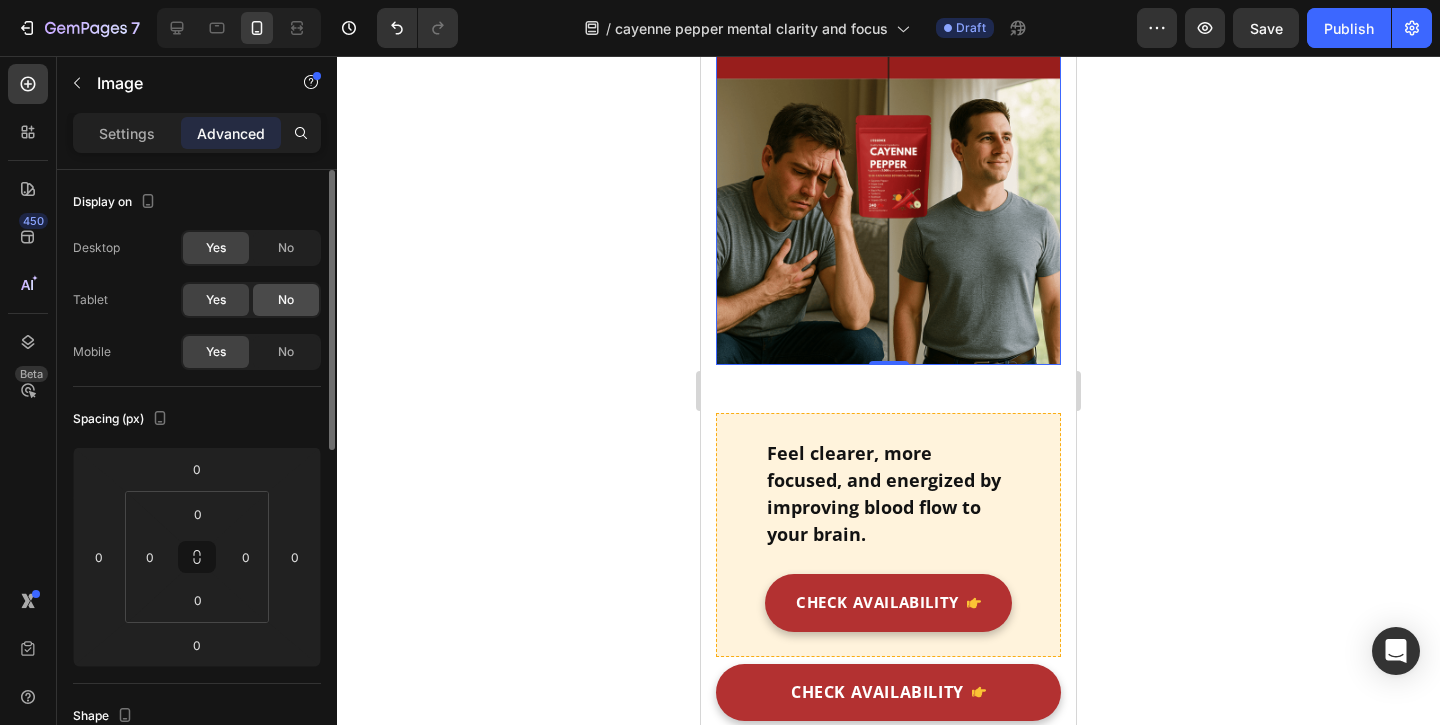 click on "No" 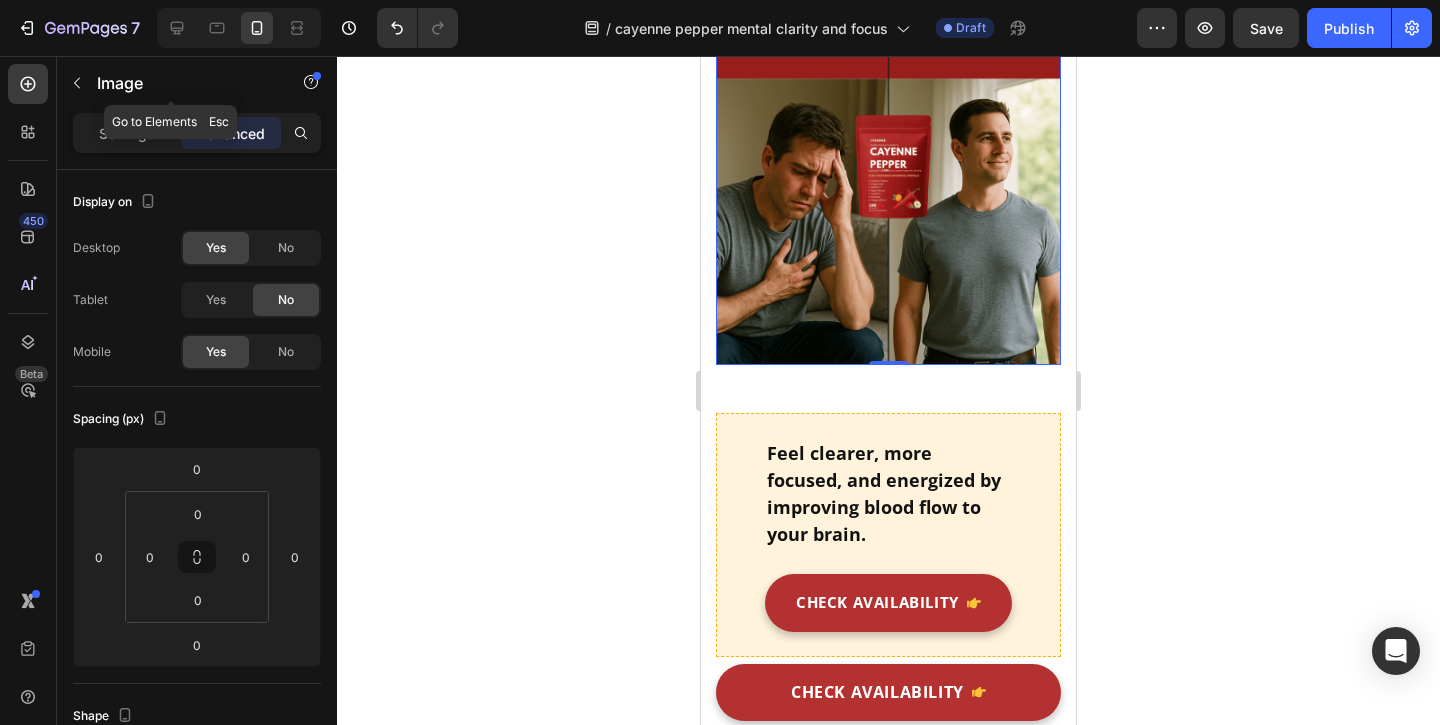 click 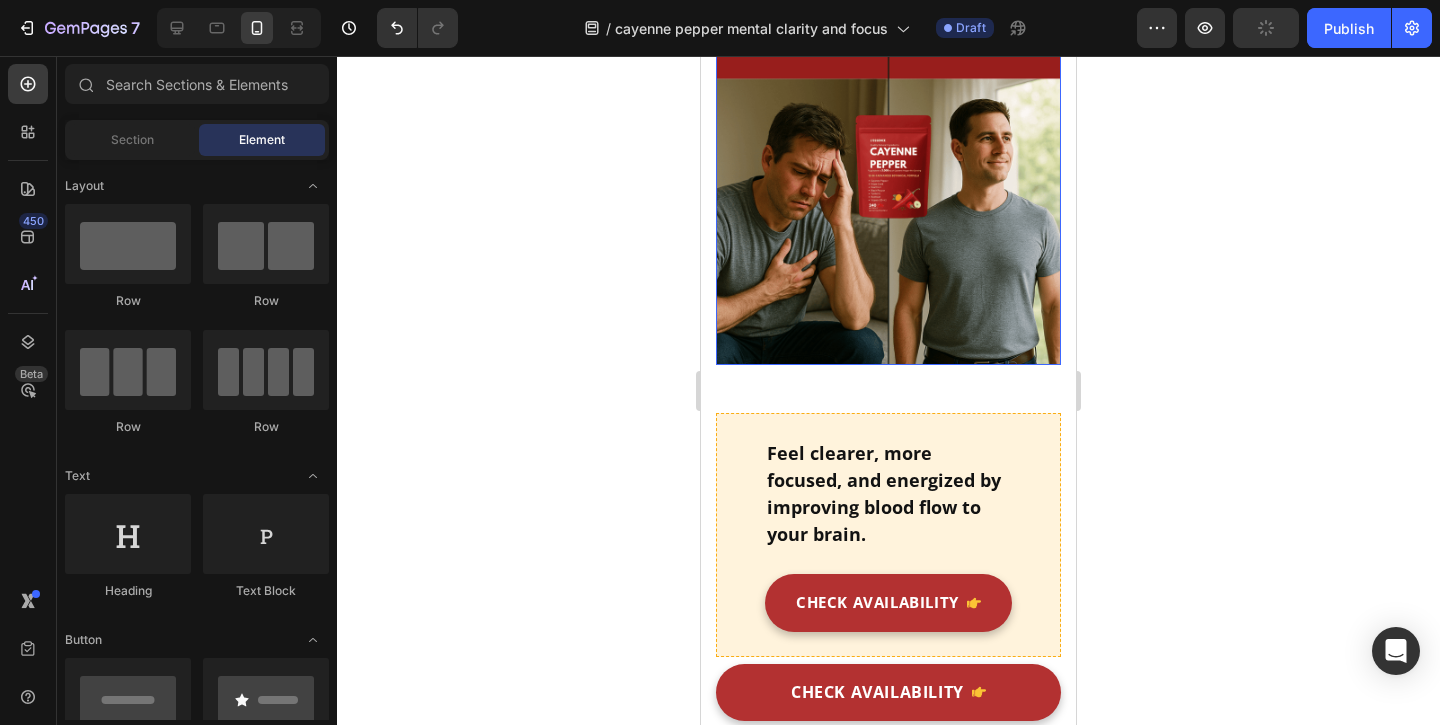 scroll, scrollTop: 1704, scrollLeft: 0, axis: vertical 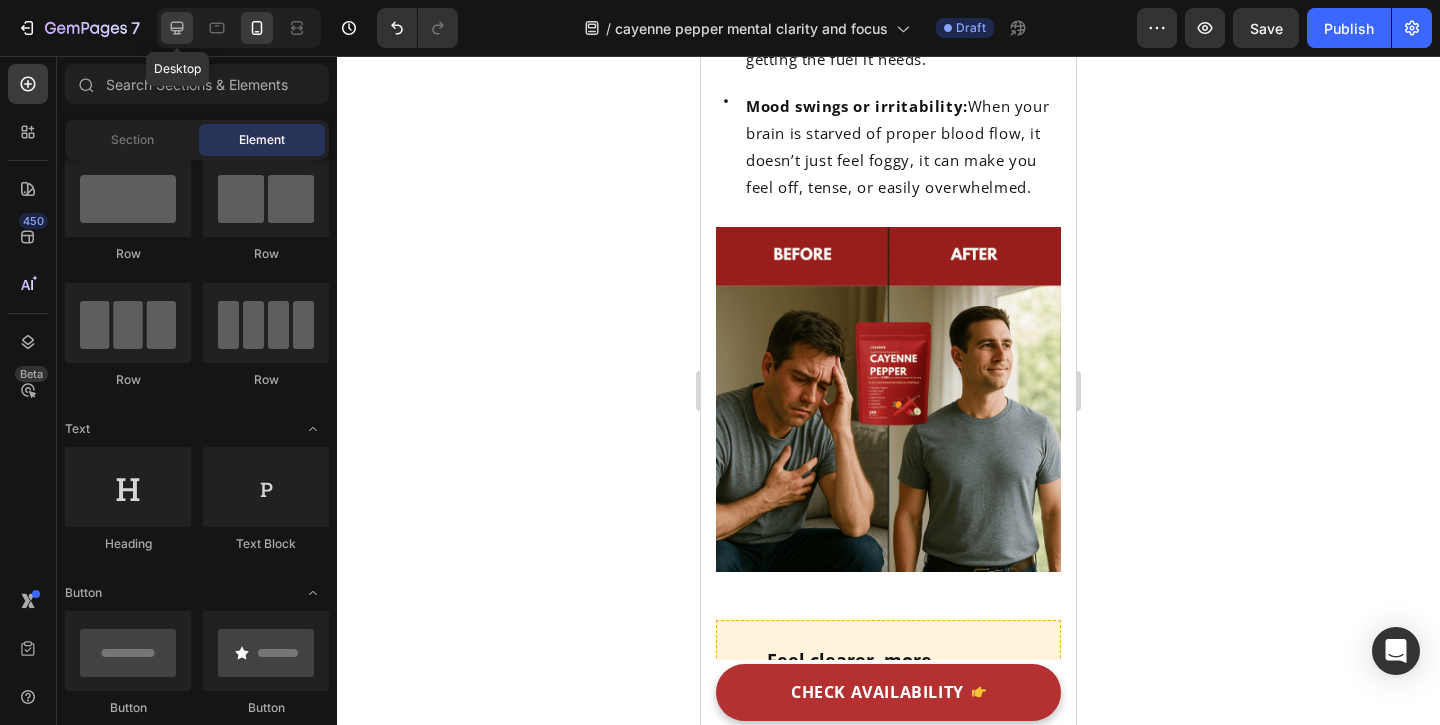 click 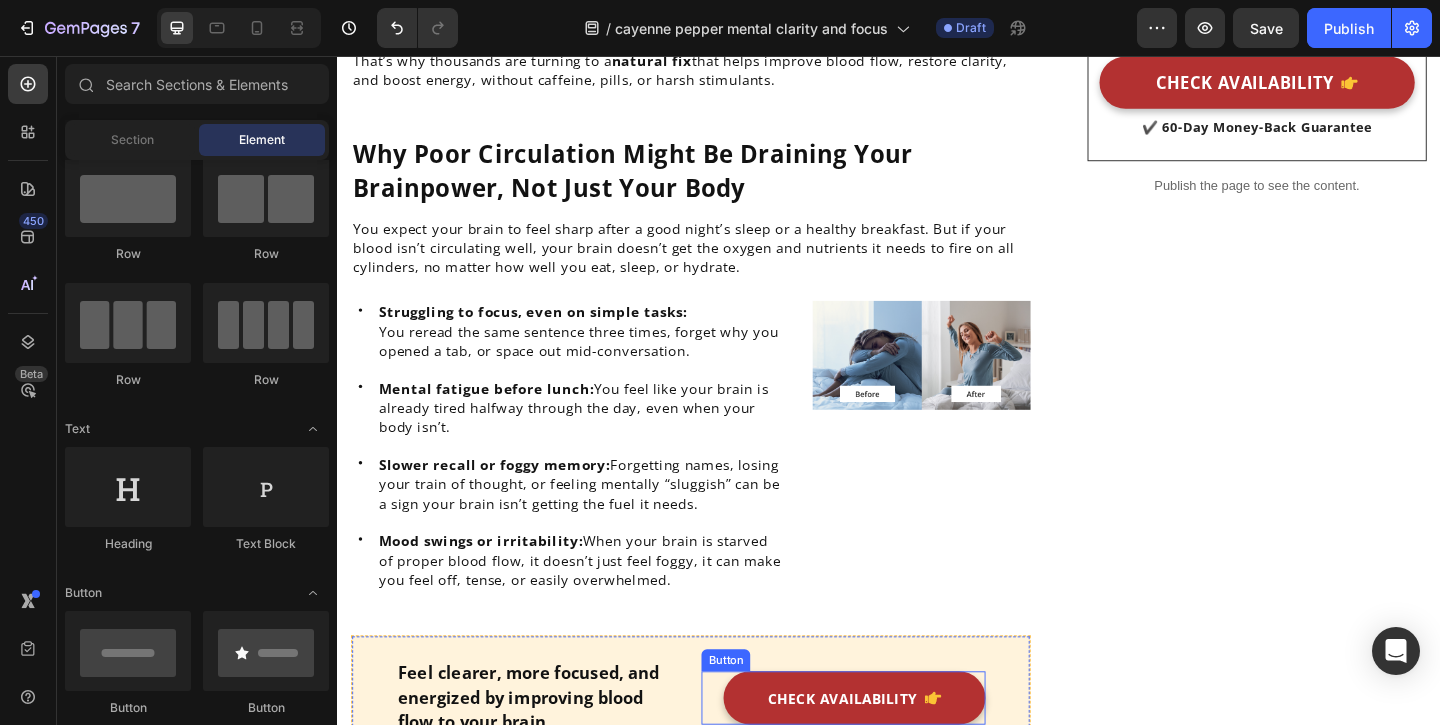 scroll, scrollTop: 816, scrollLeft: 0, axis: vertical 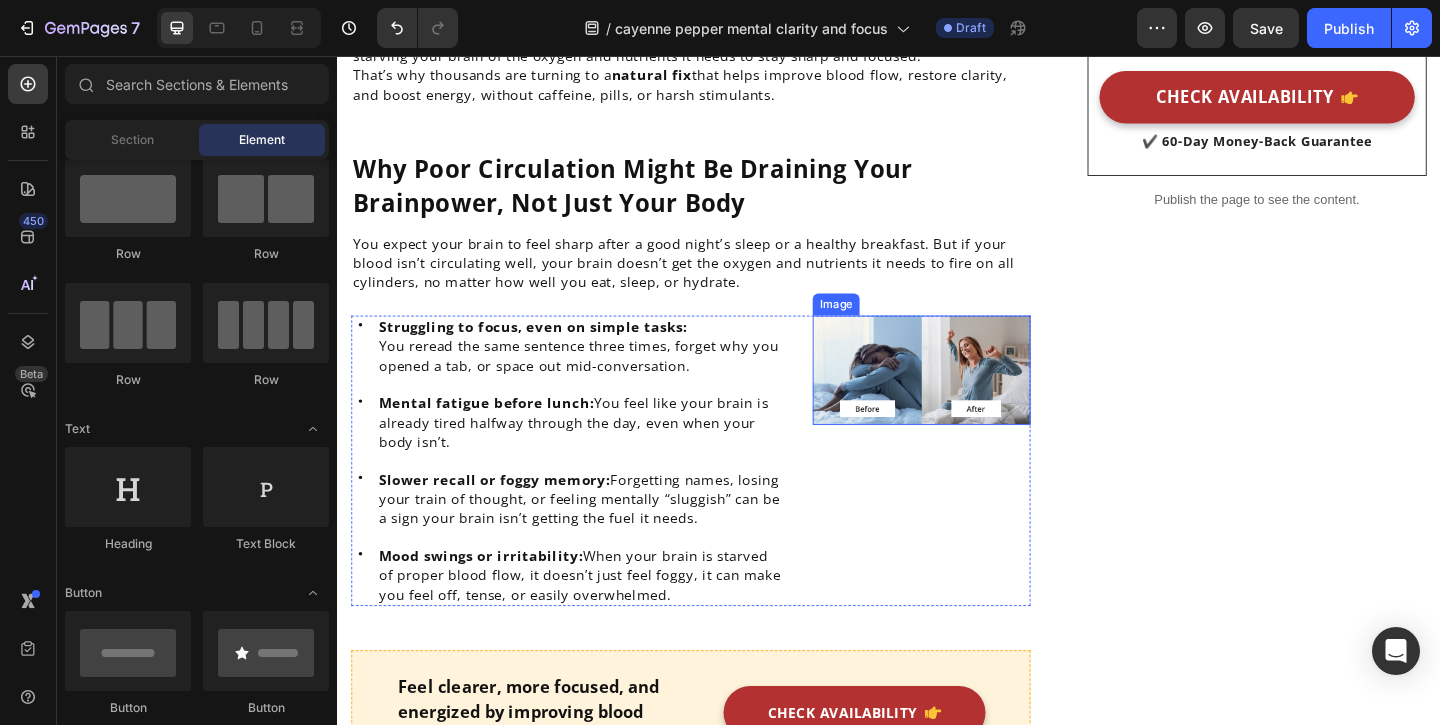 click at bounding box center [972, 397] 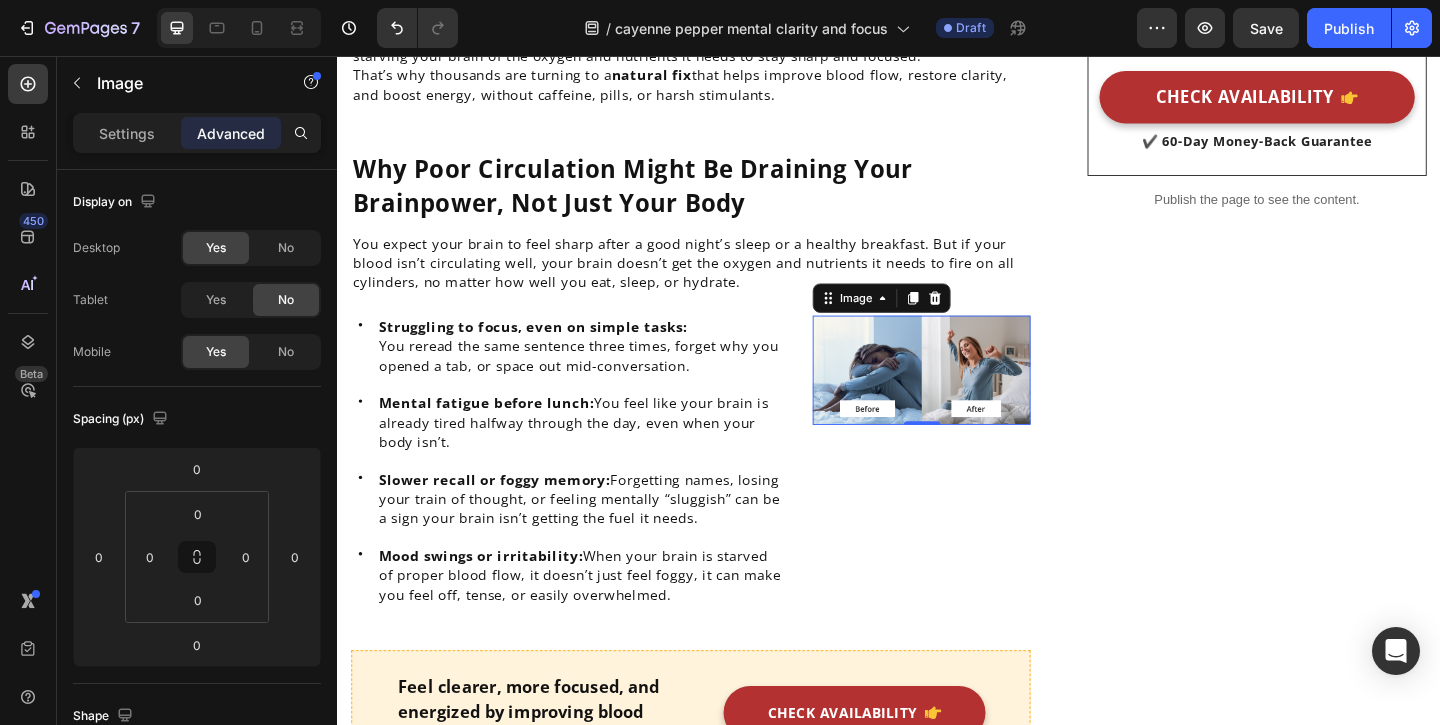 click at bounding box center [972, 397] 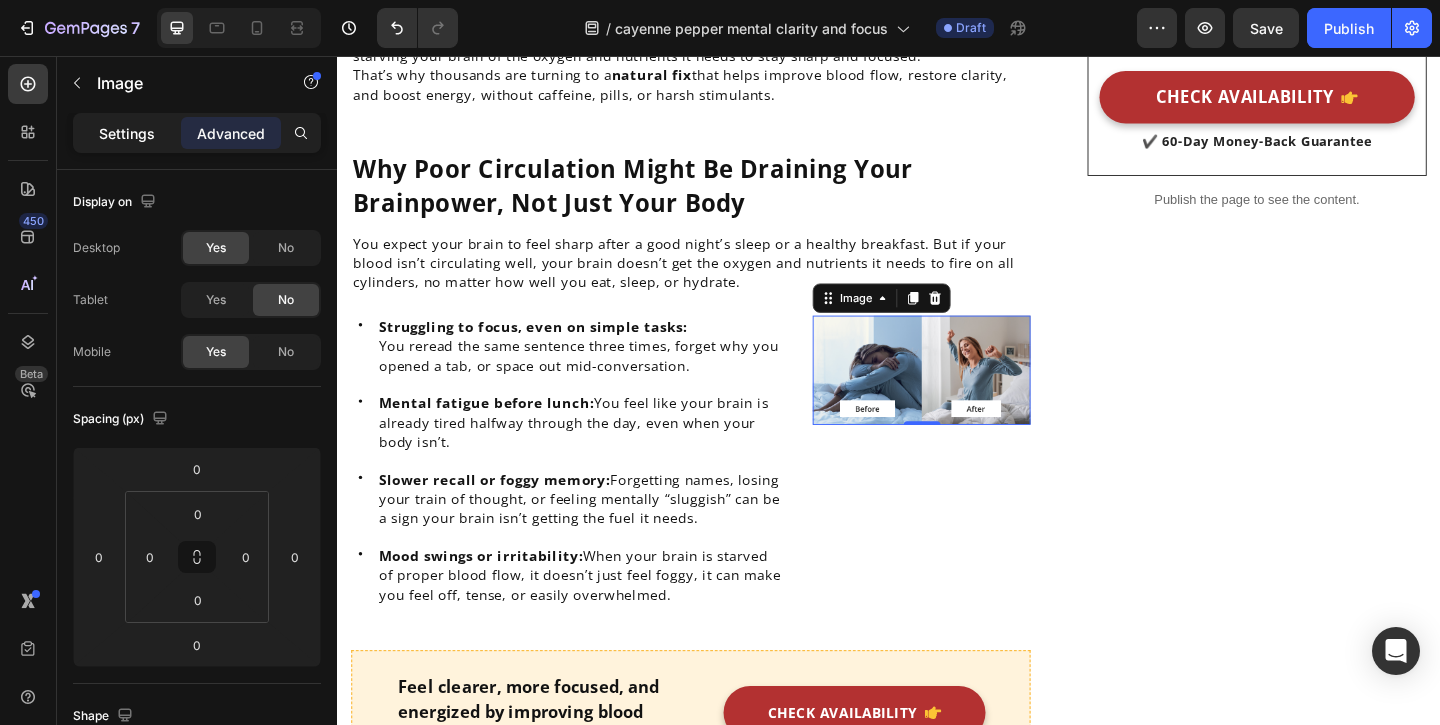 click on "Settings" at bounding box center (127, 133) 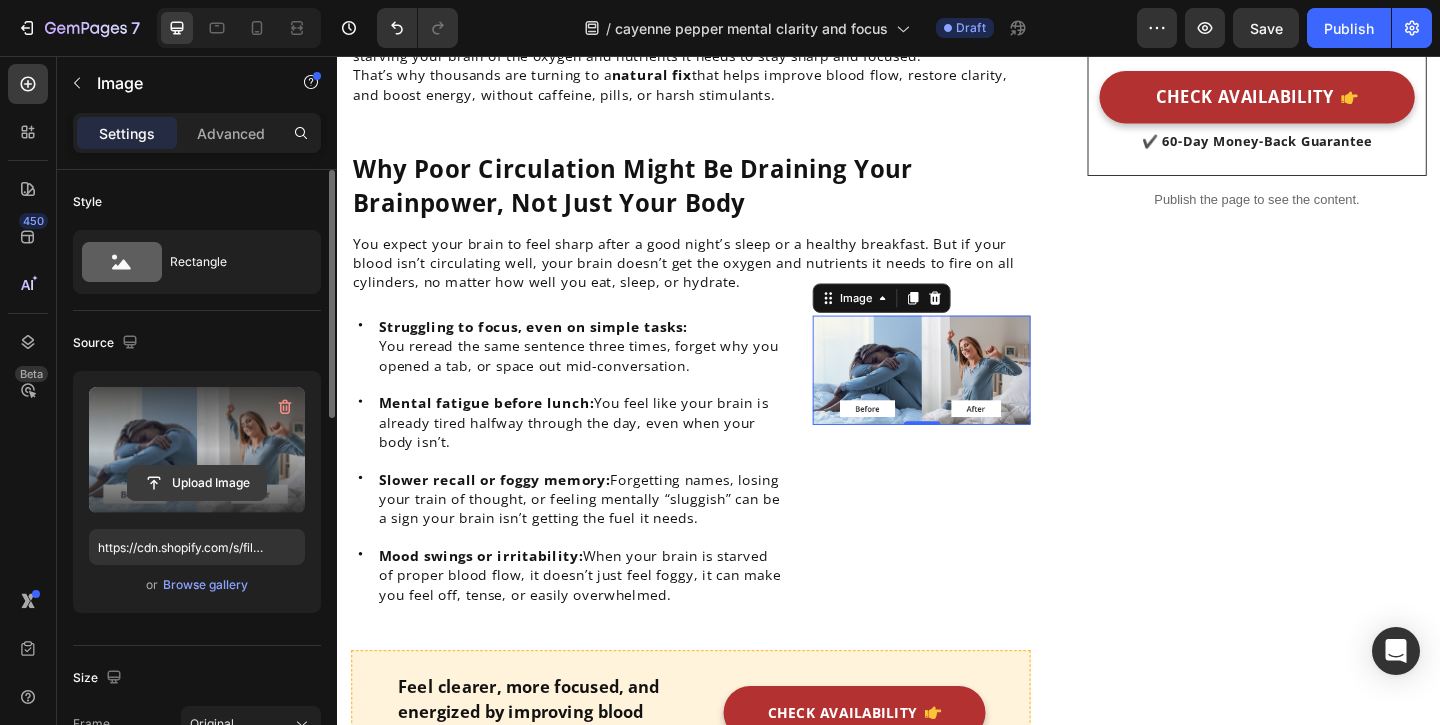 click 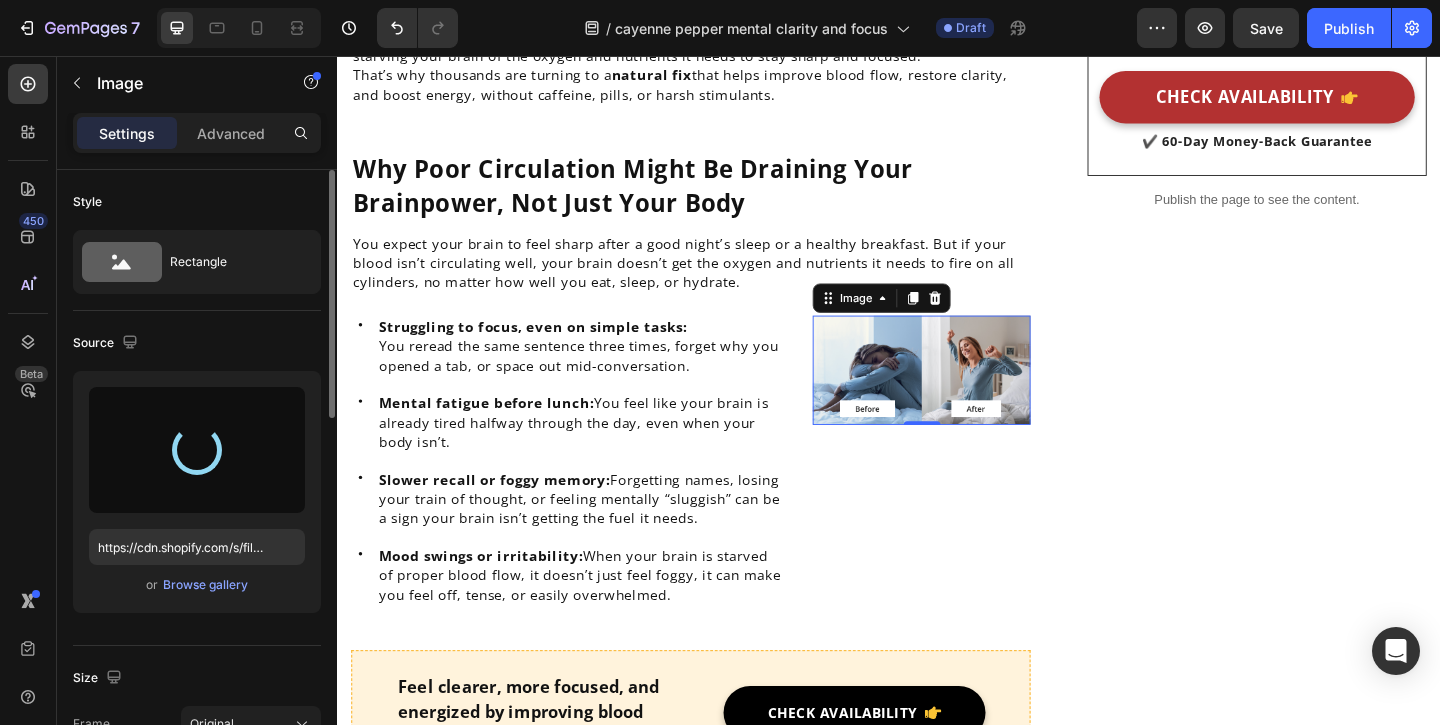 type on "https://cdn.shopify.com/s/files/1/0949/5078/5373/files/gempages_577565506760868368-aa1af5b2-b07f-4ebe-b100-83808b07f2c4.png" 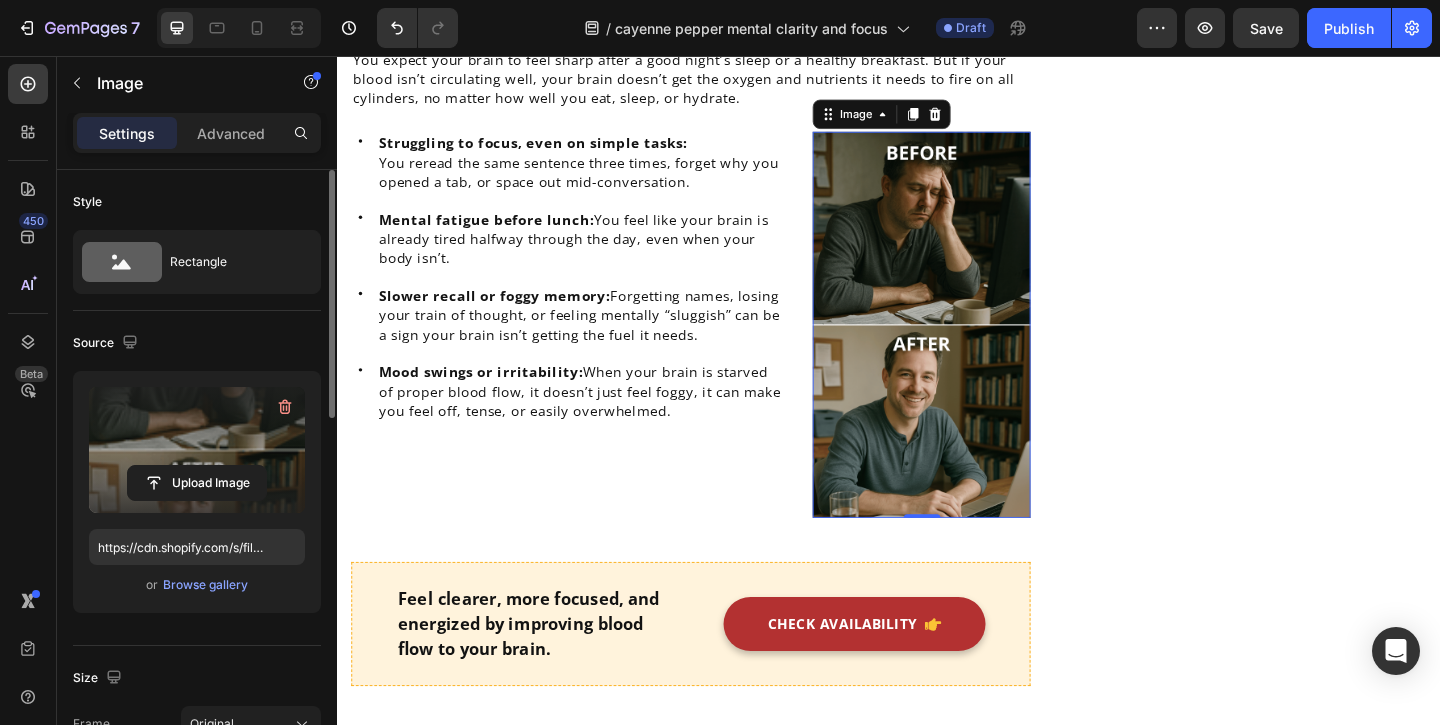 scroll, scrollTop: 1014, scrollLeft: 0, axis: vertical 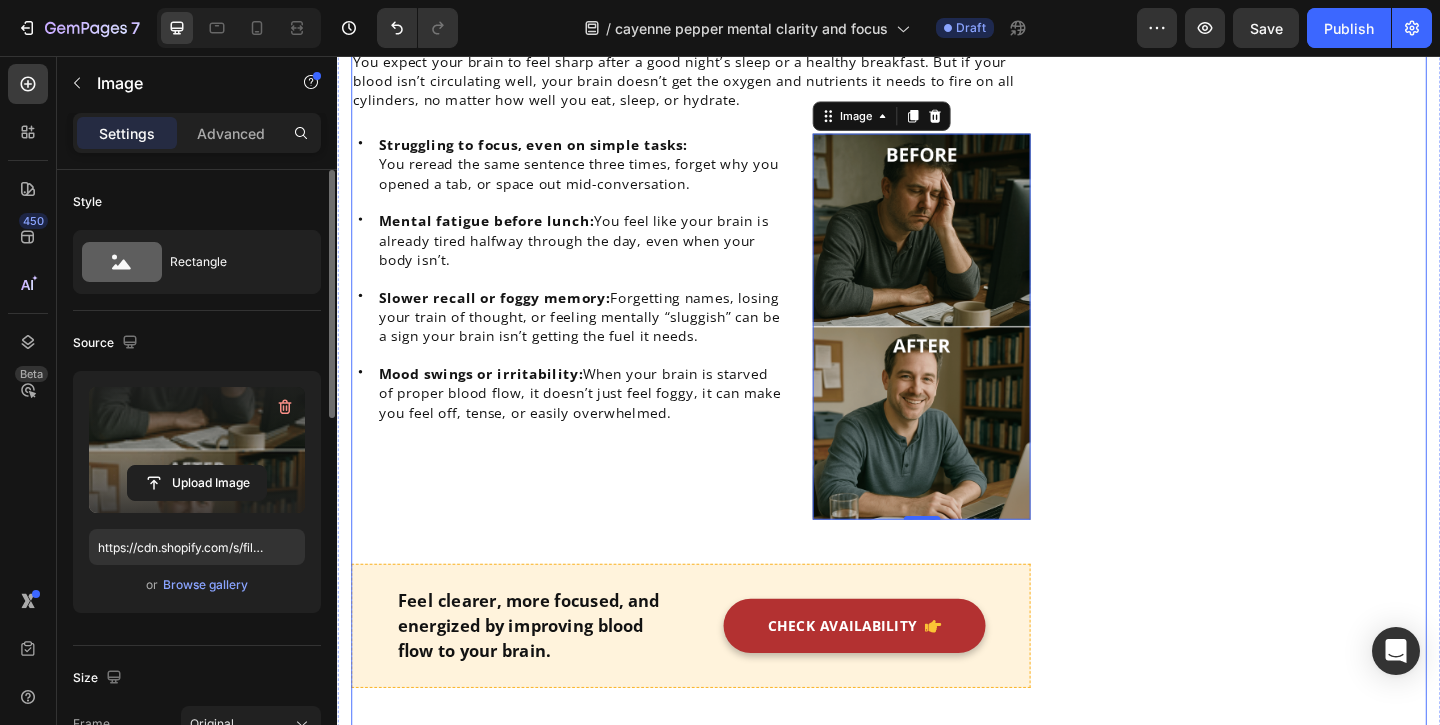 click on "Top 4 Benefits People Notice First Heading
Icon Sharper Mental Clarity Text block
Icon Boosted Daily Energy Text block
Icon More Focus, Less Brain Fog Text block
Icon Easy-to-Swallow Softgels Text block Icon List Row Image  	   CHECK AVAILABILITY Button ✔️ 60-Day Money-Back Guarantee Text block Row
Publish the page to see the content.
Sticky sidebar" at bounding box center (1337, 1847) 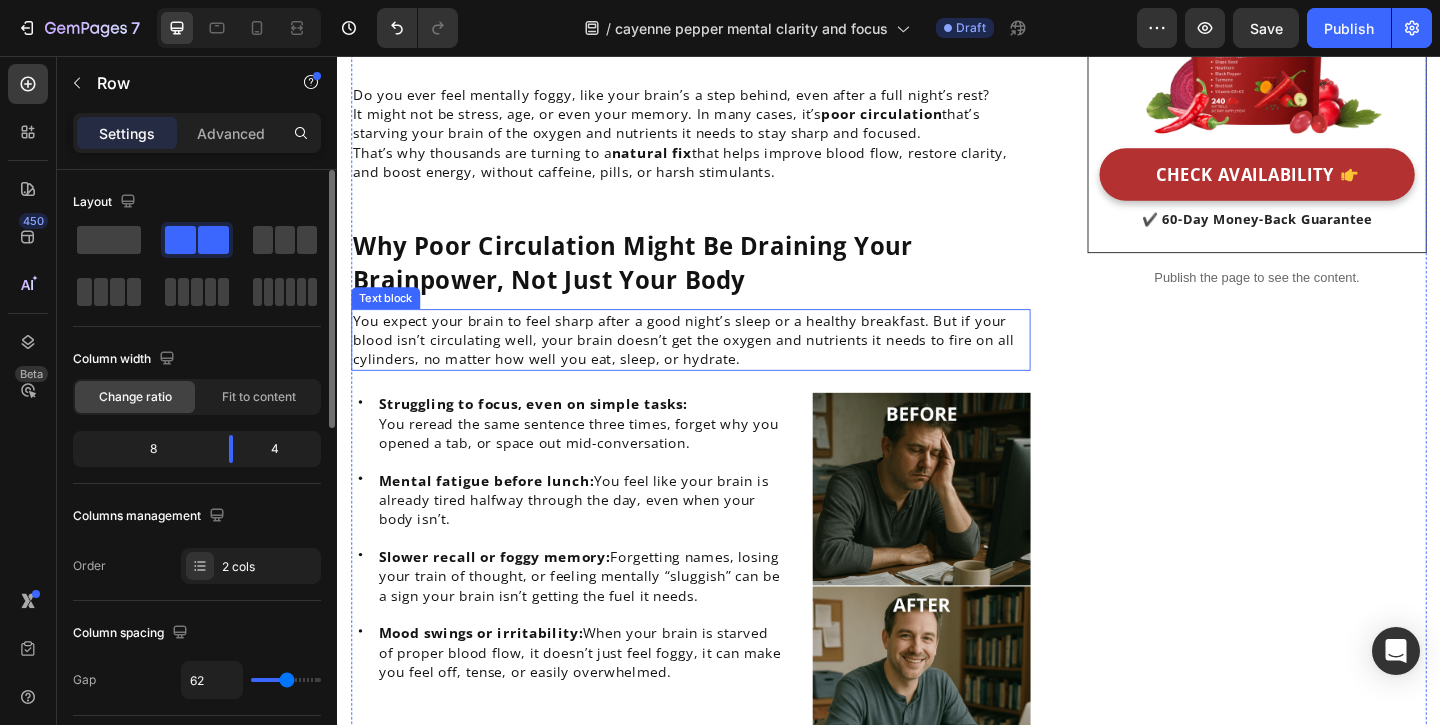 scroll, scrollTop: 1023, scrollLeft: 0, axis: vertical 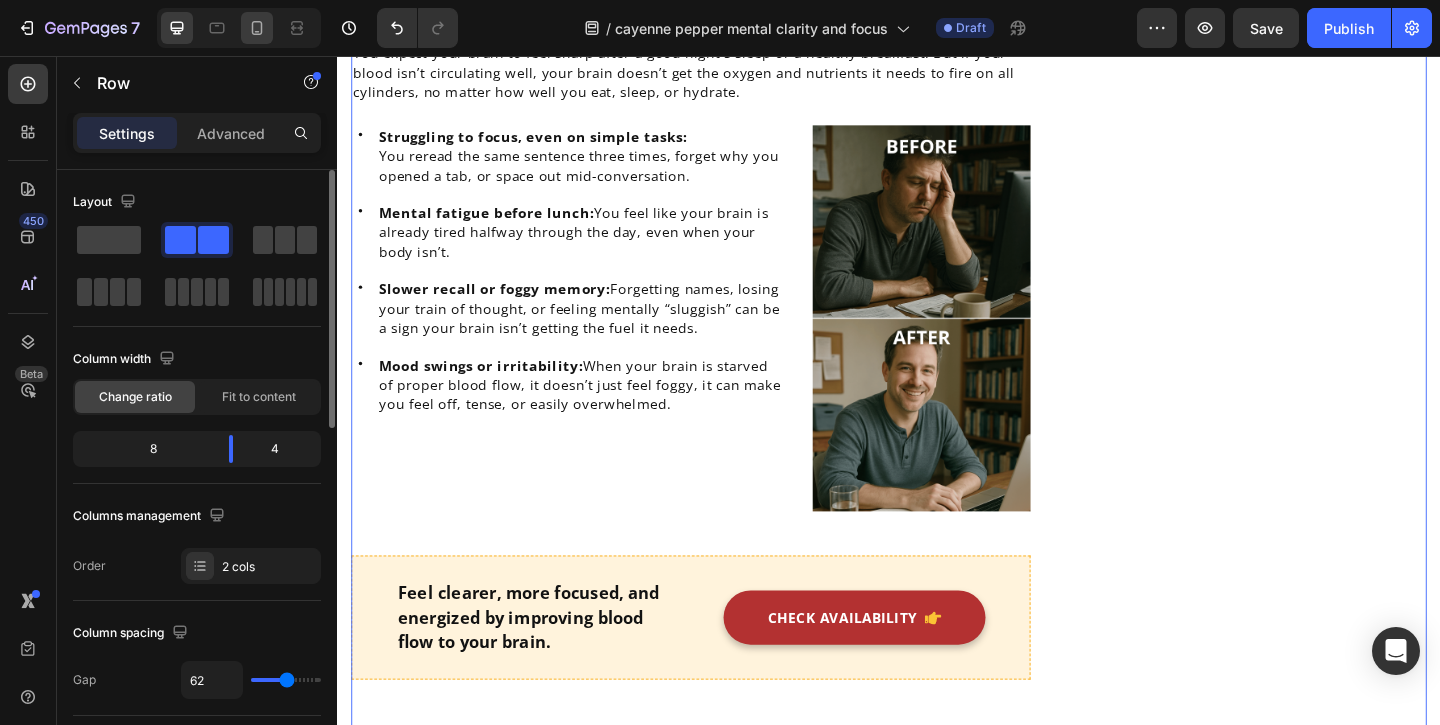 click 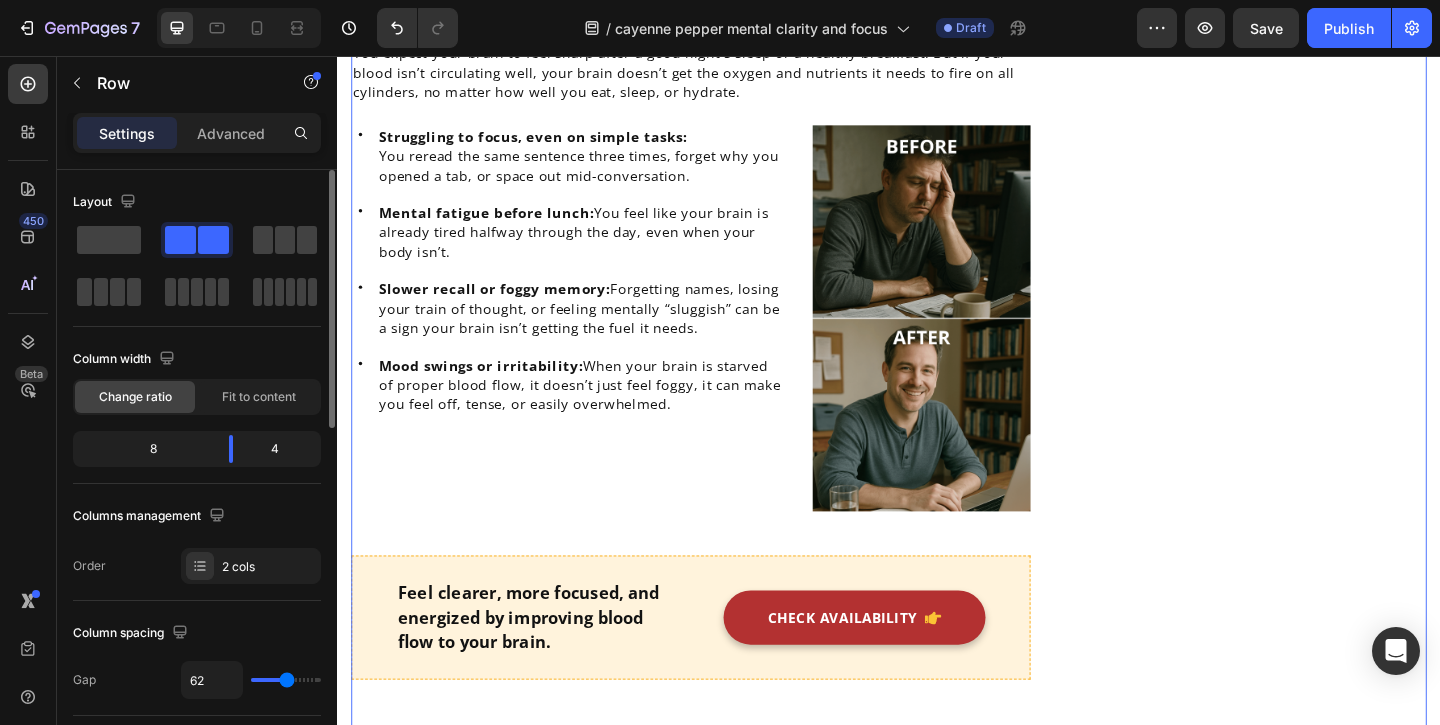 type on "0" 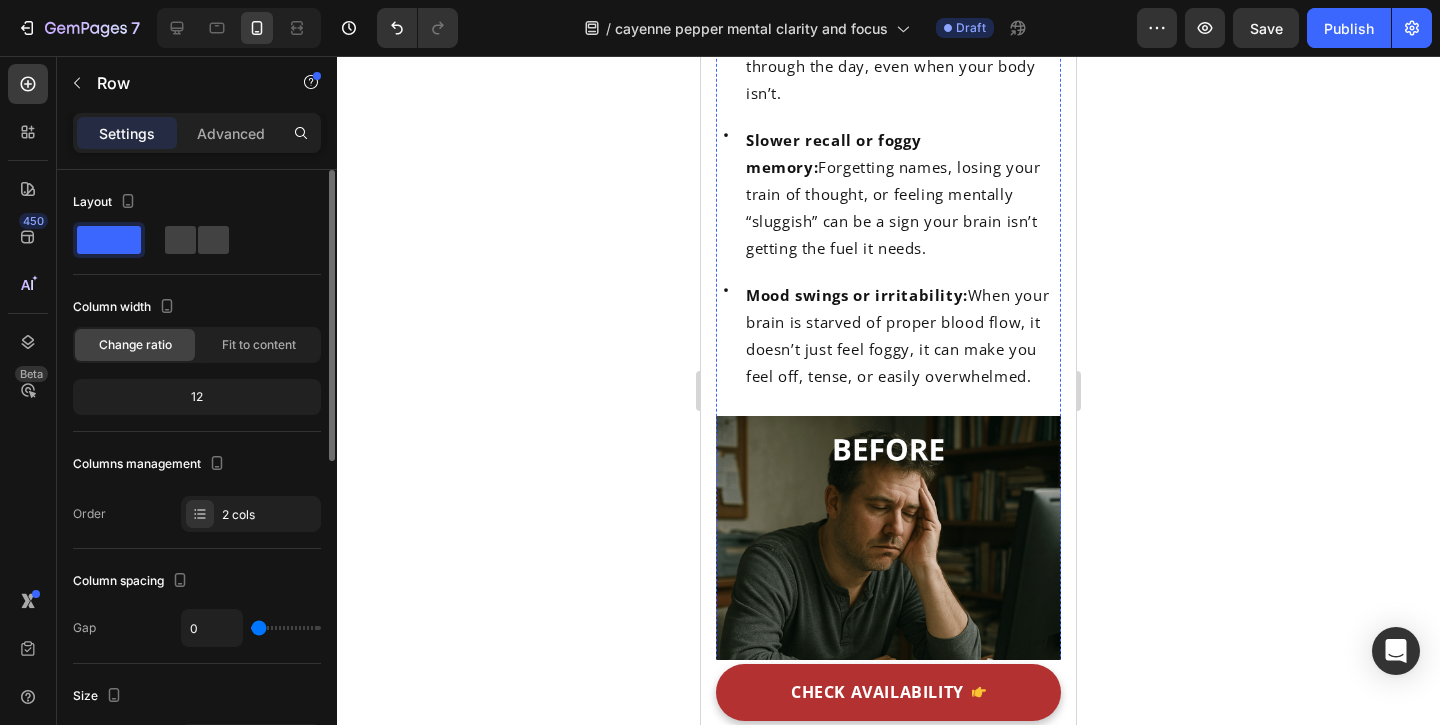 scroll, scrollTop: 1666, scrollLeft: 0, axis: vertical 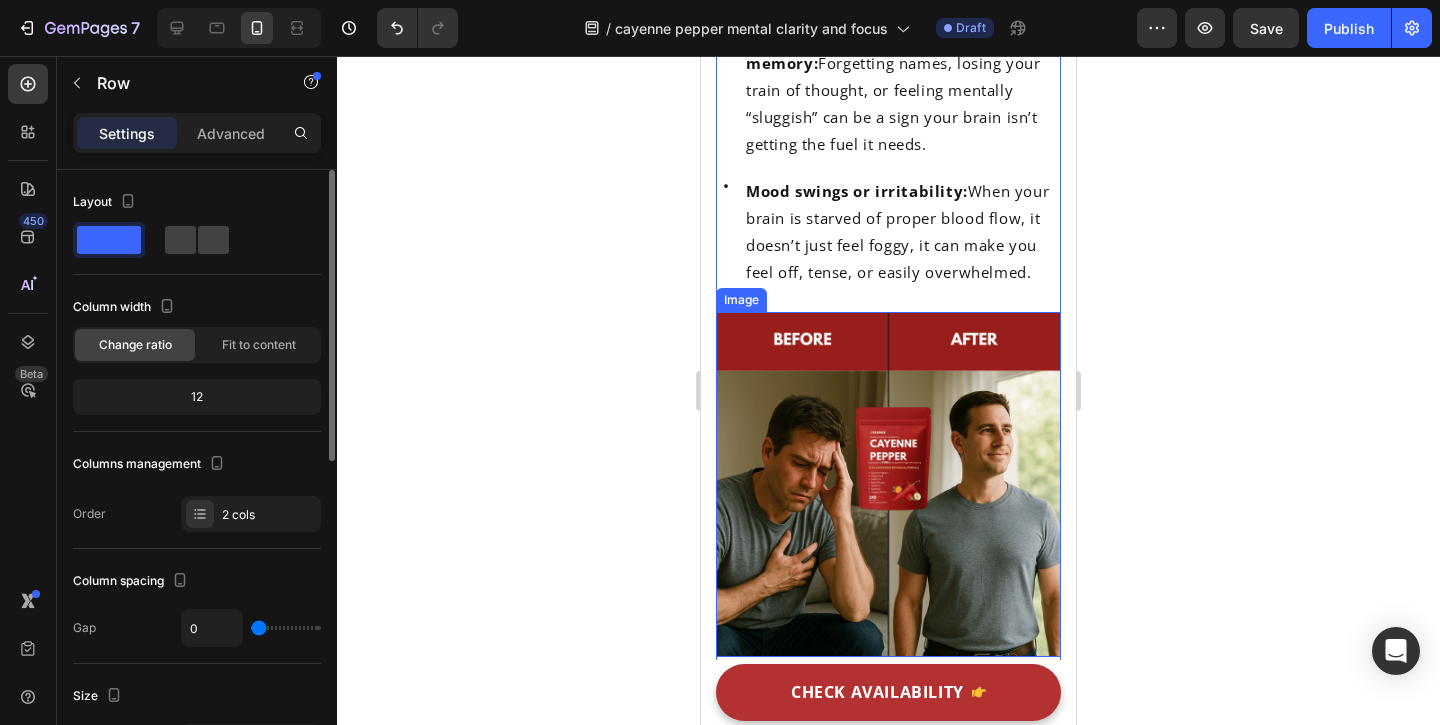 click at bounding box center (888, 484) 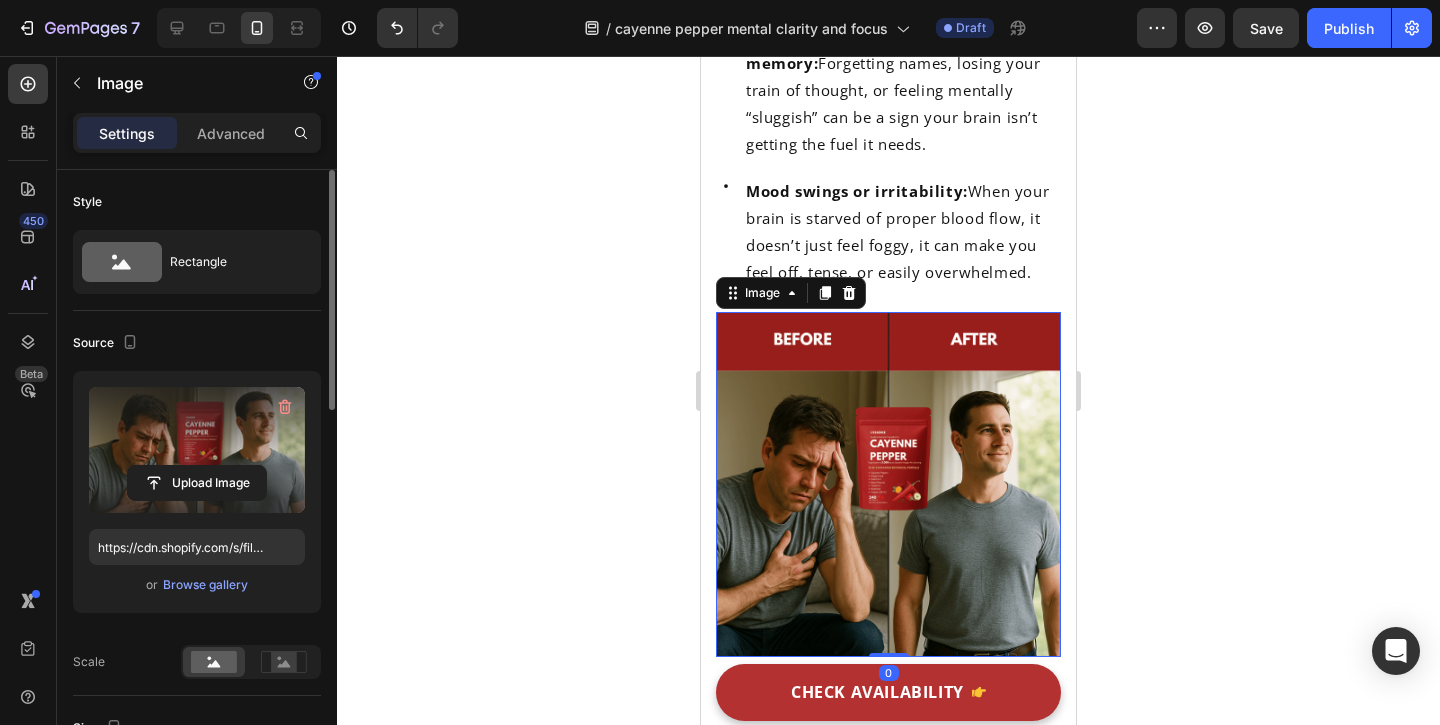 click at bounding box center (197, 450) 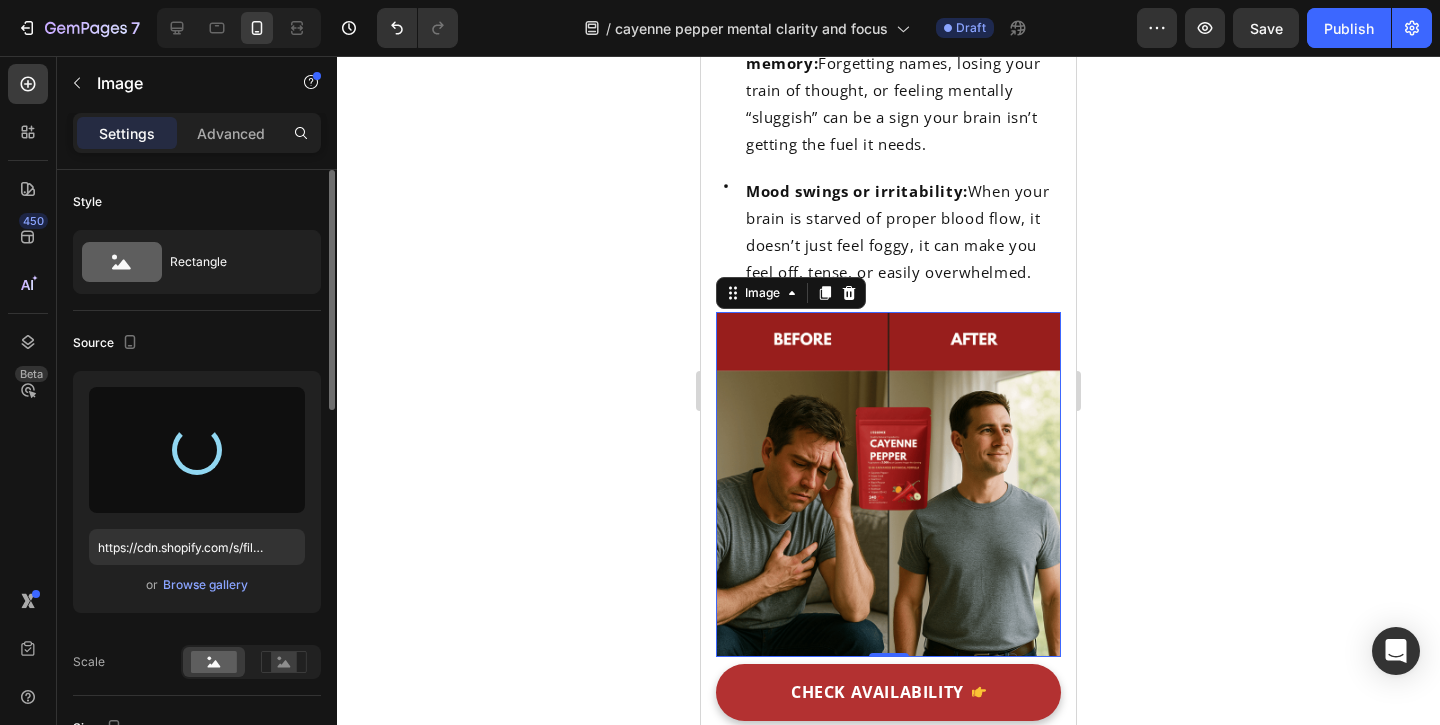 type on "https://cdn.shopify.com/s/files/1/0949/5078/5373/files/gempages_577565506760868368-1c928d2a-9dad-40ed-abe7-5a56c05ede21.png" 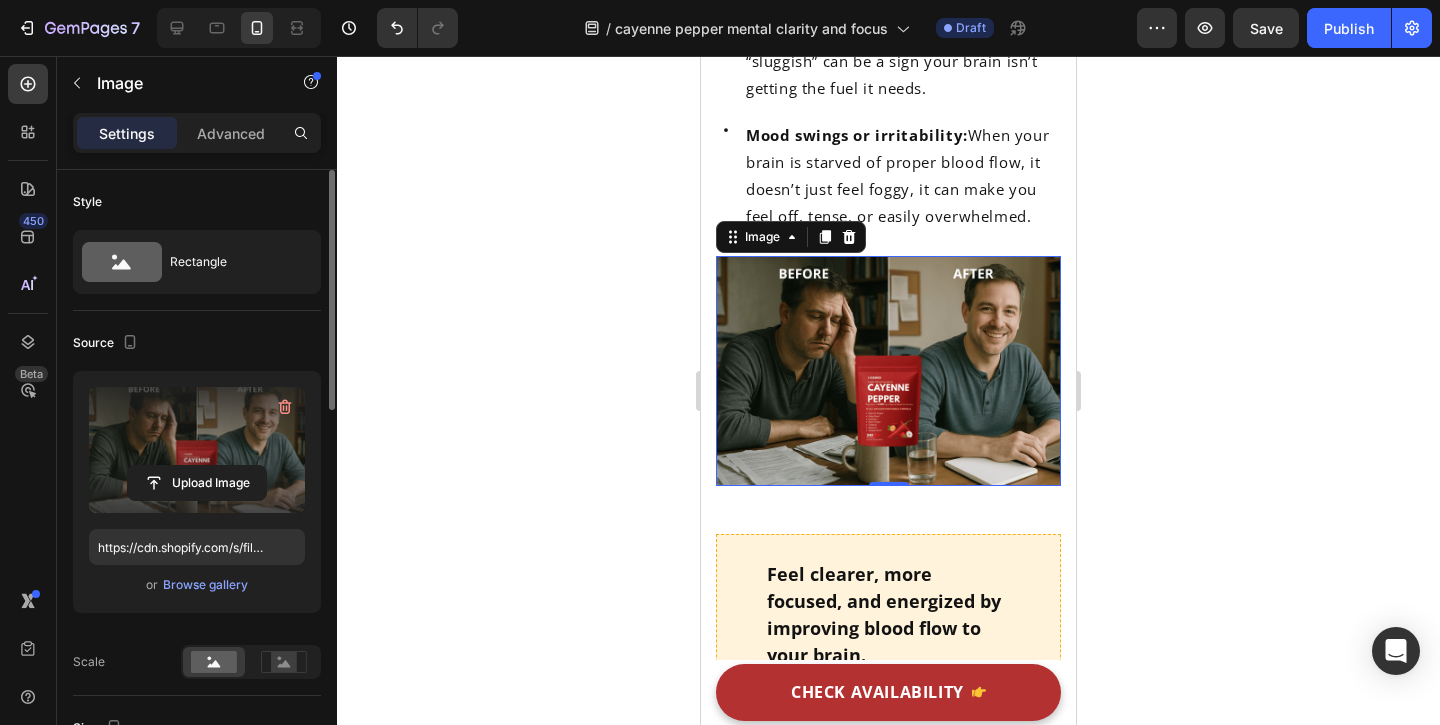 scroll, scrollTop: 1610, scrollLeft: 0, axis: vertical 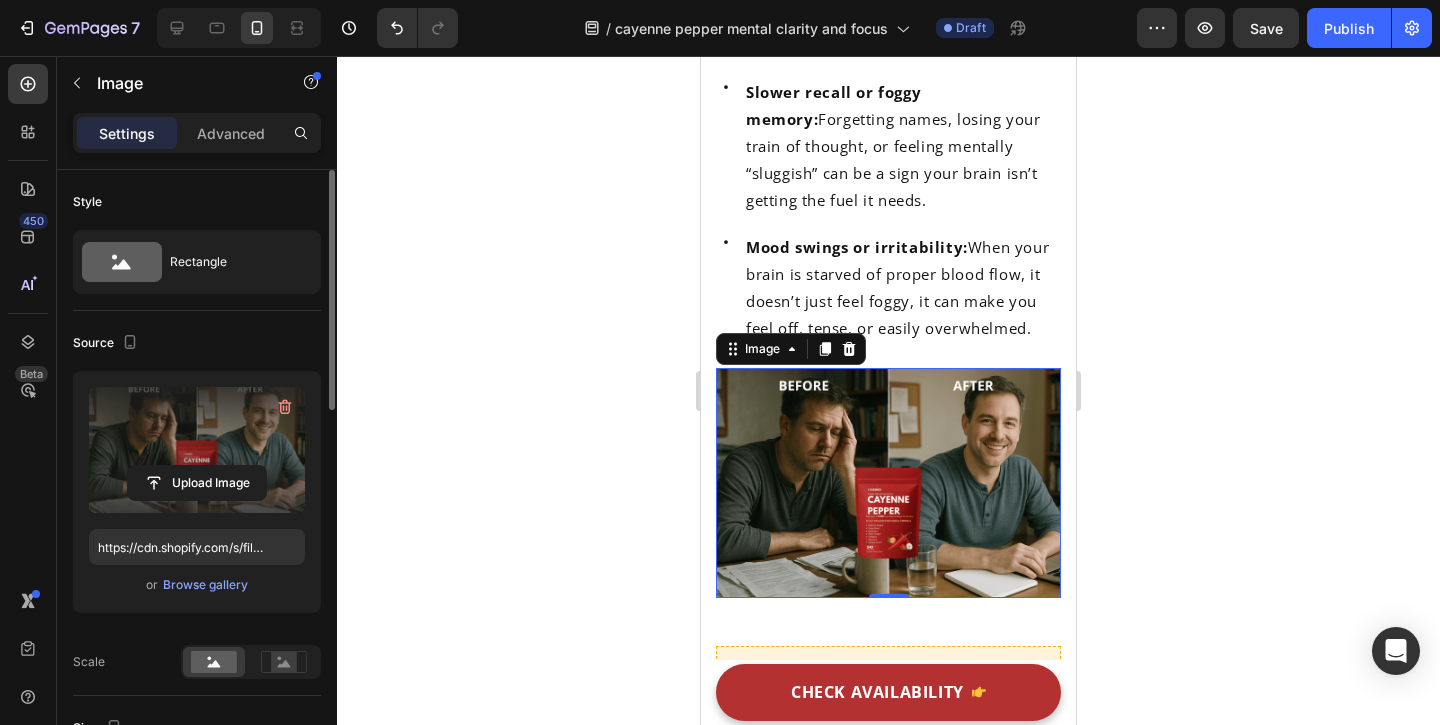 click 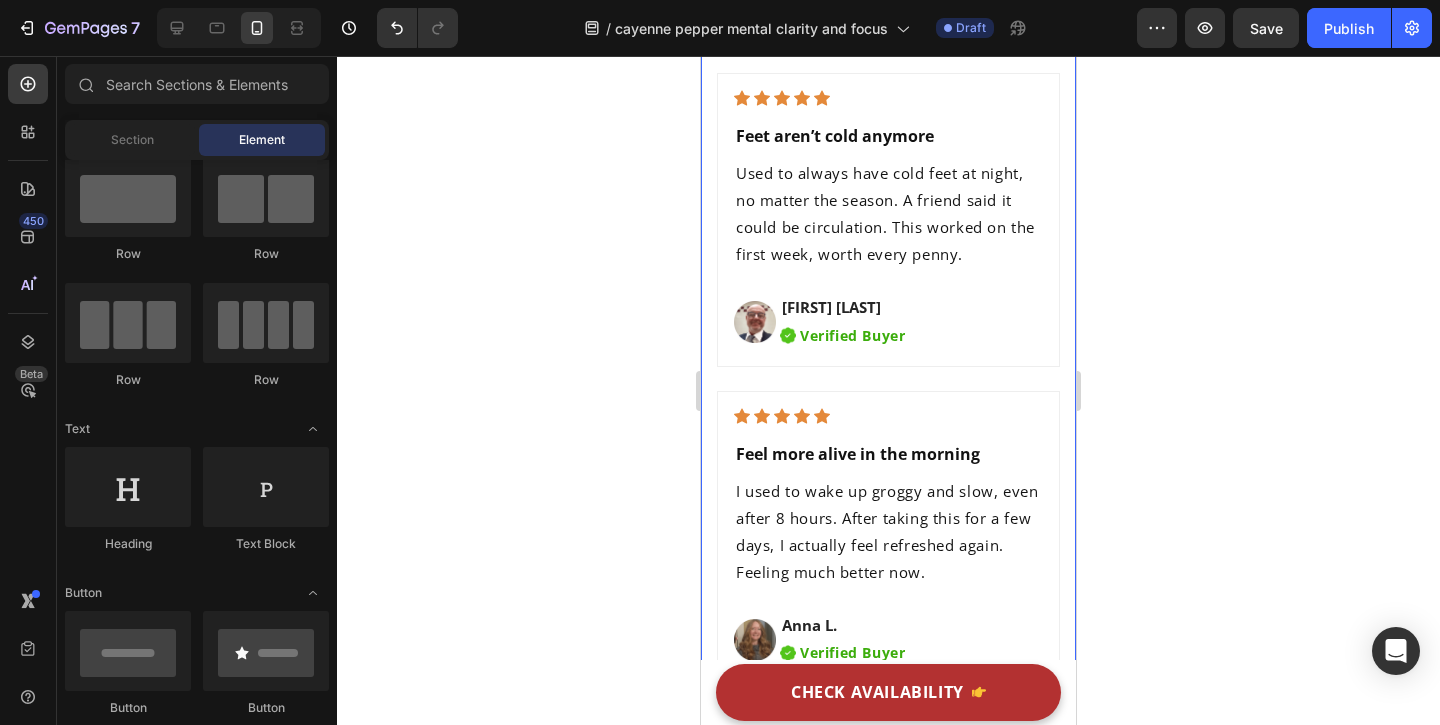 scroll, scrollTop: 9228, scrollLeft: 0, axis: vertical 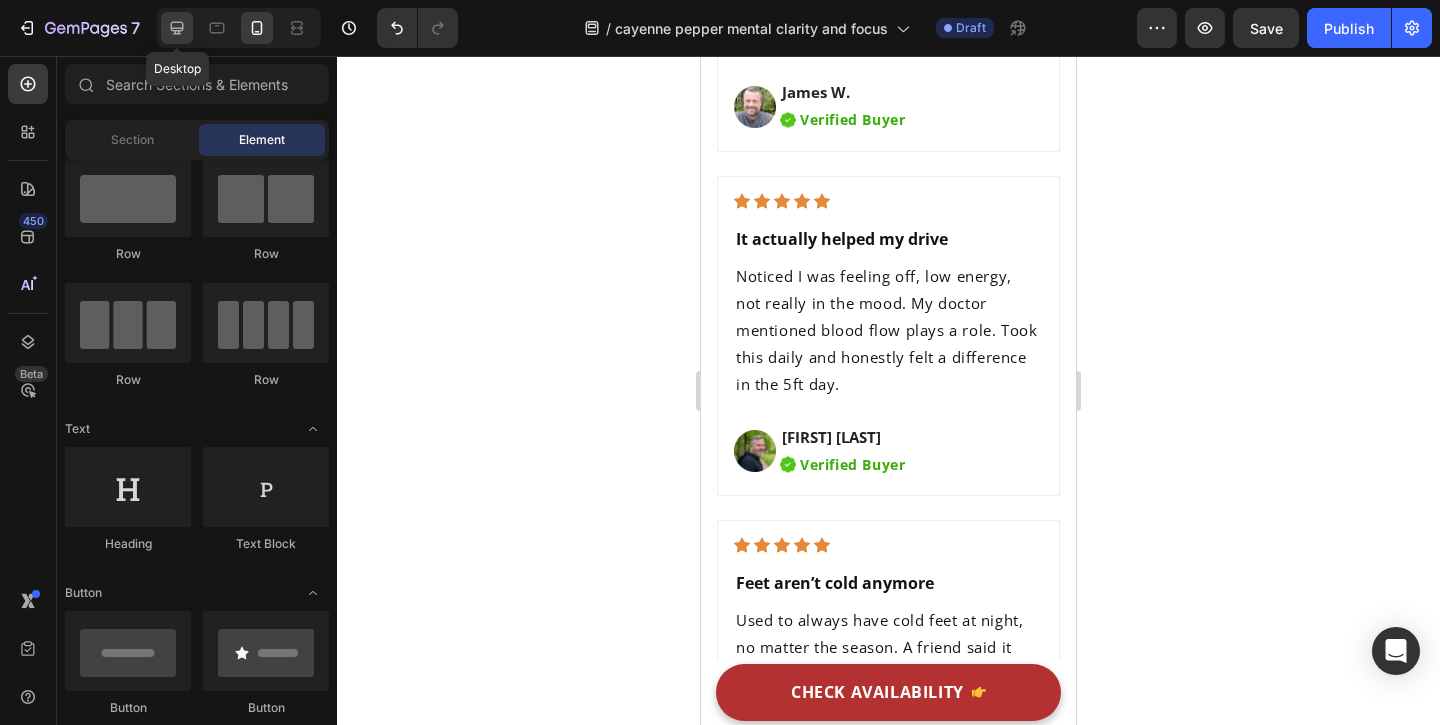 click 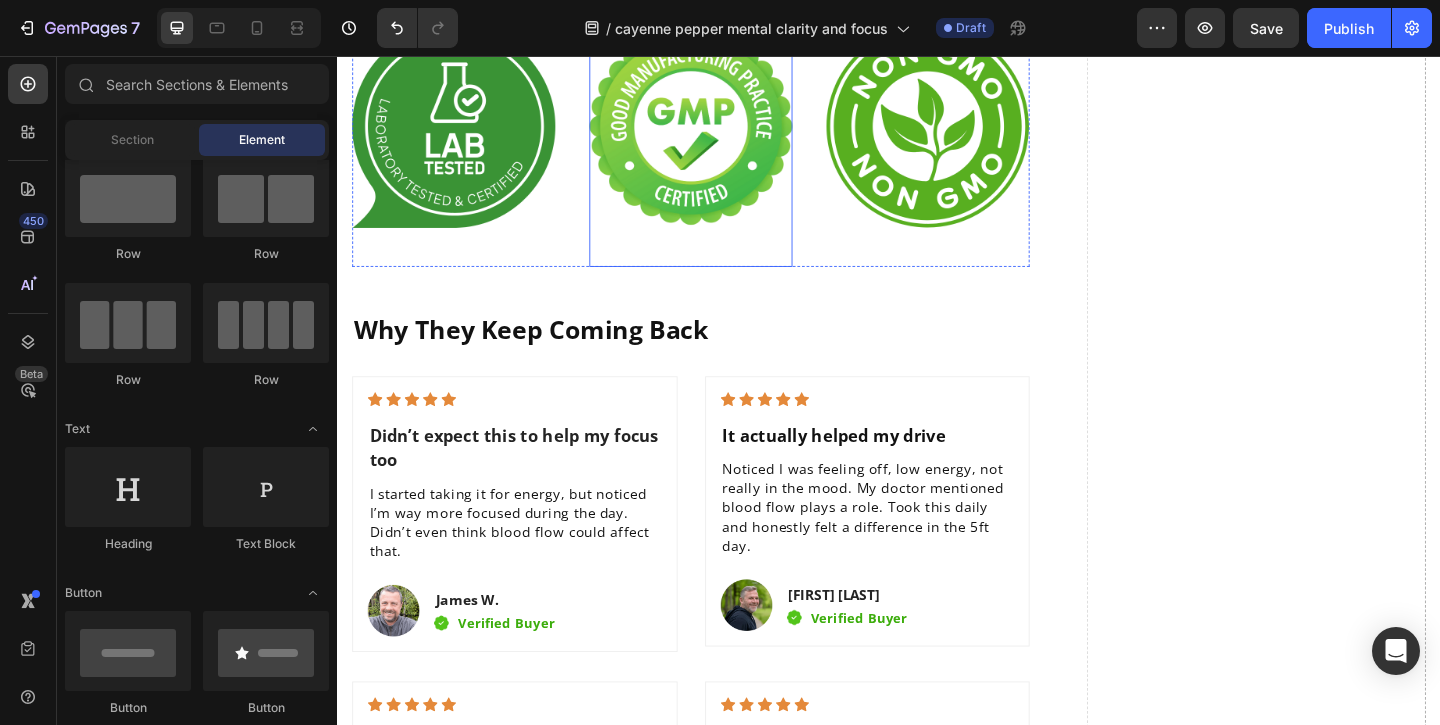scroll, scrollTop: 9781, scrollLeft: 0, axis: vertical 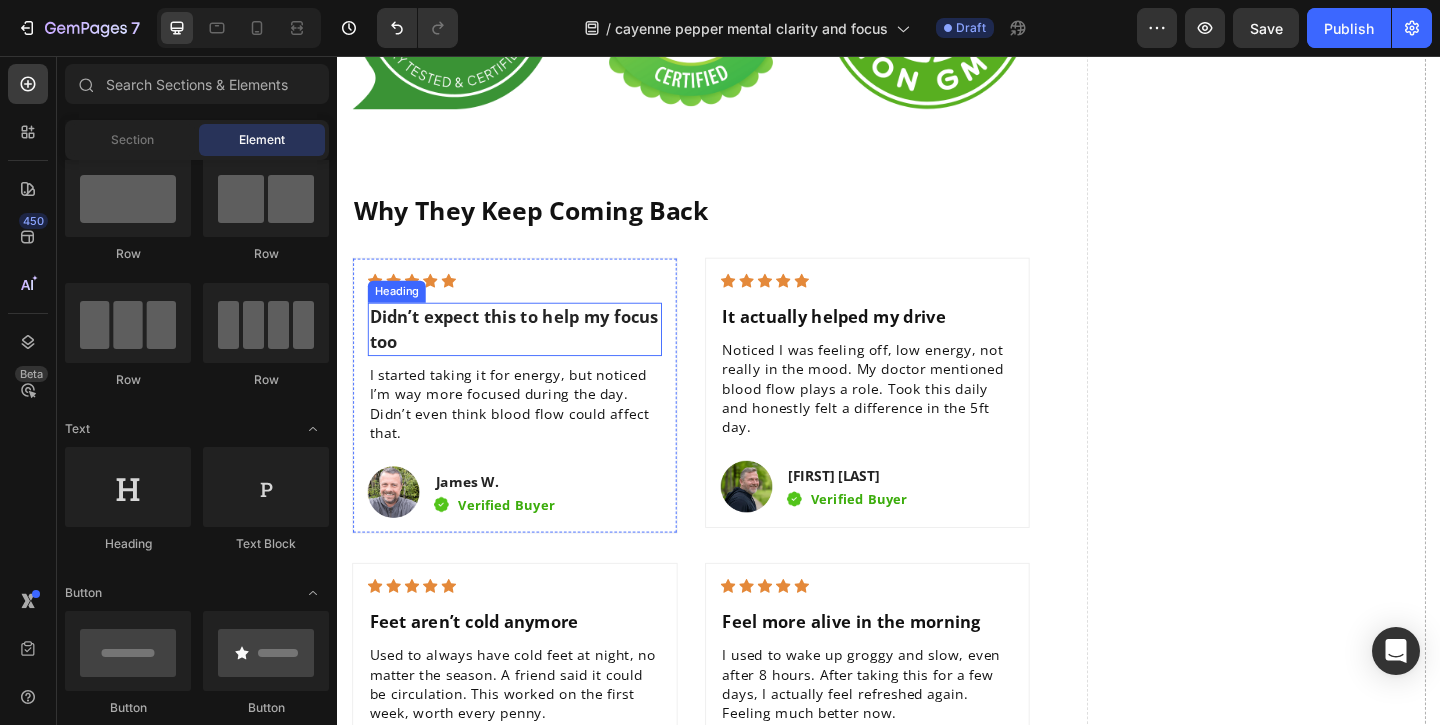 click on "Didn’t expect this to help my focus too" at bounding box center [530, 353] 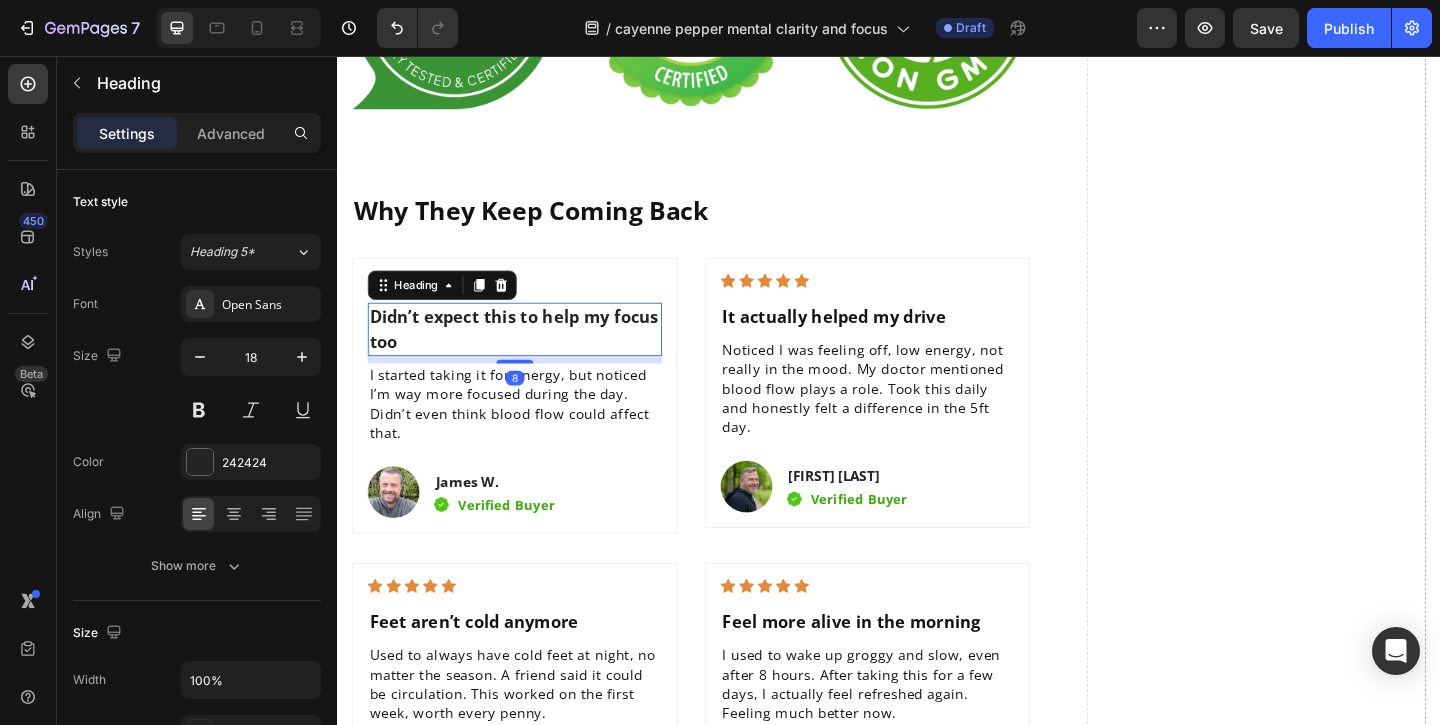 click on "Didn’t expect this to help my focus too" at bounding box center (530, 353) 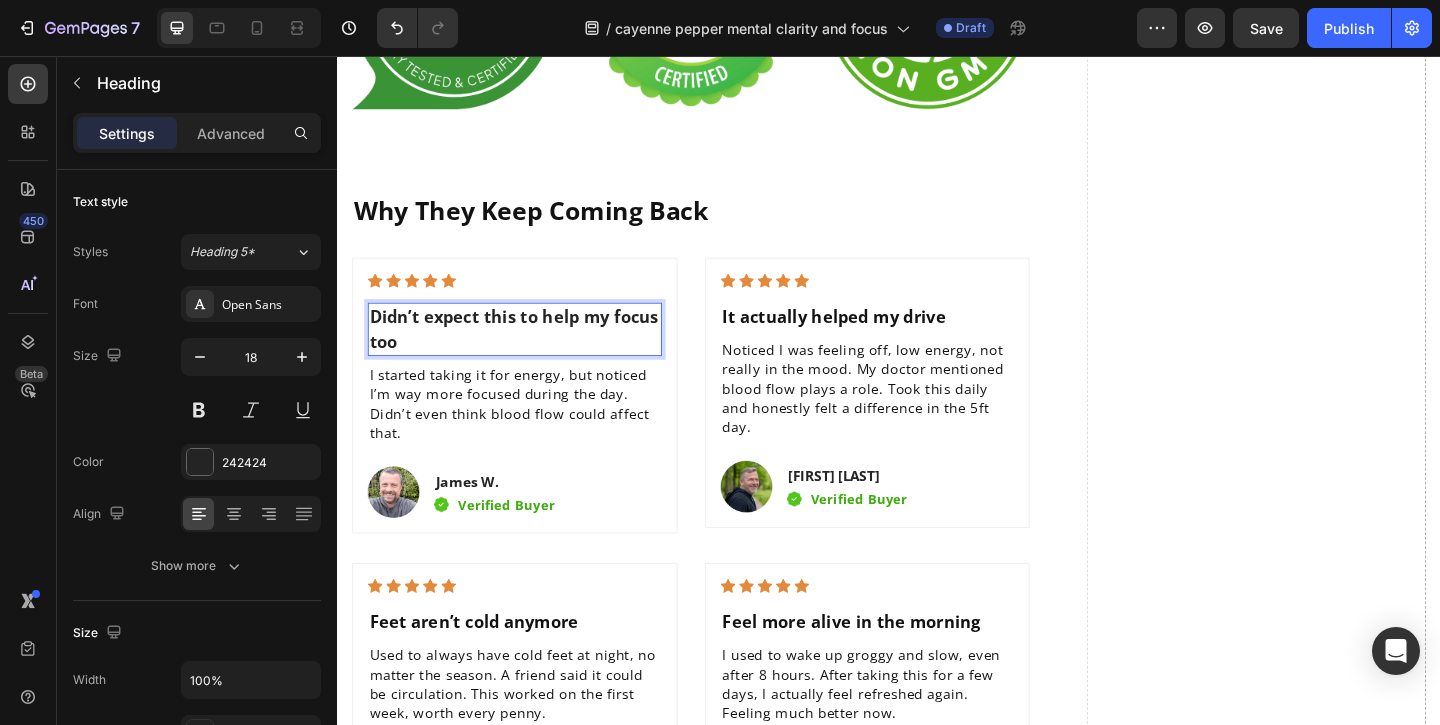 click on "Didn’t expect this to help my focus too" at bounding box center (530, 353) 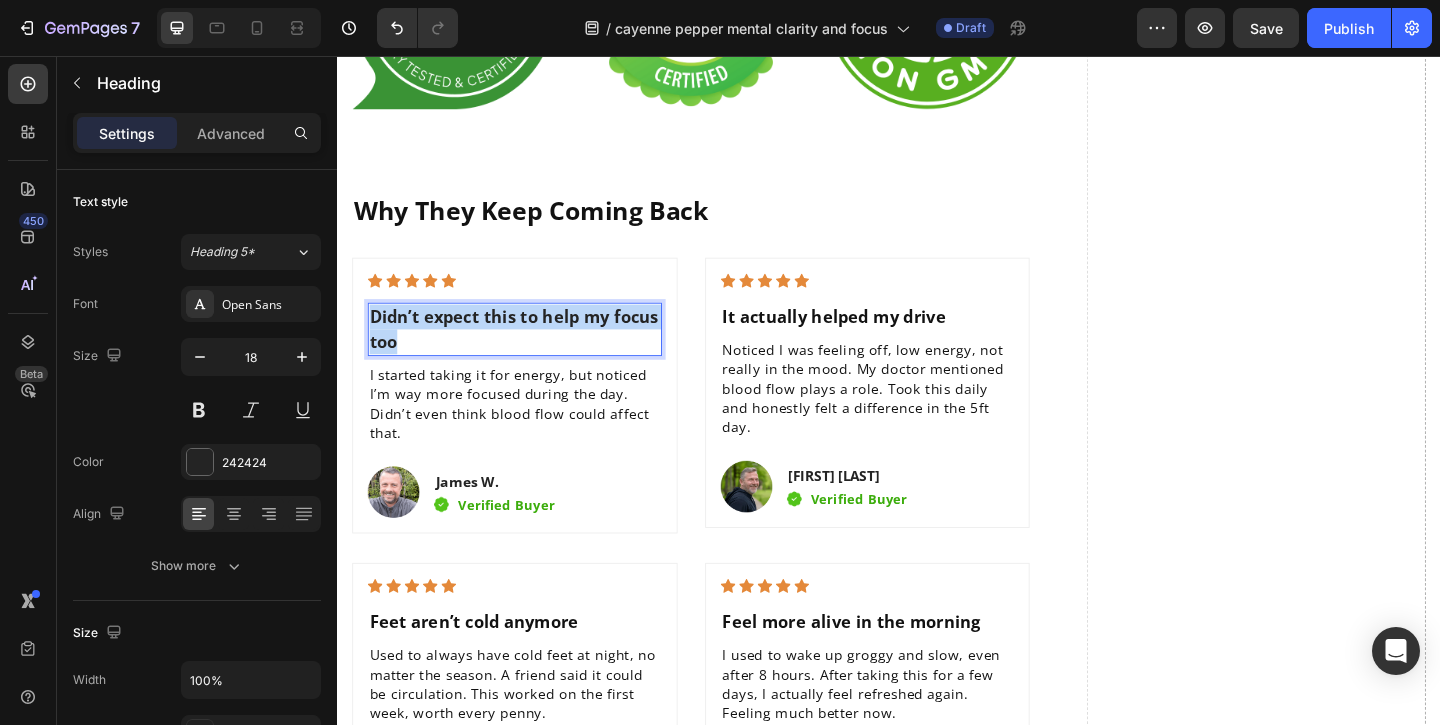 click on "Didn’t expect this to help my focus too" at bounding box center (530, 353) 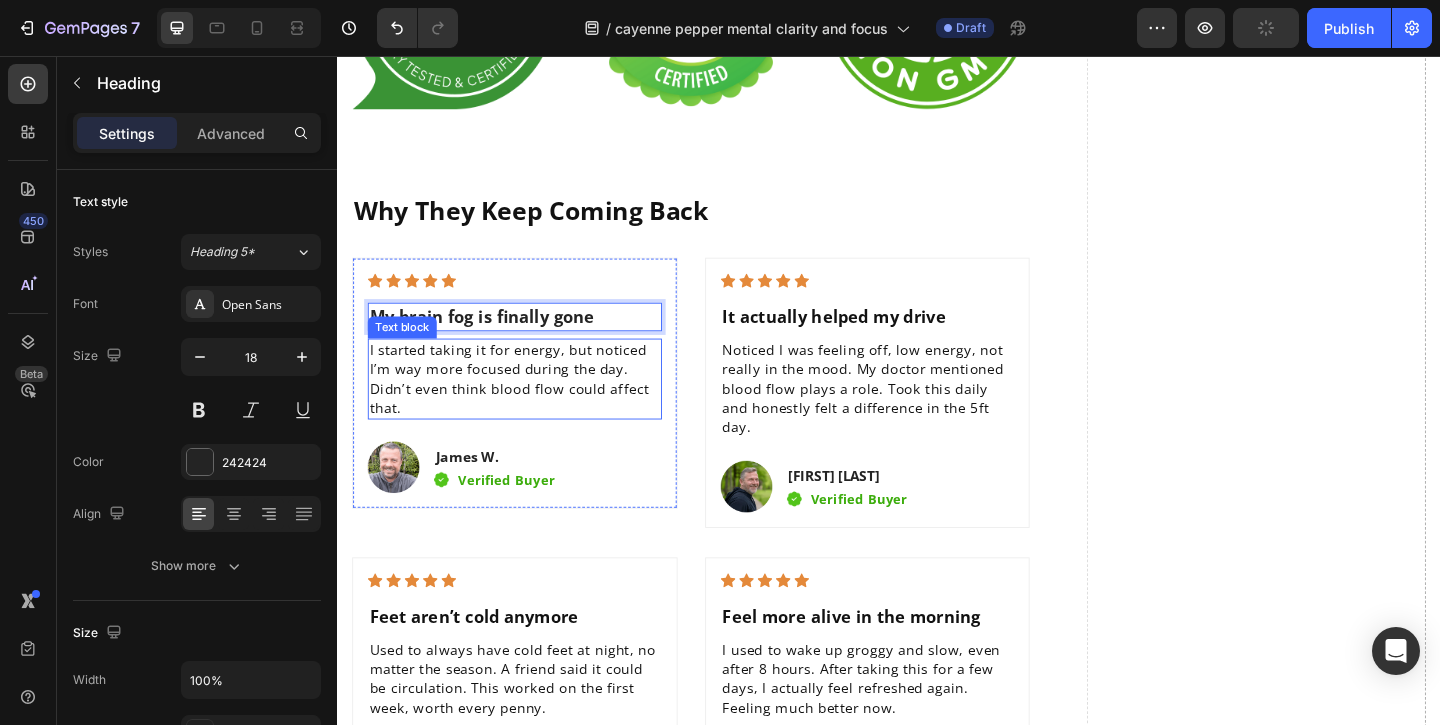 click on "I started taking it for energy, but noticed I’m way more focused during the day. Didn’t even think blood flow could affect that." at bounding box center [530, 407] 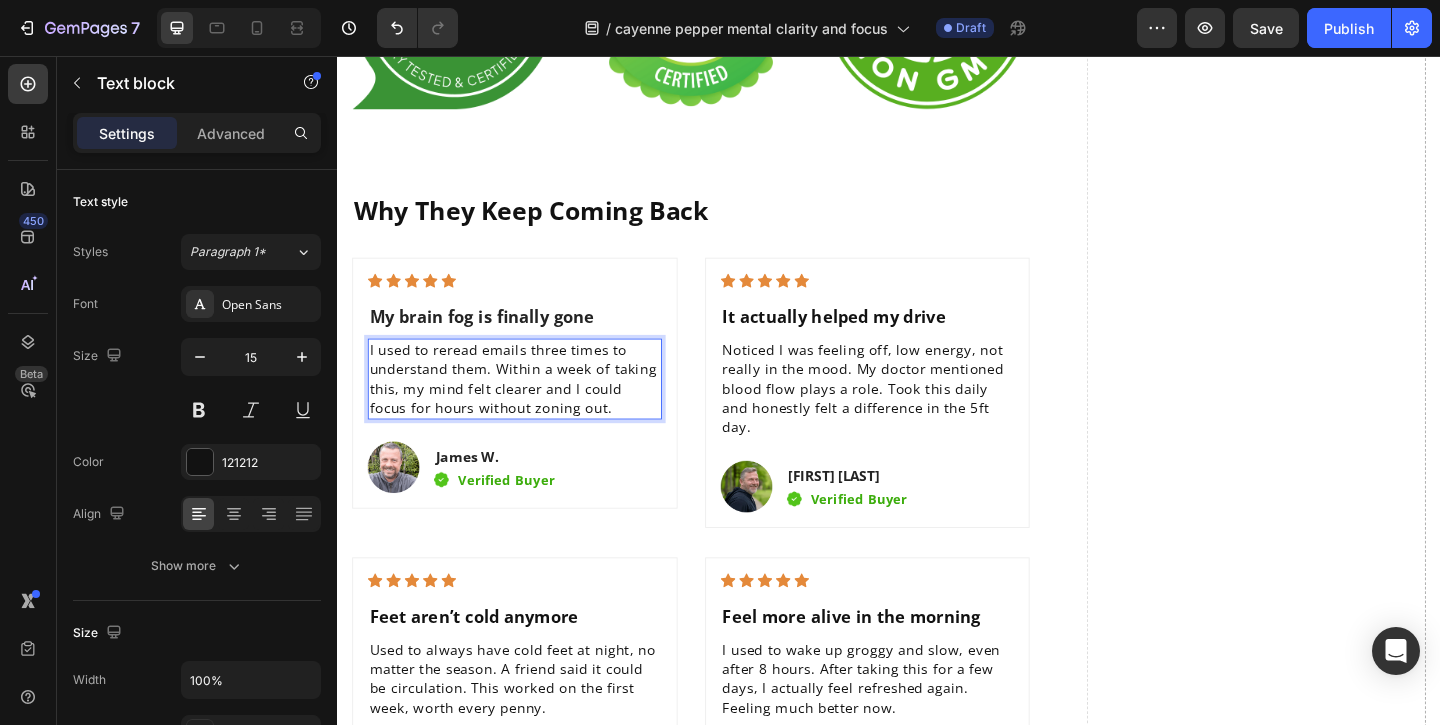 click on "I used to reread emails three times to understand them. Within a week of taking this, my mind felt clearer and I could focus for hours without zoning out." at bounding box center [530, 407] 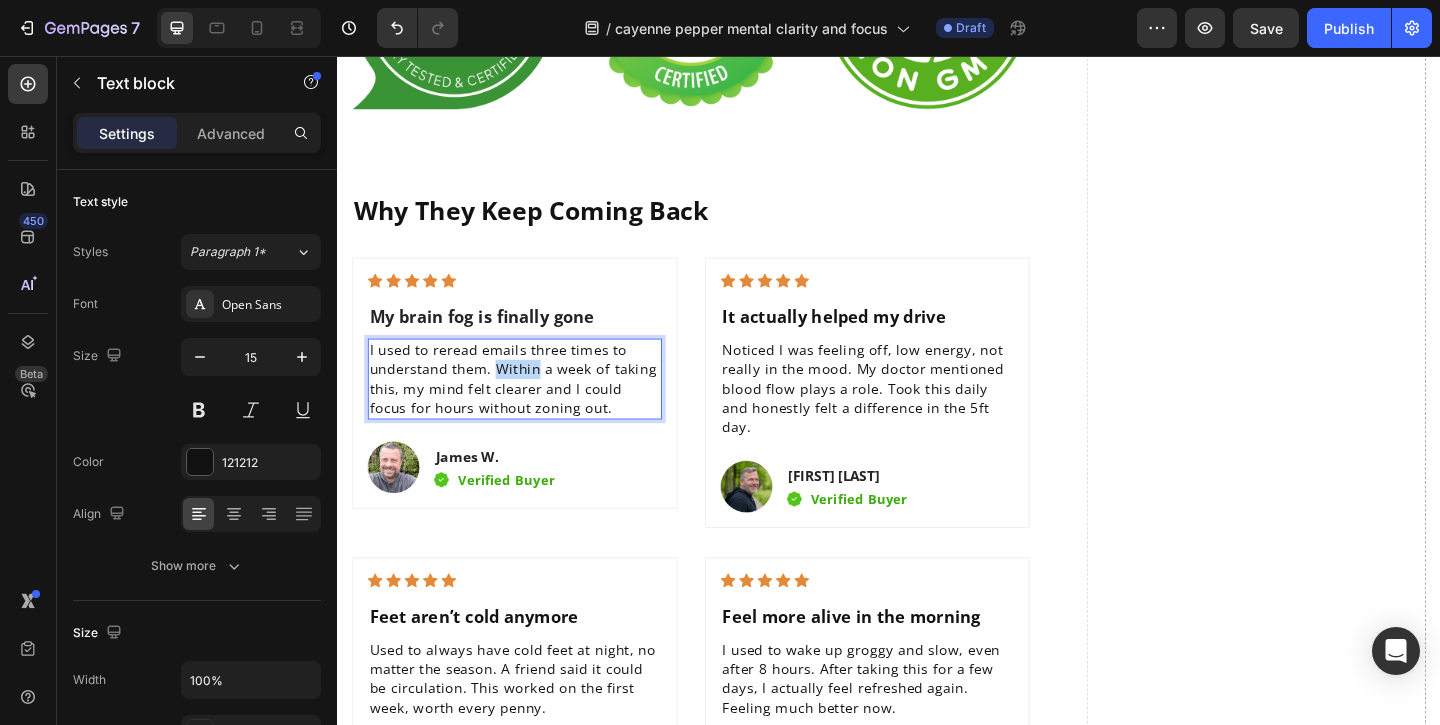 click on "I used to reread emails three times to understand them. Within a week of taking this, my mind felt clearer and I could focus for hours without zoning out." at bounding box center (530, 407) 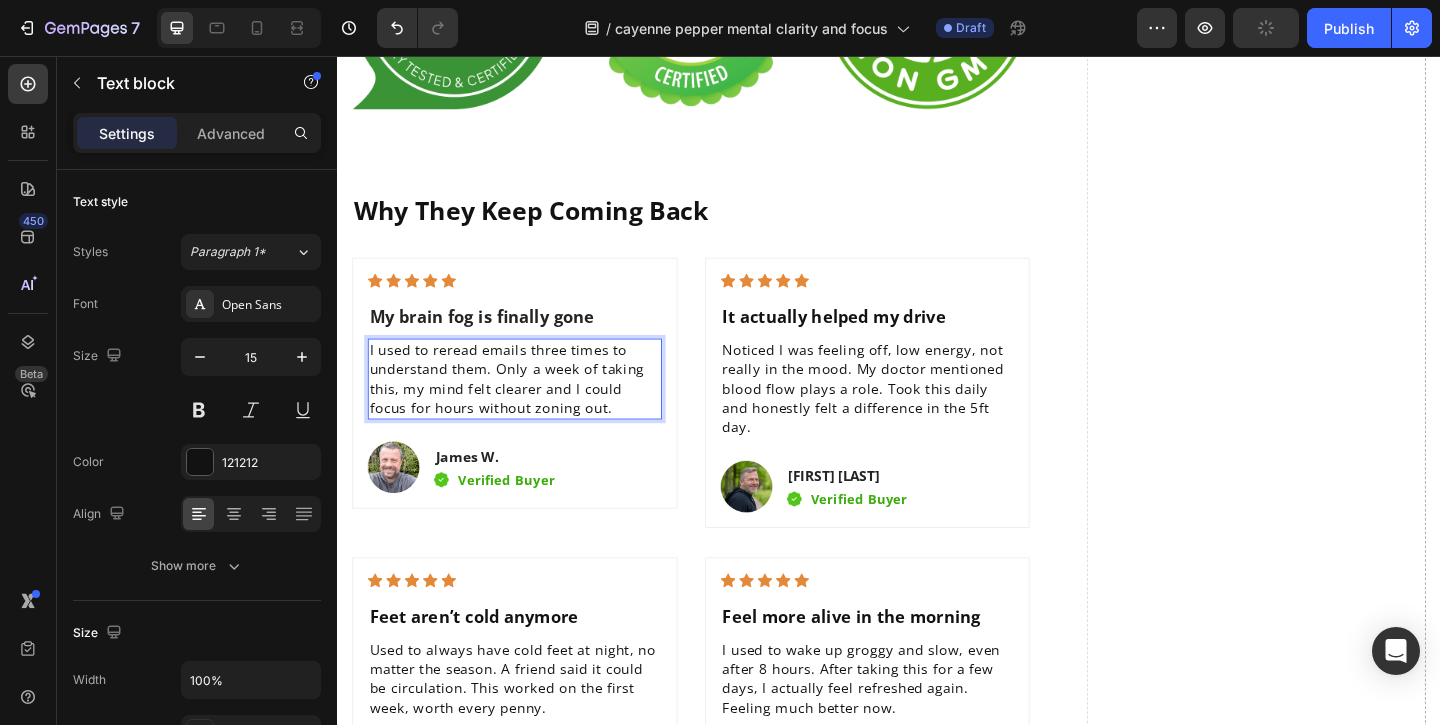 click on "I used to reread emails three times to understand them. Only a week of taking this, my mind felt clearer and I could focus for hours without zoning out." at bounding box center [530, 407] 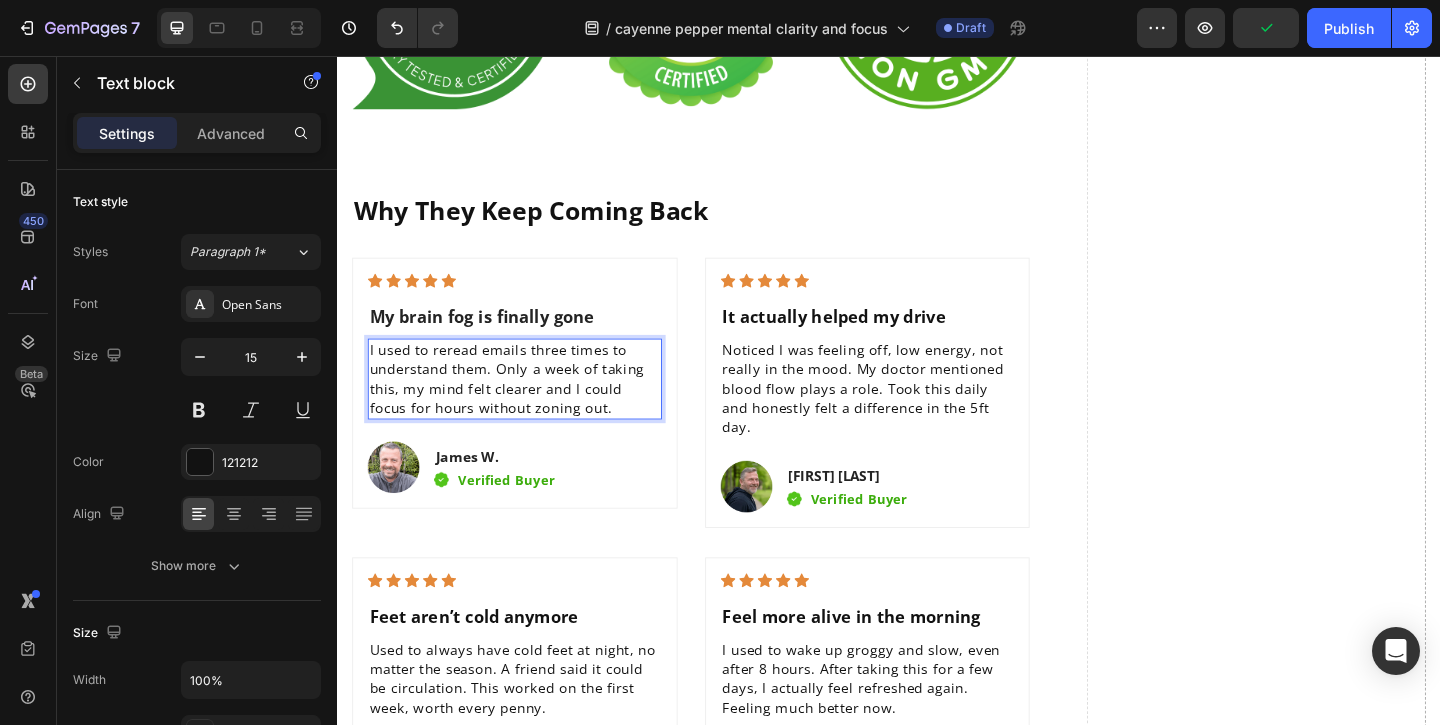 click on "I used to reread emails three times to understand them. Only a week of taking this, my mind felt clearer and I could focus for hours without zoning out." at bounding box center [530, 407] 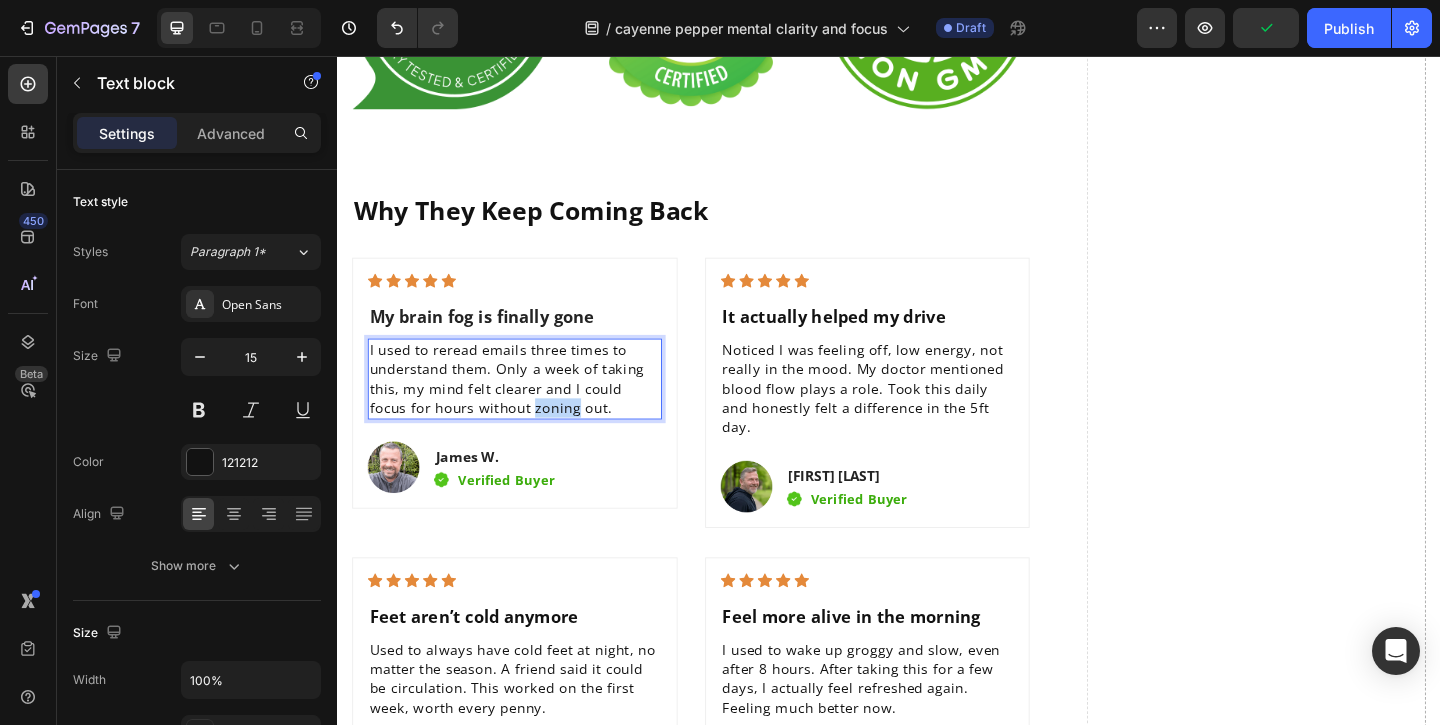 click on "I used to reread emails three times to understand them. Only a week of taking this, my mind felt clearer and I could focus for hours without zoning out." at bounding box center (530, 407) 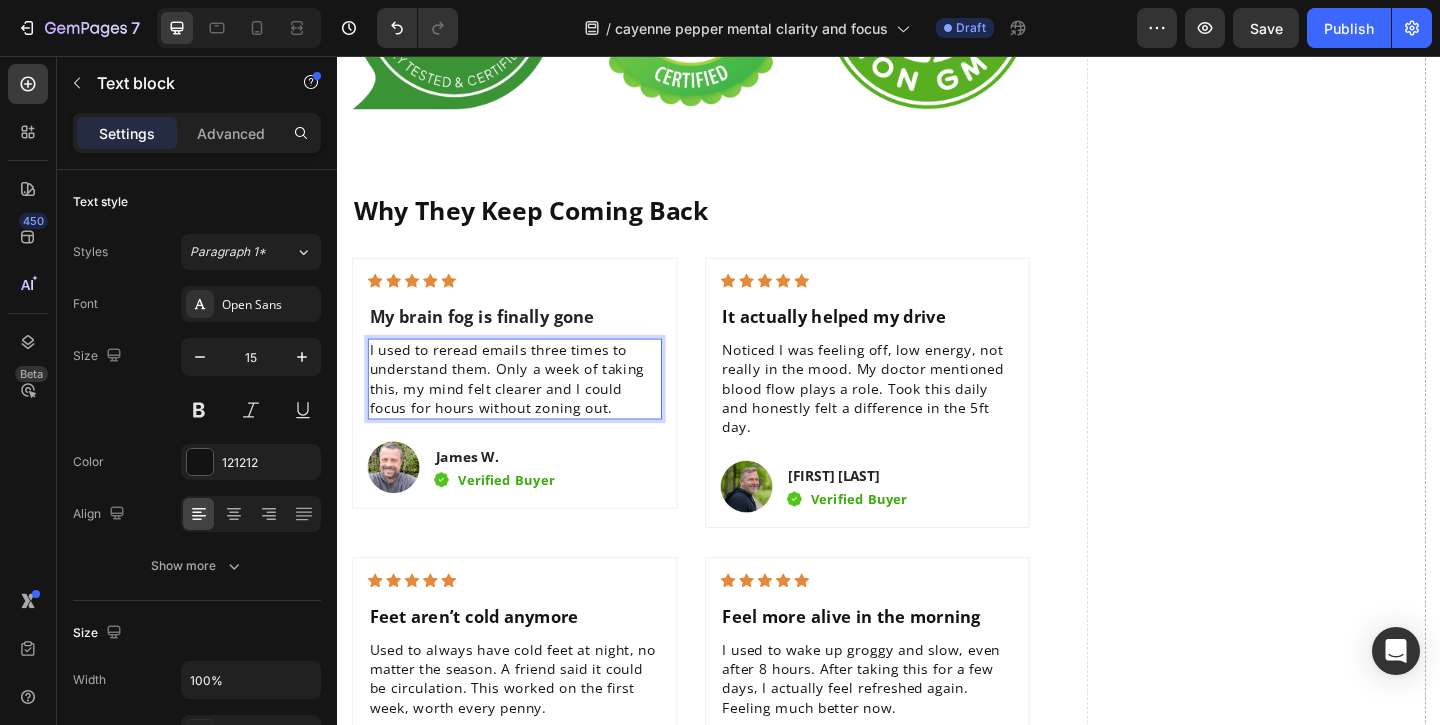 click on "I used to reread emails three times to understand them. Only a week of taking this, my mind felt clearer and I could focus for hours without zoning out." at bounding box center [530, 407] 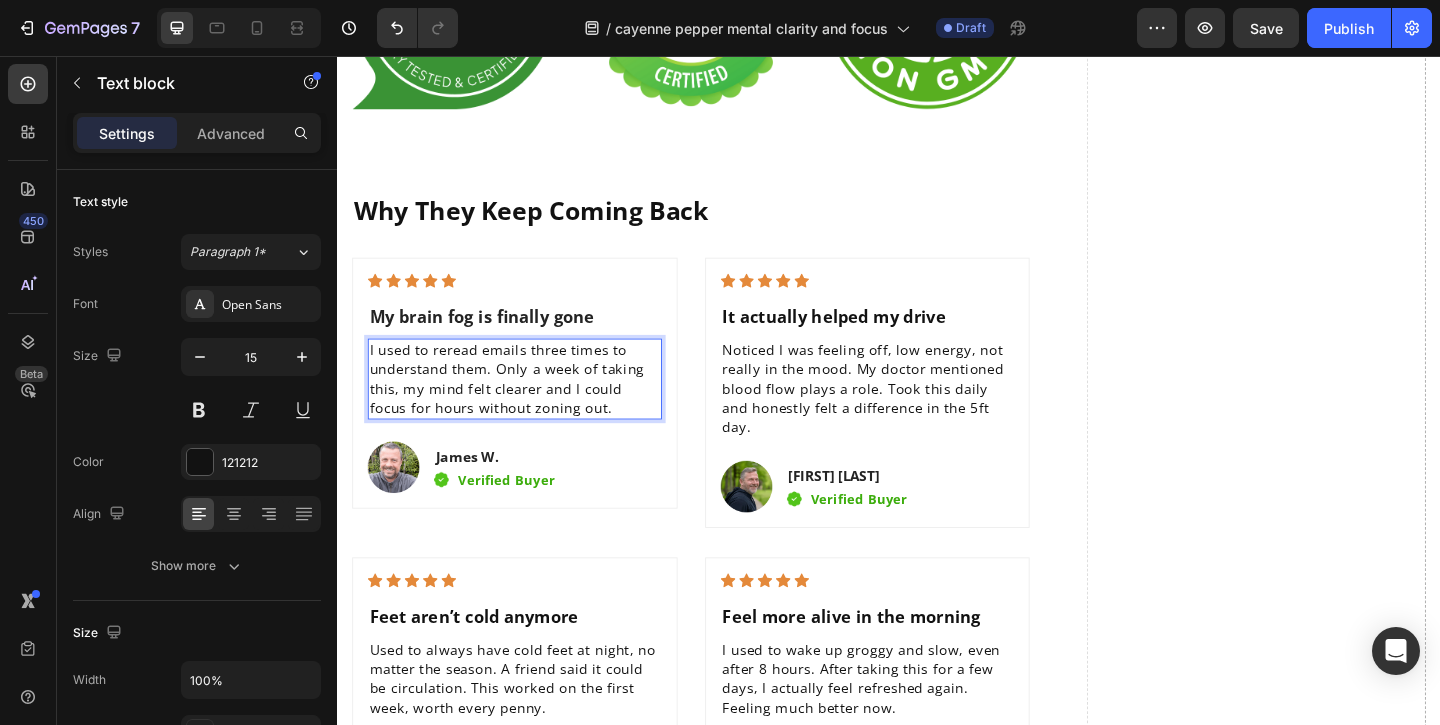 click on "I used to reread emails three times to understand them. Only a week of taking this, my mind felt clearer and I could focus for hours without zoning out." at bounding box center (530, 407) 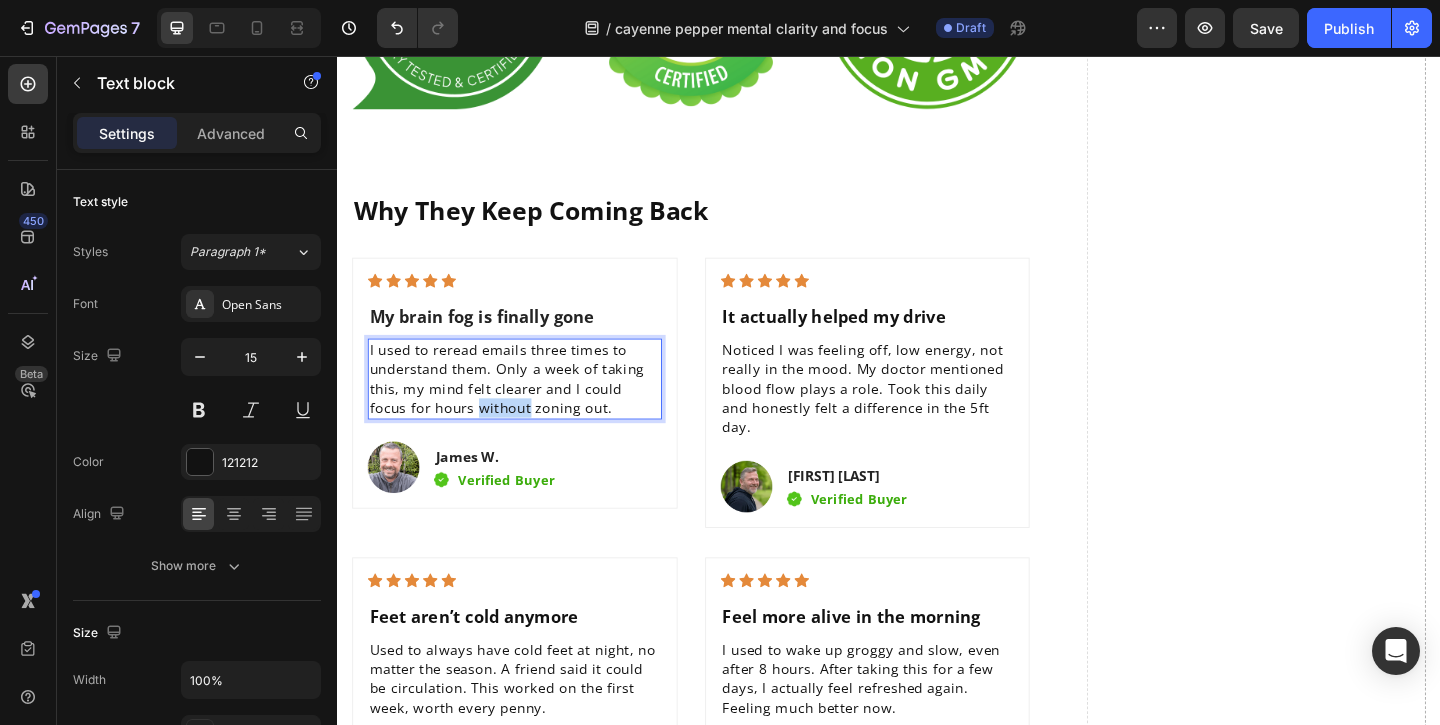 click on "I used to reread emails three times to understand them. Only a week of taking this, my mind felt clearer and I could focus for hours without zoning out." at bounding box center [530, 407] 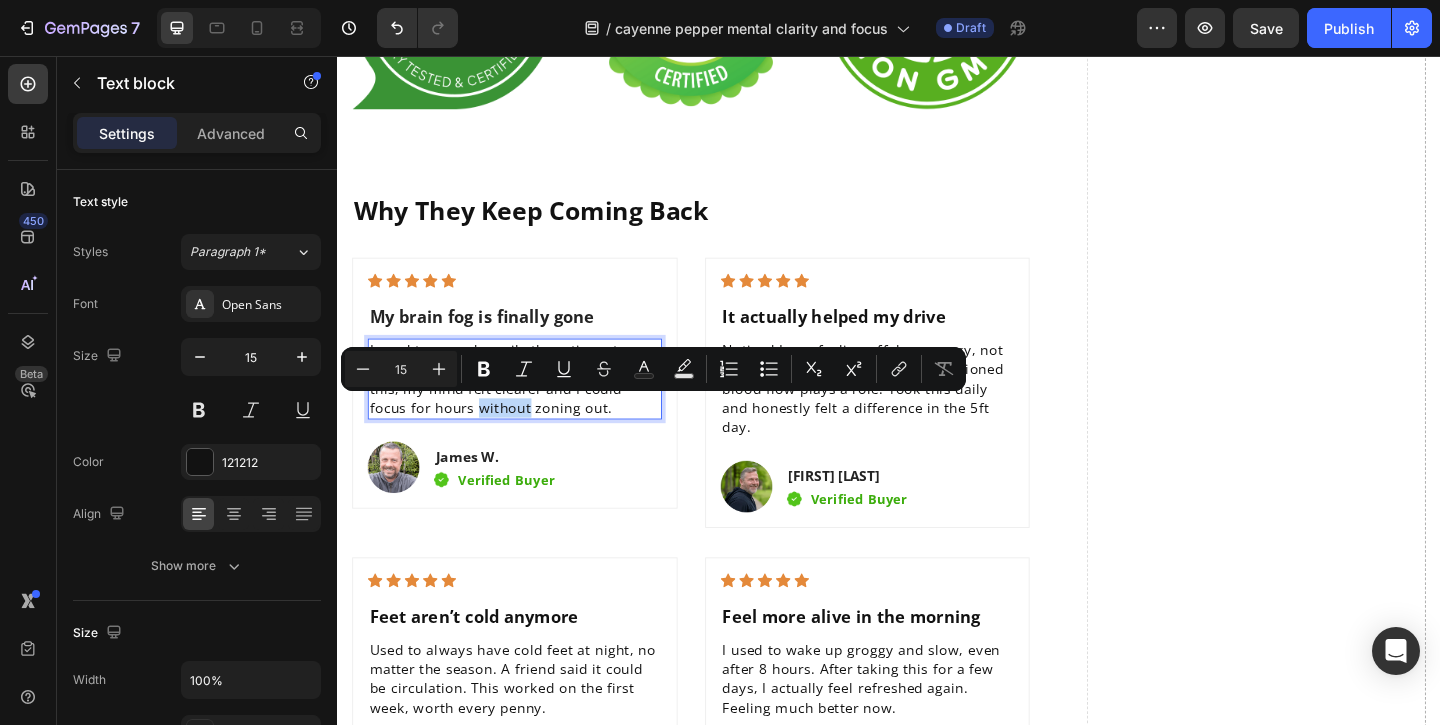 click on "I used to reread emails three times to understand them. Only a week of taking this, my mind felt clearer and I could focus for hours without zoning out." at bounding box center [530, 407] 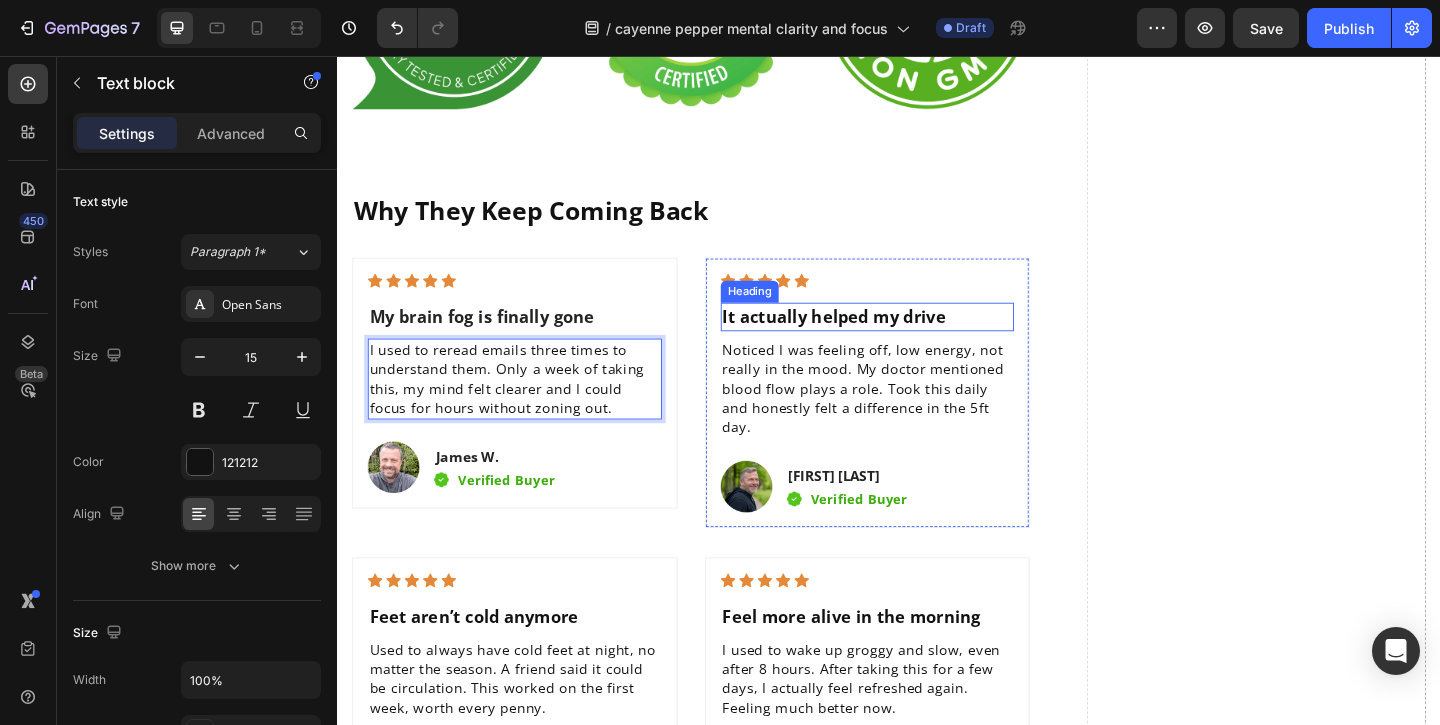 click on "It actually helped my drive" at bounding box center [877, 339] 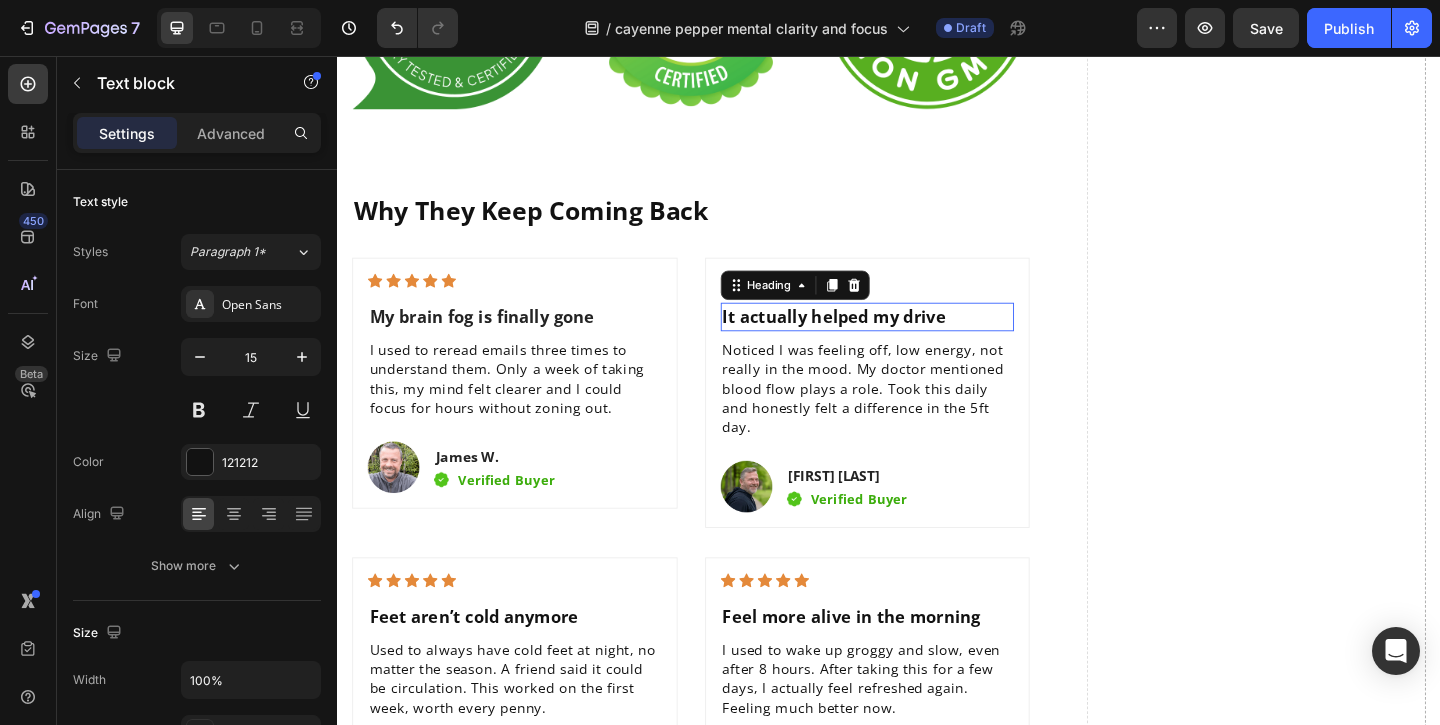click on "It actually helped my drive" at bounding box center (877, 339) 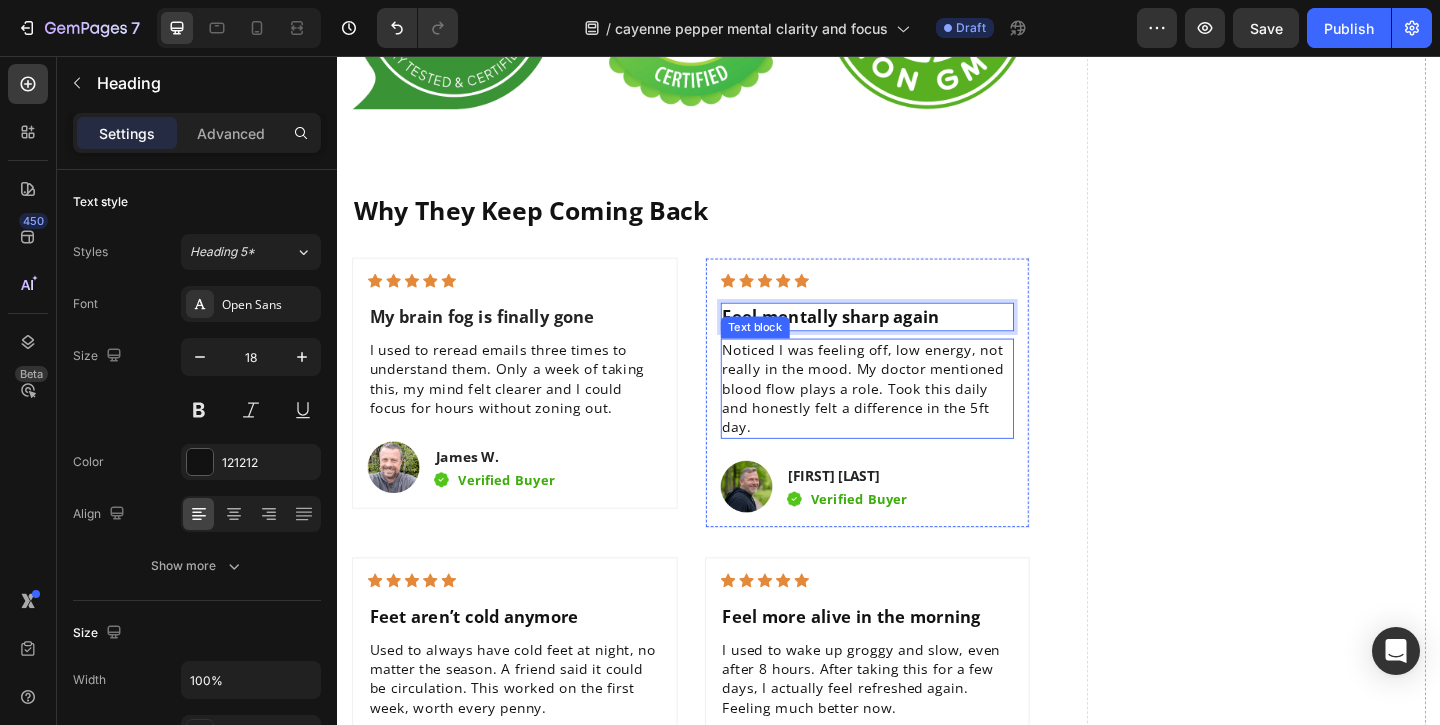click on "Noticed I was feeling off, low energy, not really in the mood. My doctor mentioned blood flow plays a role. Took this daily and honestly felt a difference in the 5ft day." at bounding box center [914, 417] 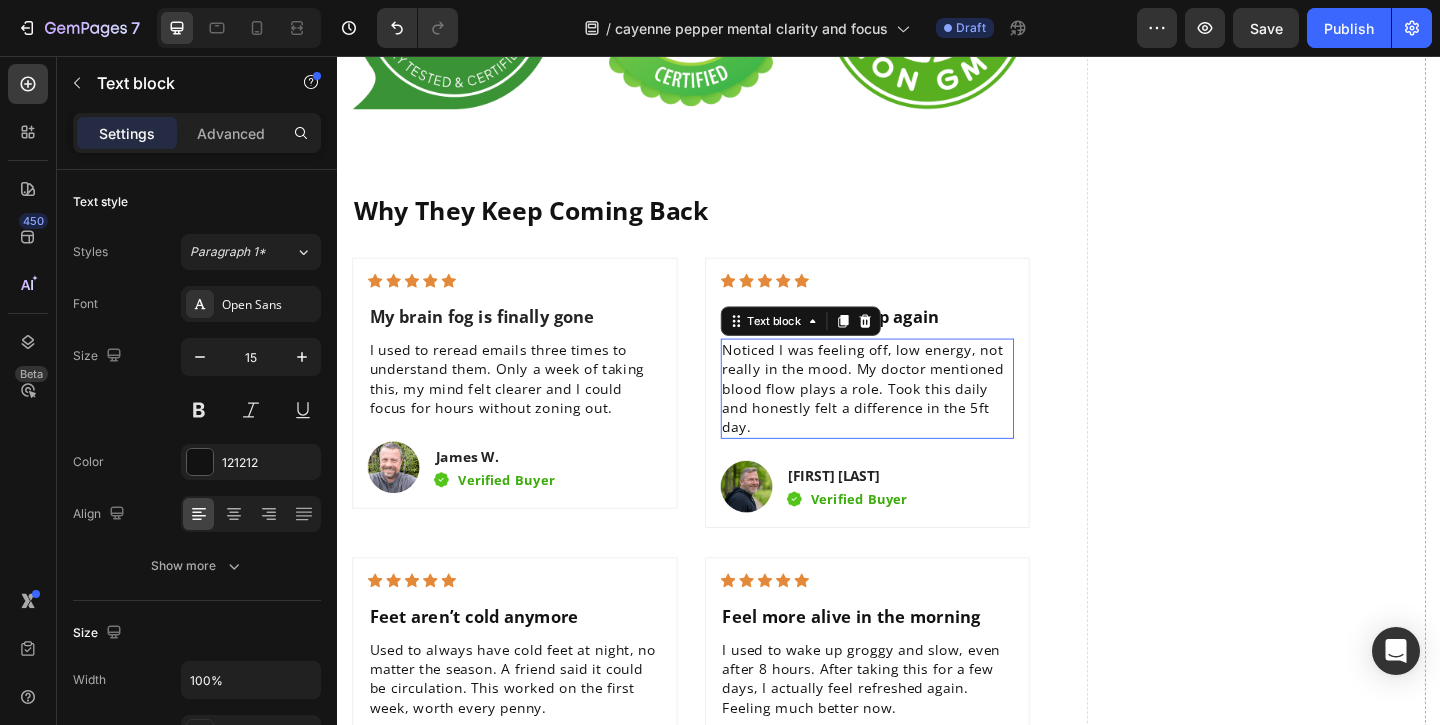 click on "Noticed I was feeling off, low energy, not really in the mood. My doctor mentioned blood flow plays a role. Took this daily and honestly felt a difference in the 5ft day." at bounding box center [914, 417] 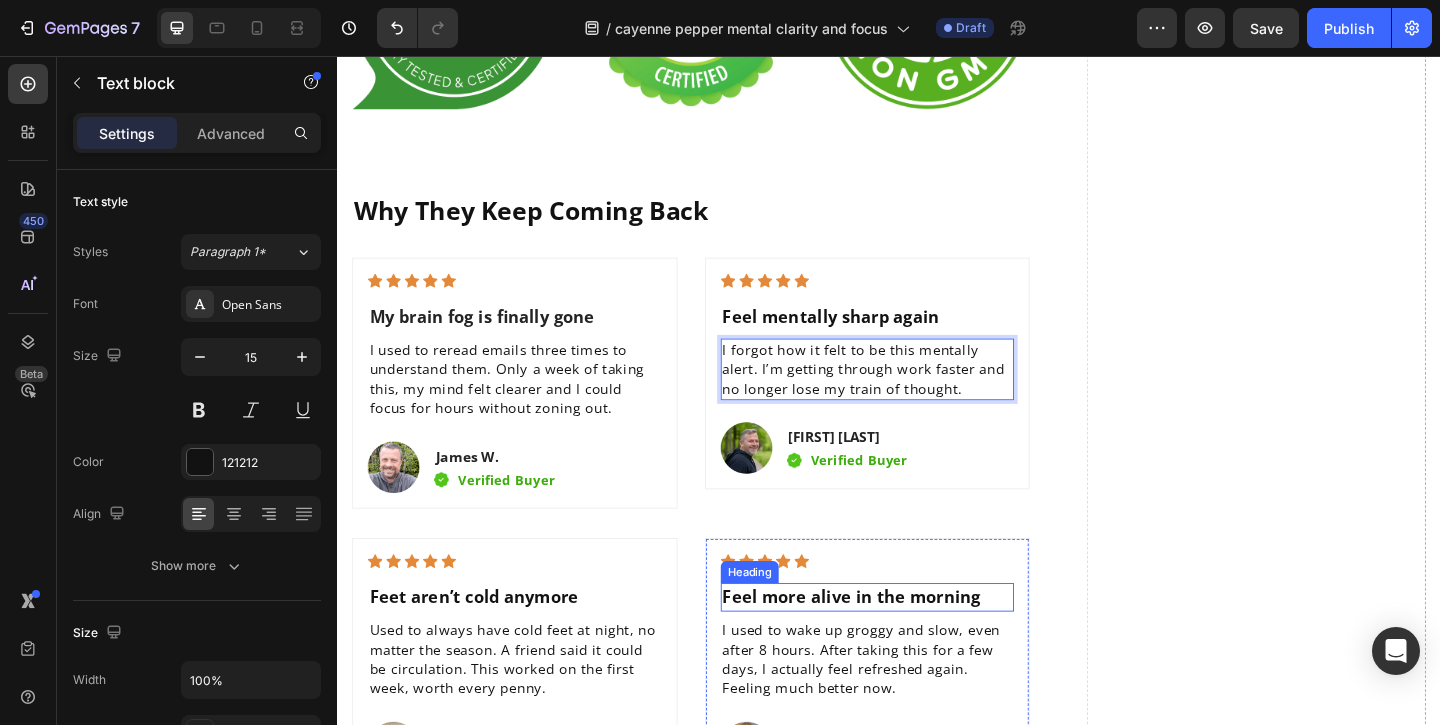 scroll, scrollTop: 9938, scrollLeft: 0, axis: vertical 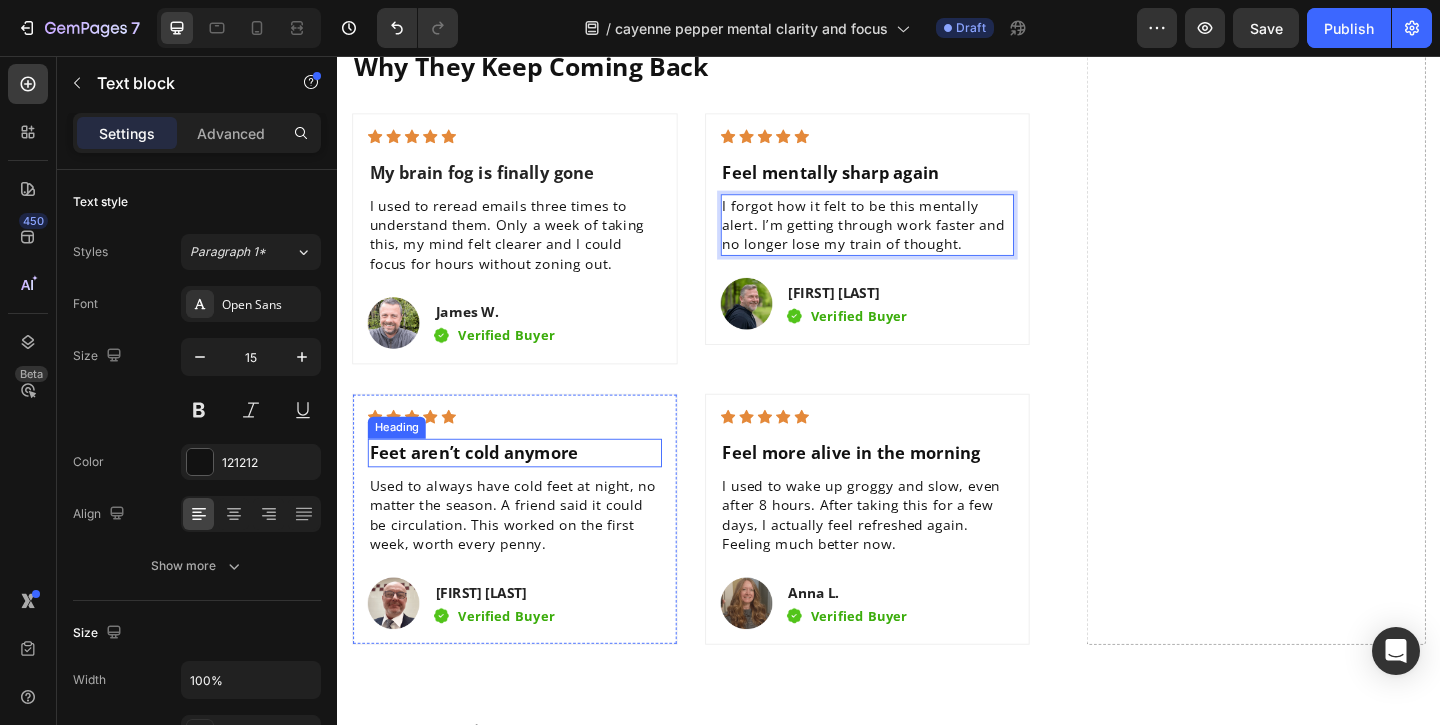click on "Feet aren’t cold anymore" at bounding box center [485, 487] 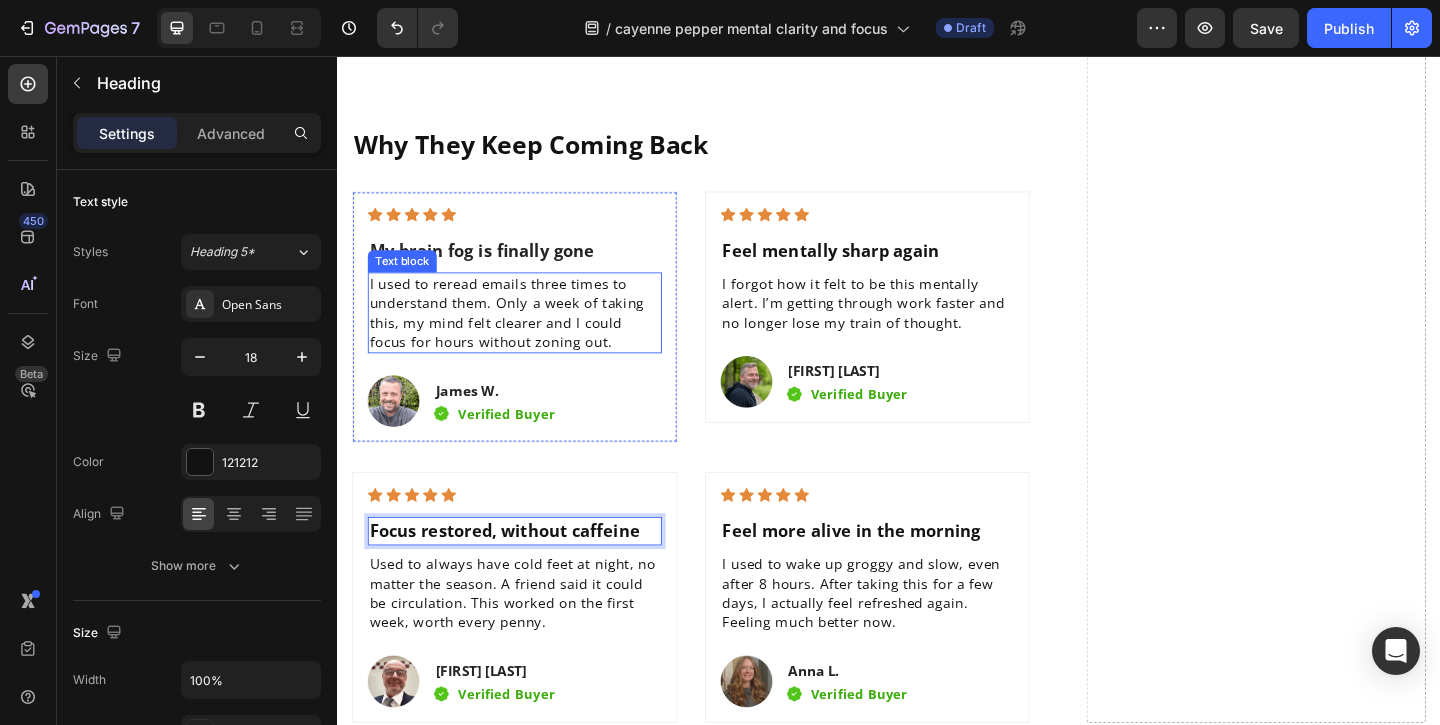 scroll, scrollTop: 9863, scrollLeft: 0, axis: vertical 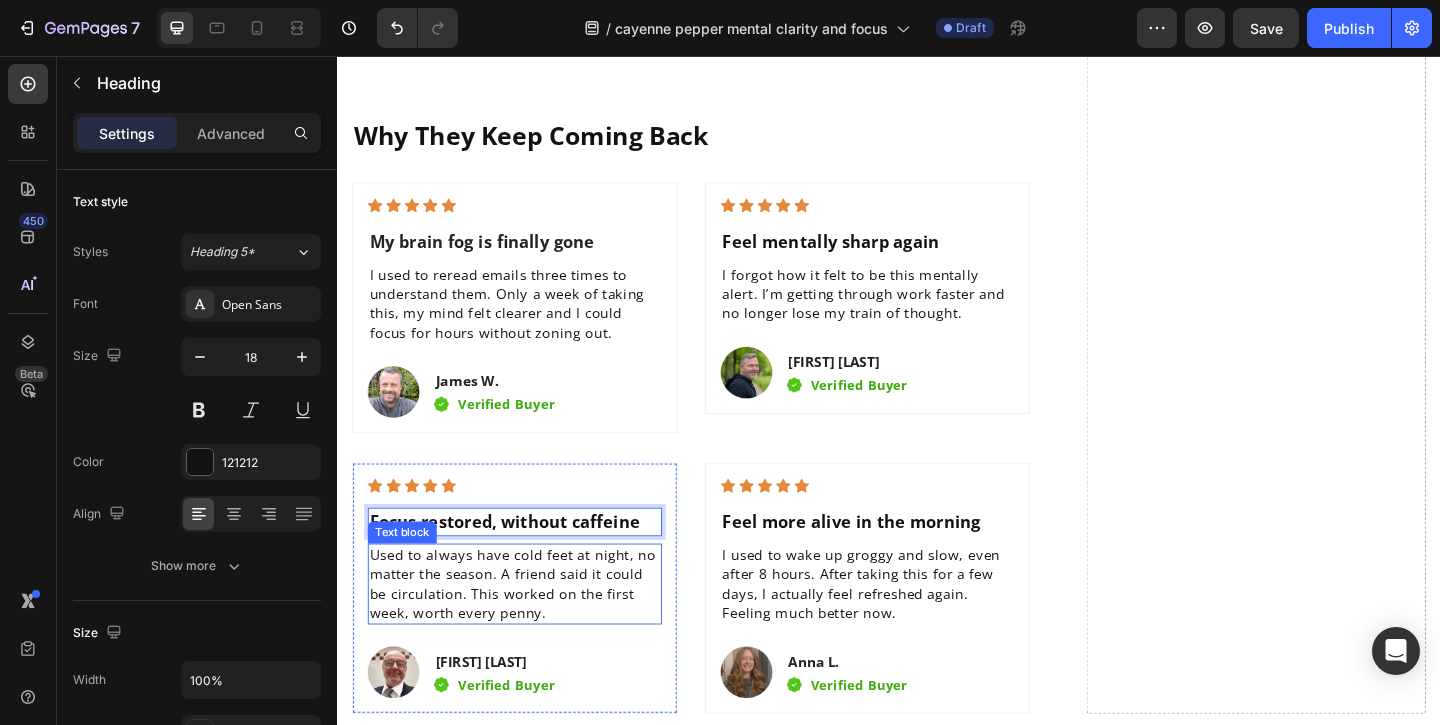click on "Used to always have cold feet at night, no matter the season. A friend said it could be circulation. This worked on the first week, worth every penny." at bounding box center [527, 629] 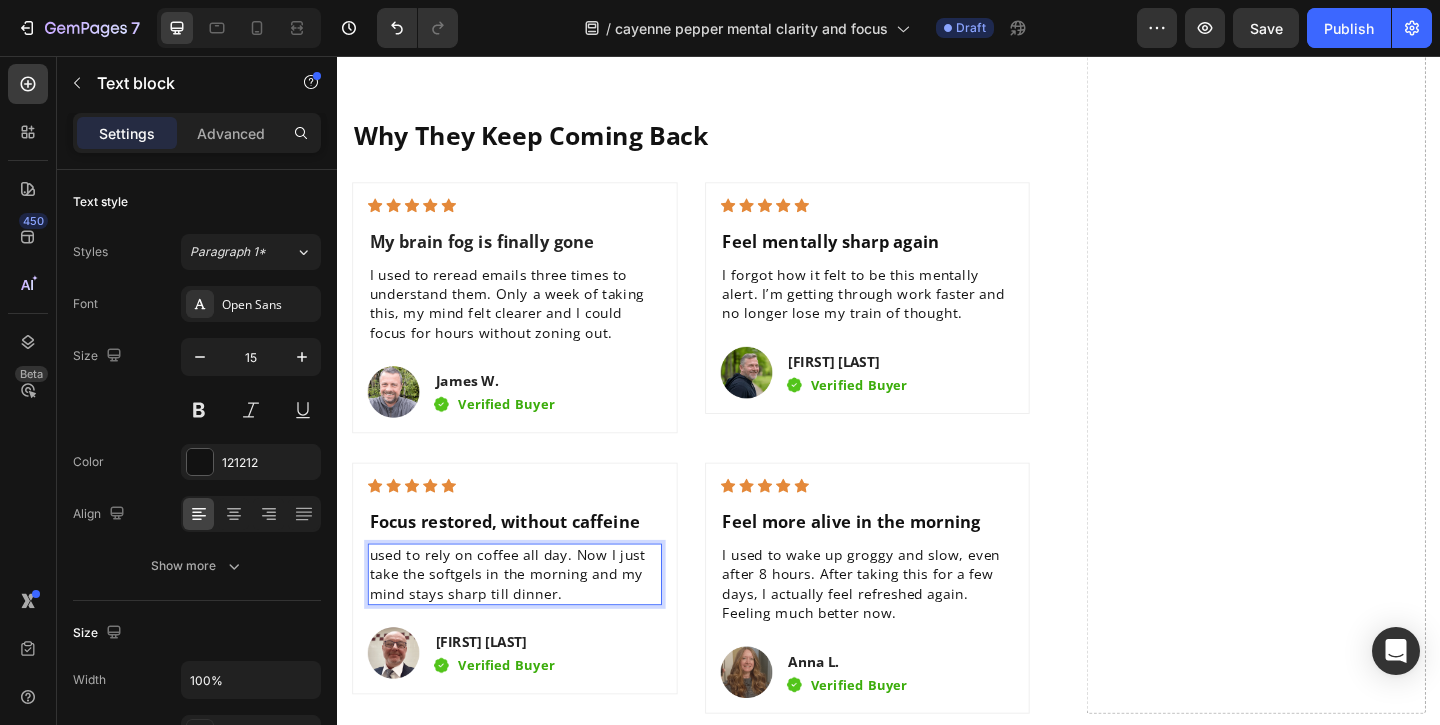 click on "used to rely on coffee all day. Now I just take the softgels in the morning and my mind stays sharp till dinner." at bounding box center [522, 619] 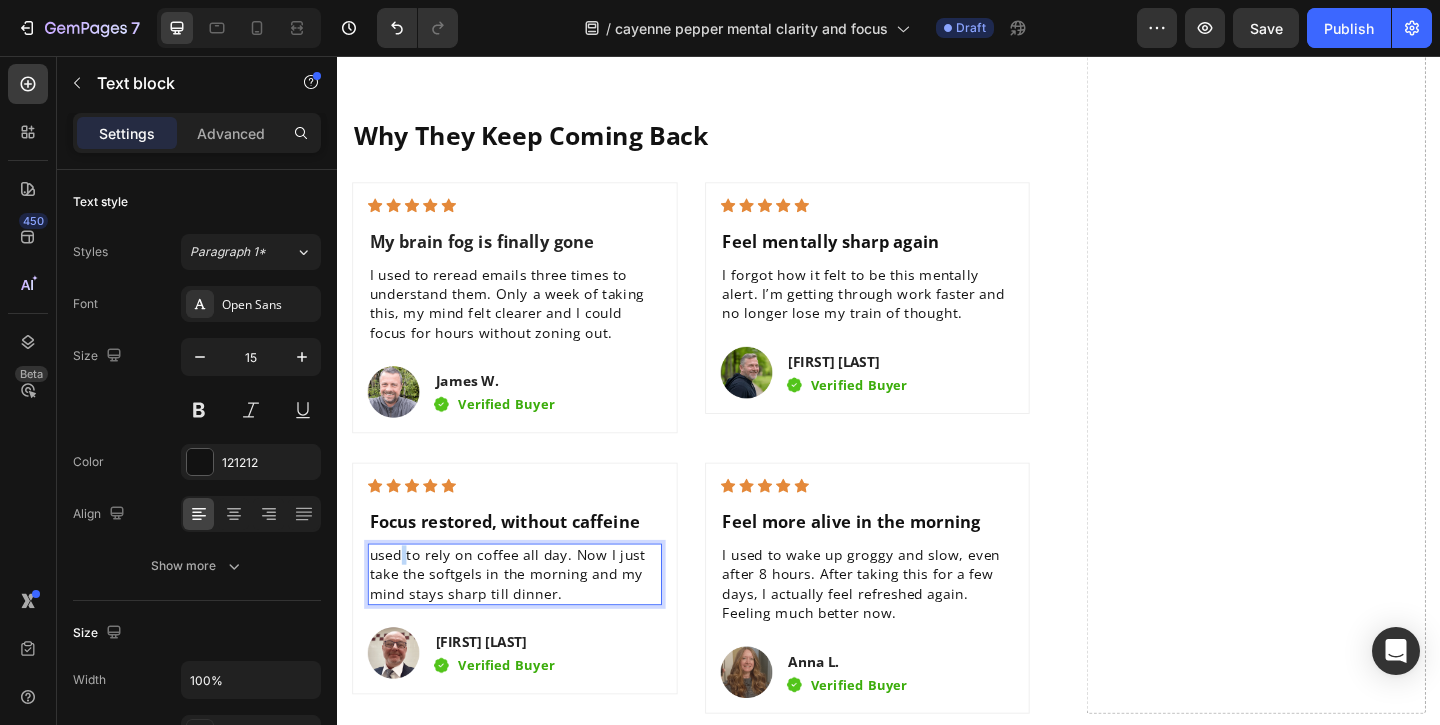 click on "used to rely on coffee all day. Now I just take the softgels in the morning and my mind stays sharp till dinner." at bounding box center [522, 619] 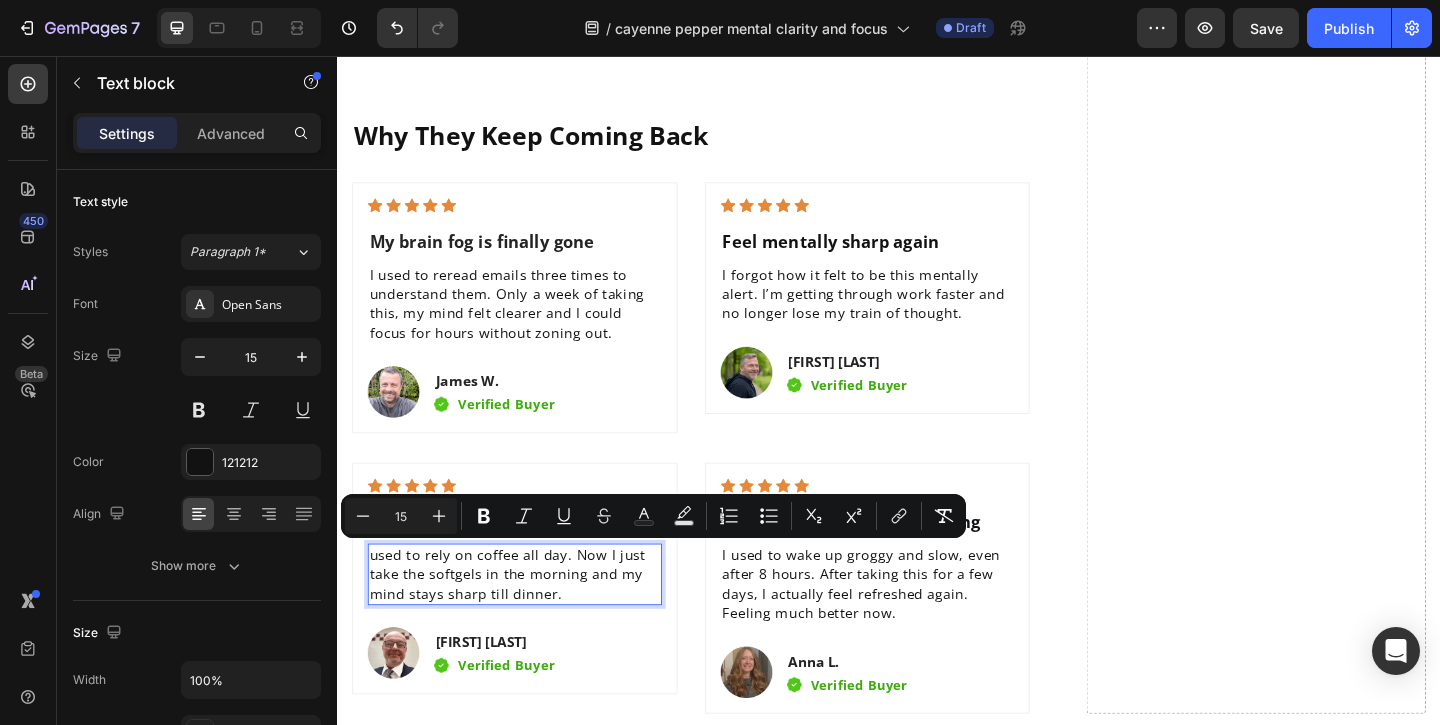 click on "used to rely on coffee all day. Now I just take the softgels in the morning and my mind stays sharp till dinner." at bounding box center [522, 619] 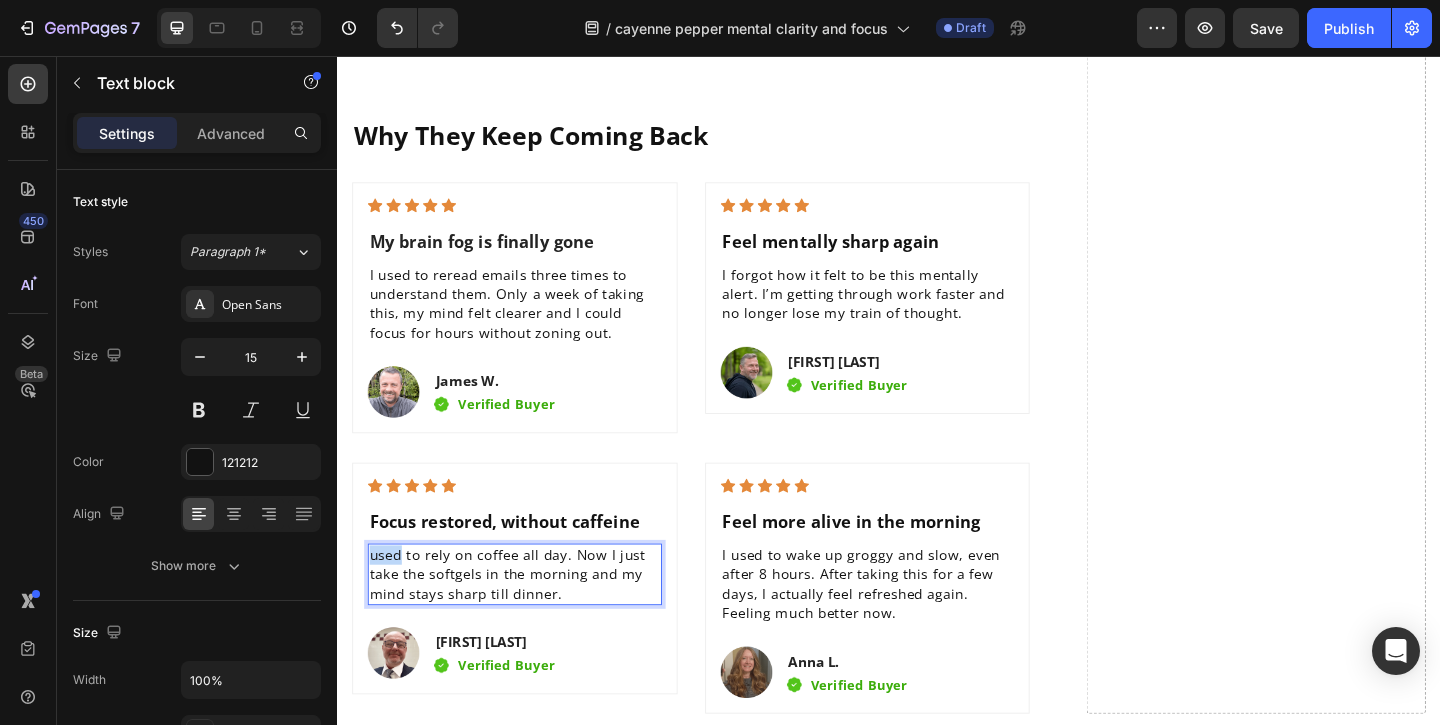 click on "used to rely on coffee all day. Now I just take the softgels in the morning and my mind stays sharp till dinner." at bounding box center [522, 619] 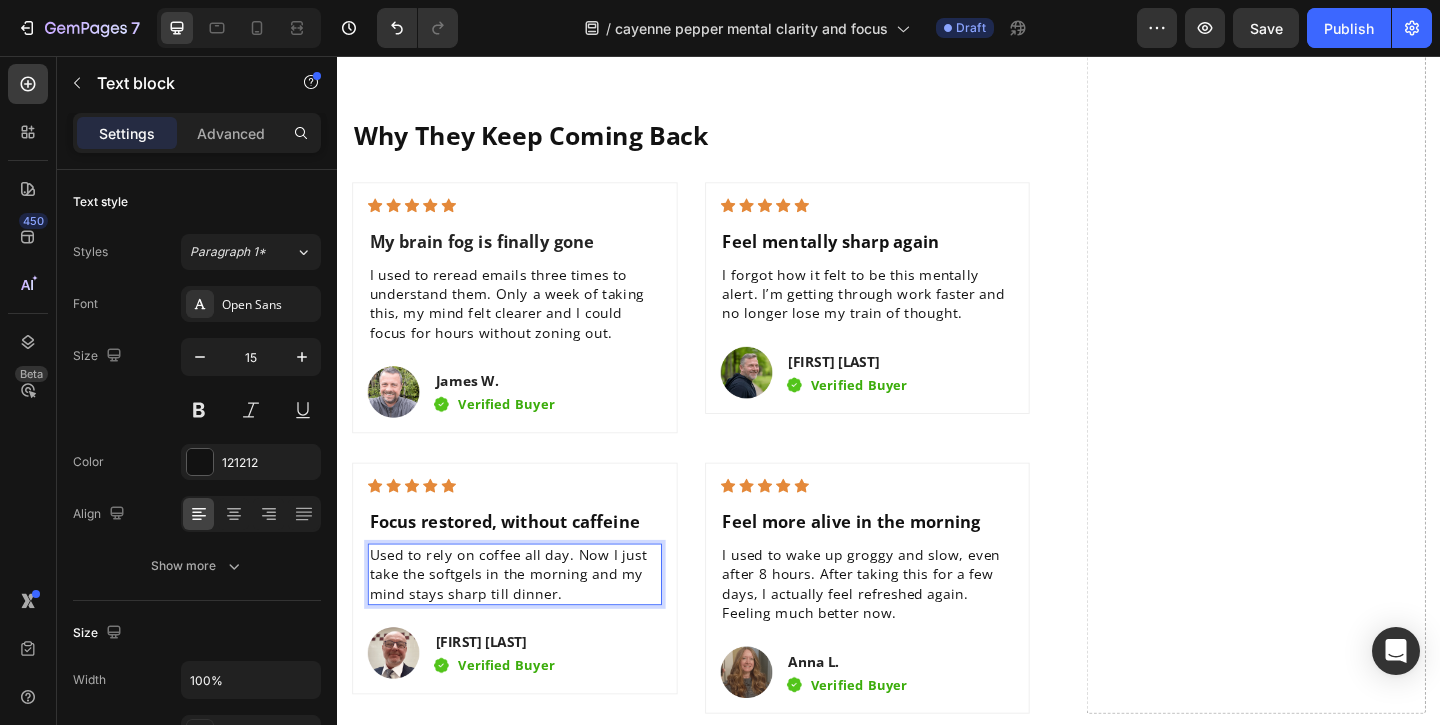 scroll, scrollTop: 9865, scrollLeft: 0, axis: vertical 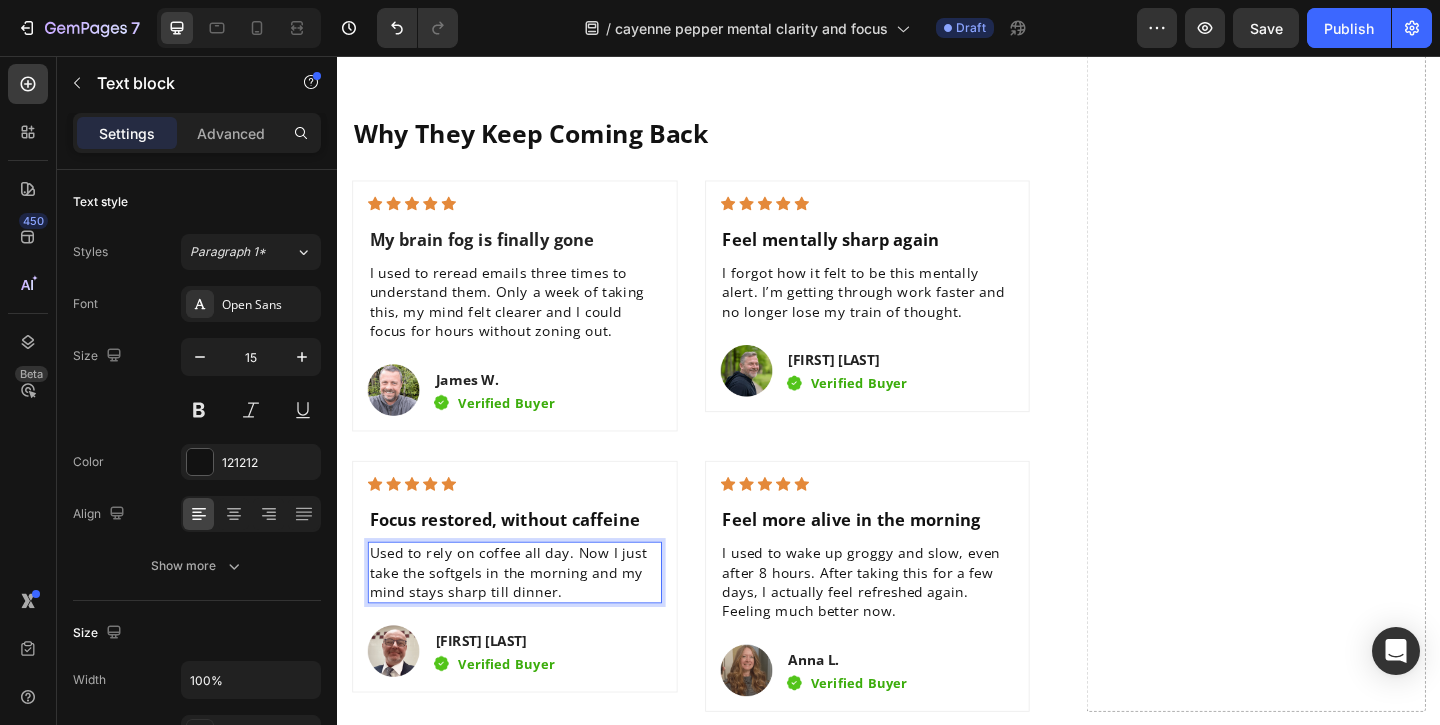 click on "Used to rely on coffee all day. Now I just take the softgels in the morning and my mind stays sharp till dinner." at bounding box center (523, 617) 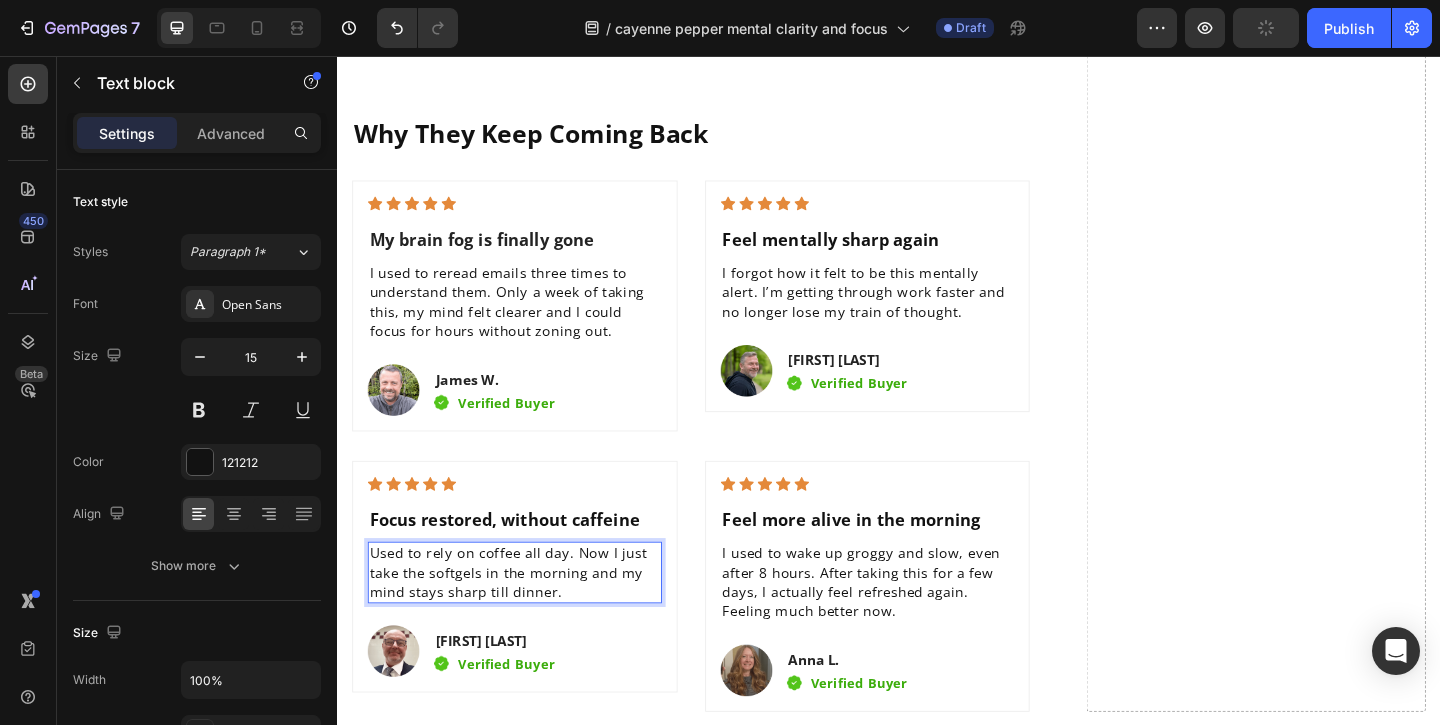 click on "Used to rely on coffee all day. Now I just take the softgels in the morning and my mind stays sharp till dinner." at bounding box center [530, 617] 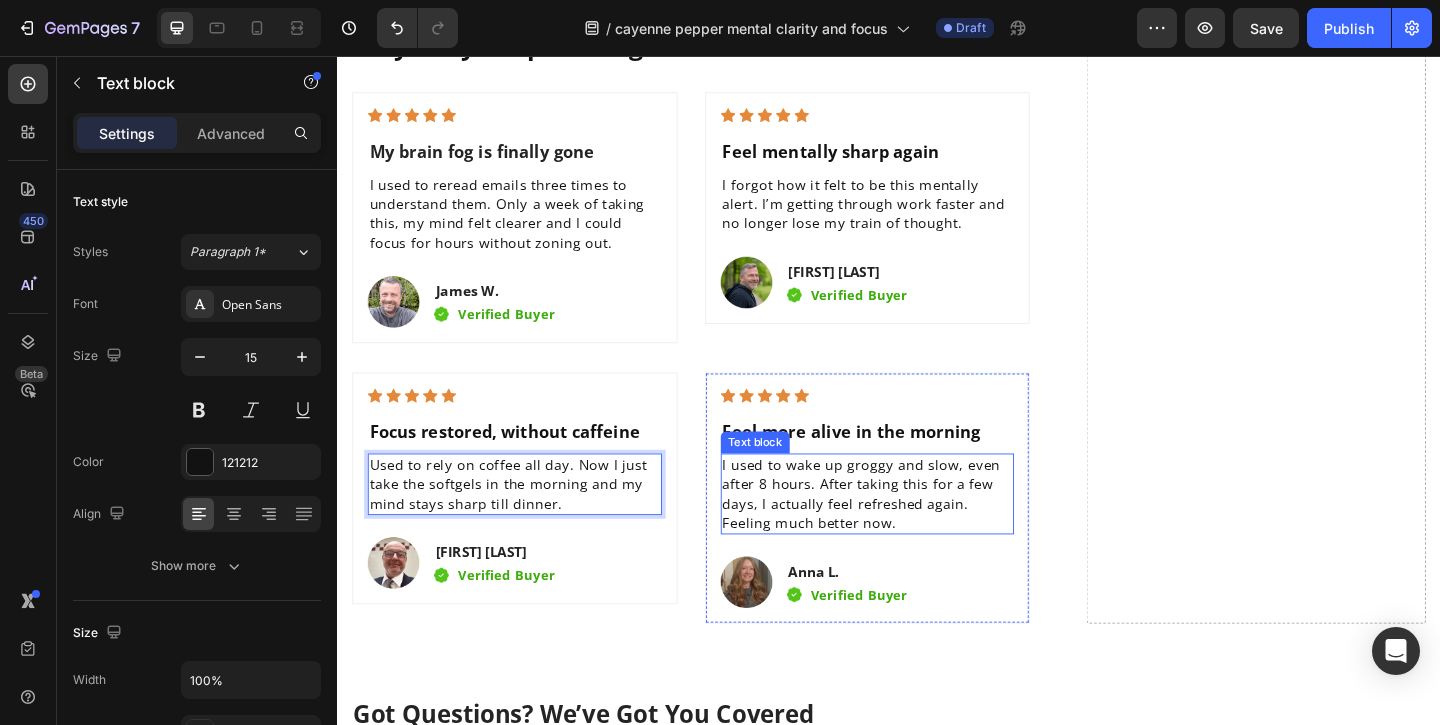 scroll, scrollTop: 9960, scrollLeft: 0, axis: vertical 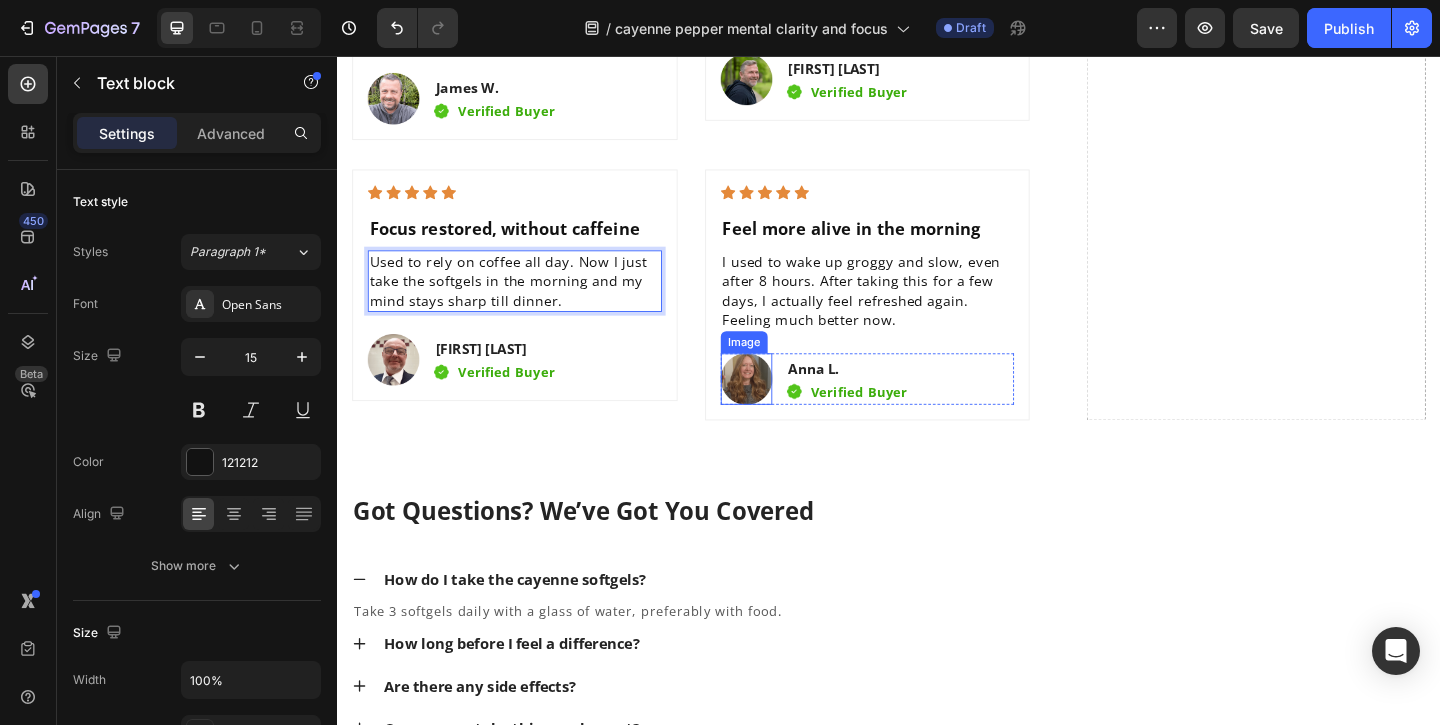 click at bounding box center [782, 407] 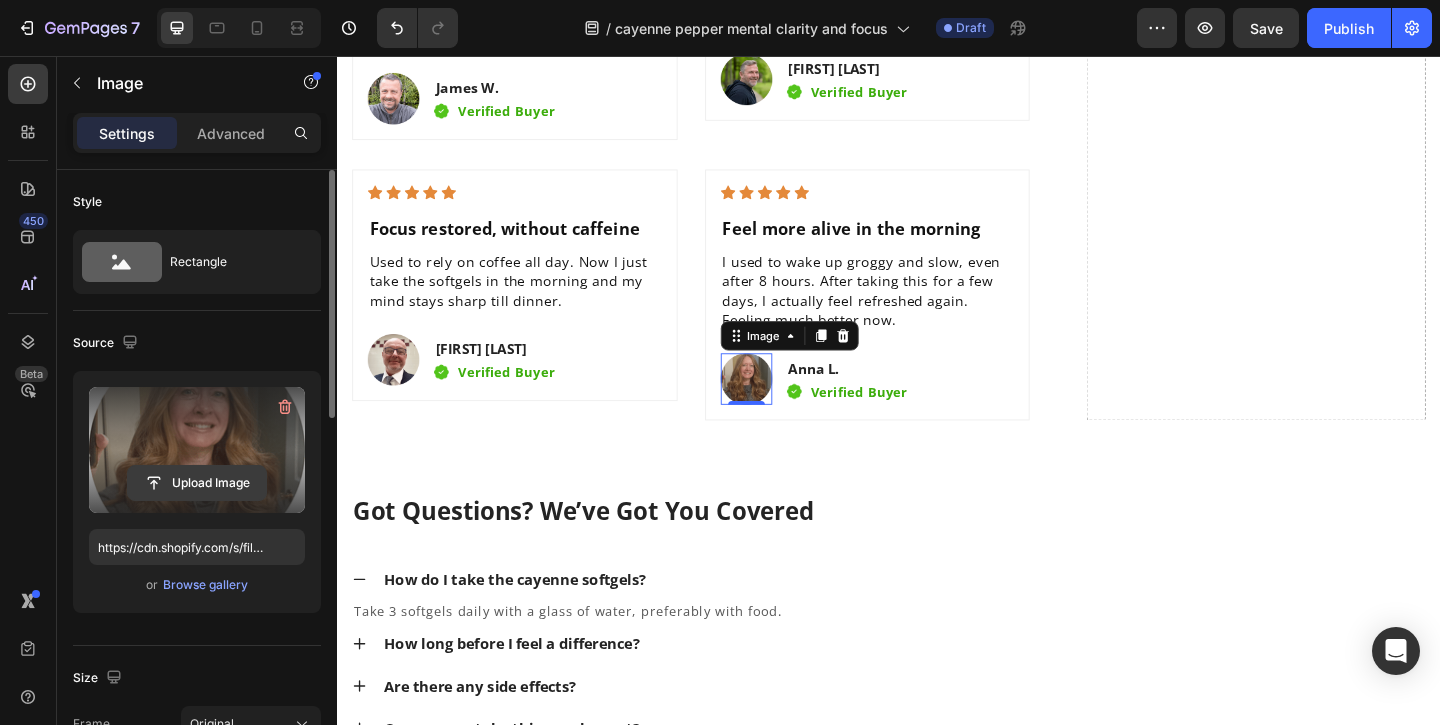 click 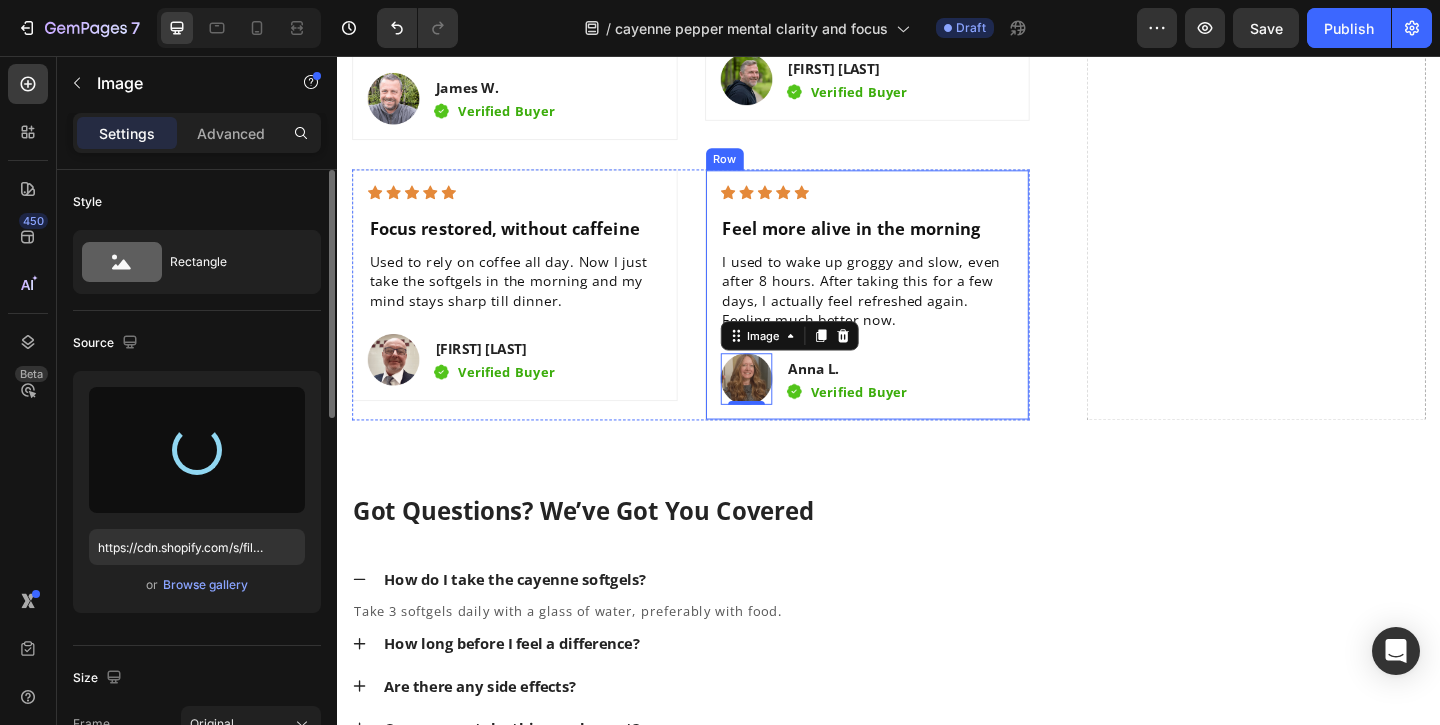 click on "Feel more alive in the morning" at bounding box center [914, 243] 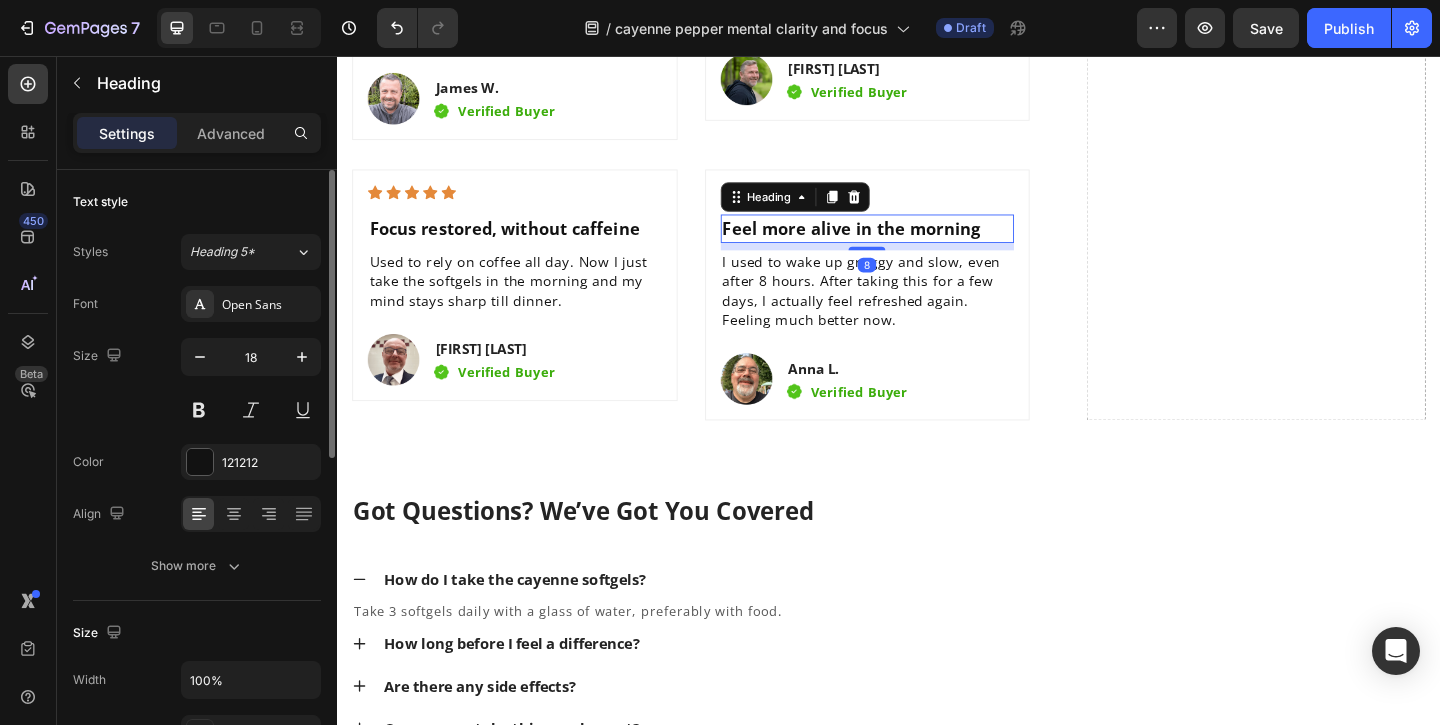 click on "Feel more alive in the morning" at bounding box center [914, 243] 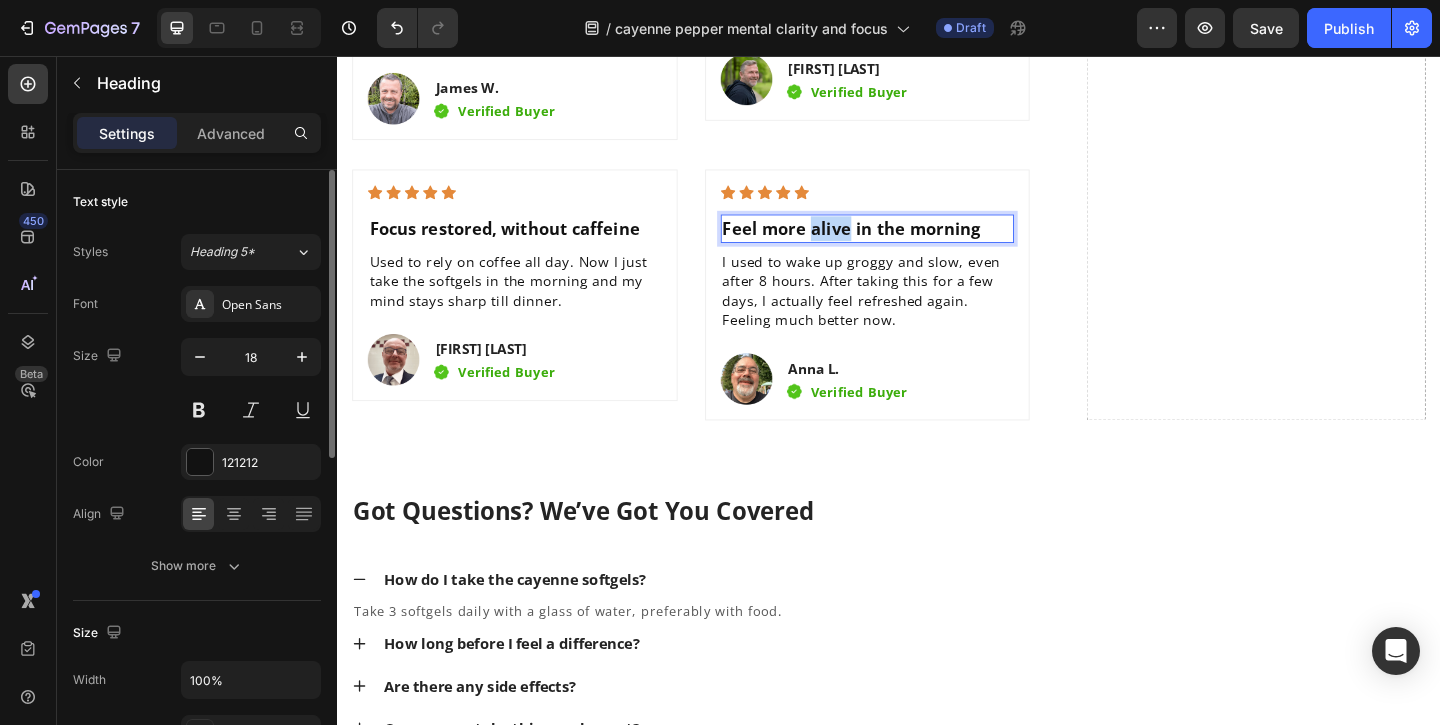 click on "Feel more alive in the morning" at bounding box center (914, 243) 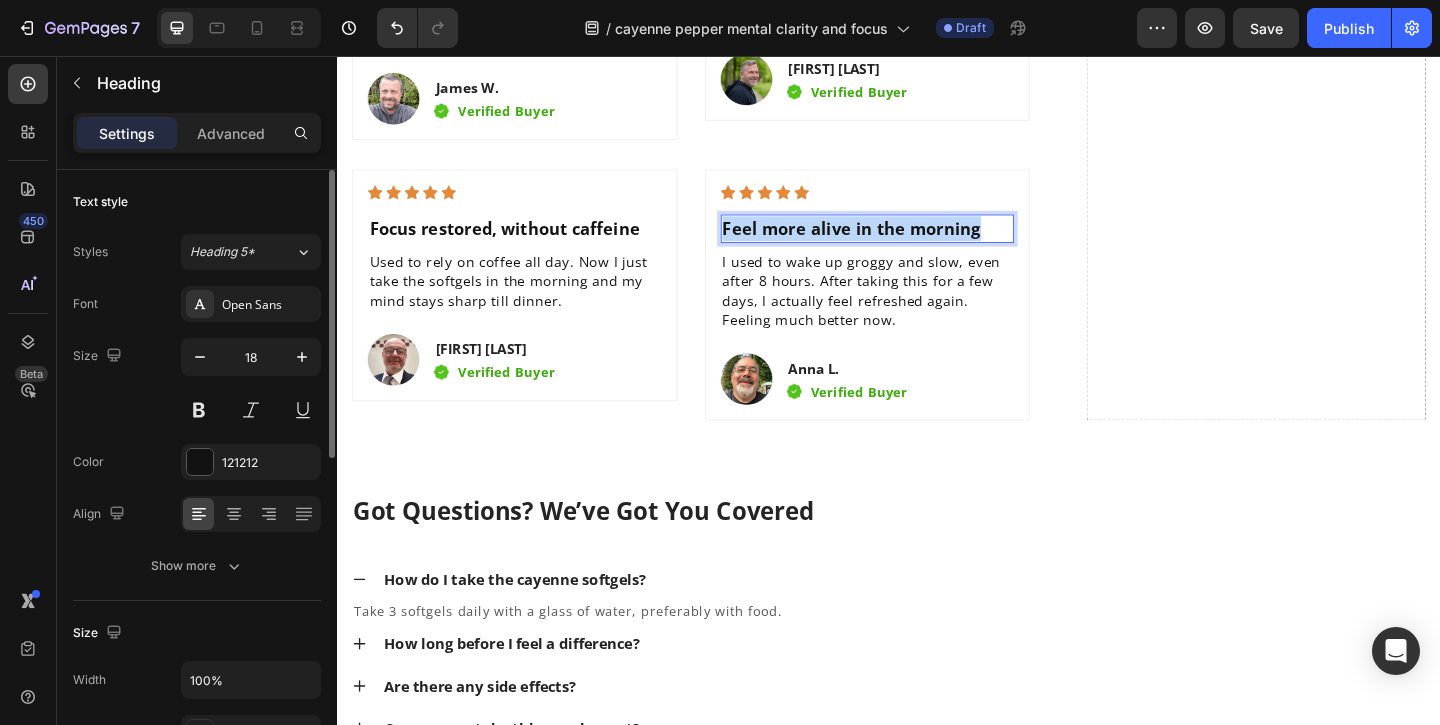 click on "Feel more alive in the morning" at bounding box center [914, 243] 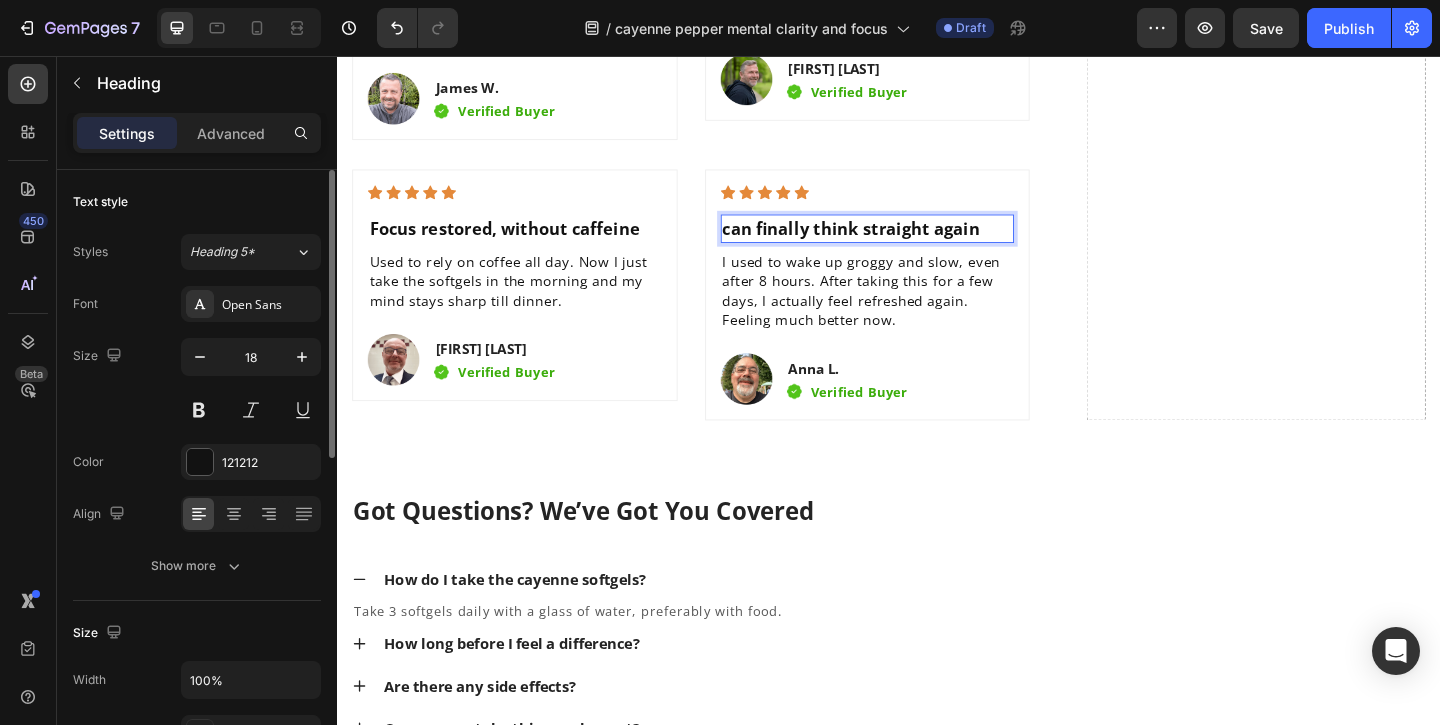 click on "can finally think straight again" at bounding box center [914, 243] 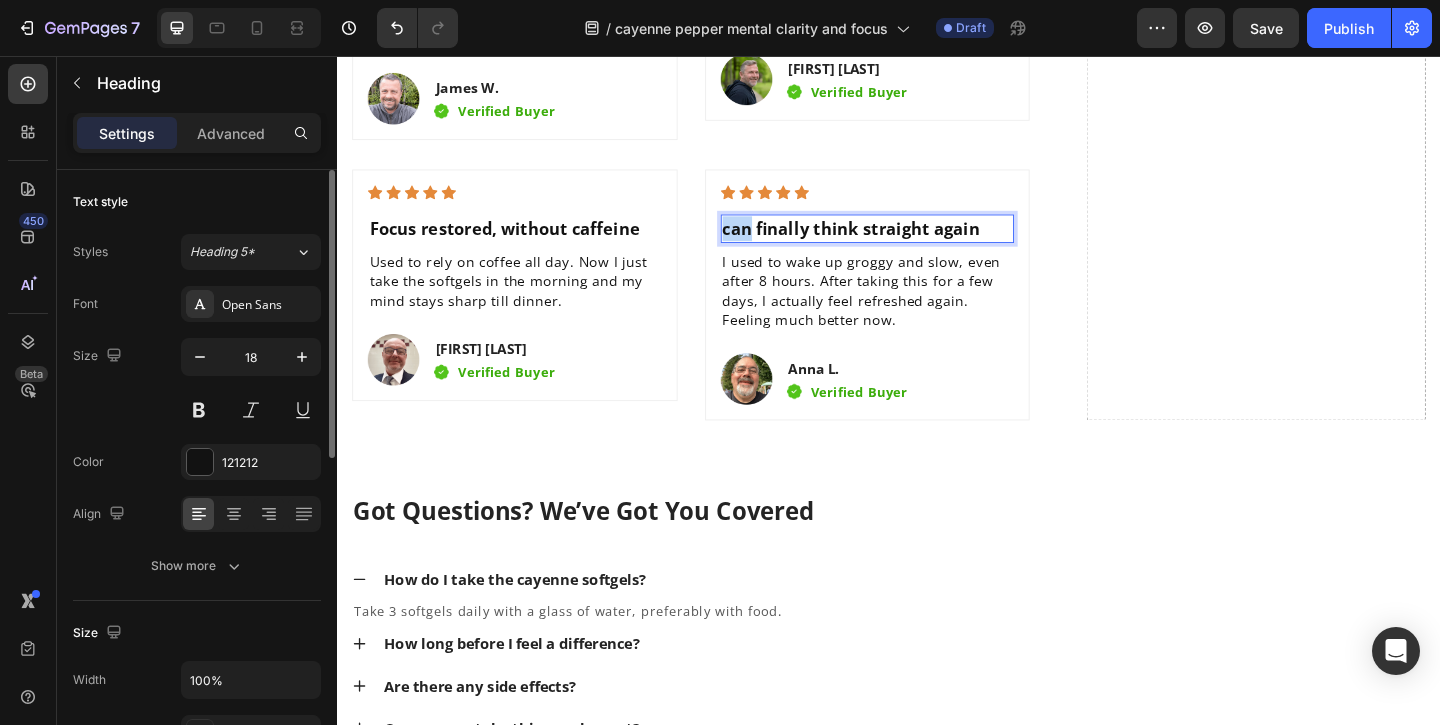 click on "can finally think straight again" at bounding box center [914, 243] 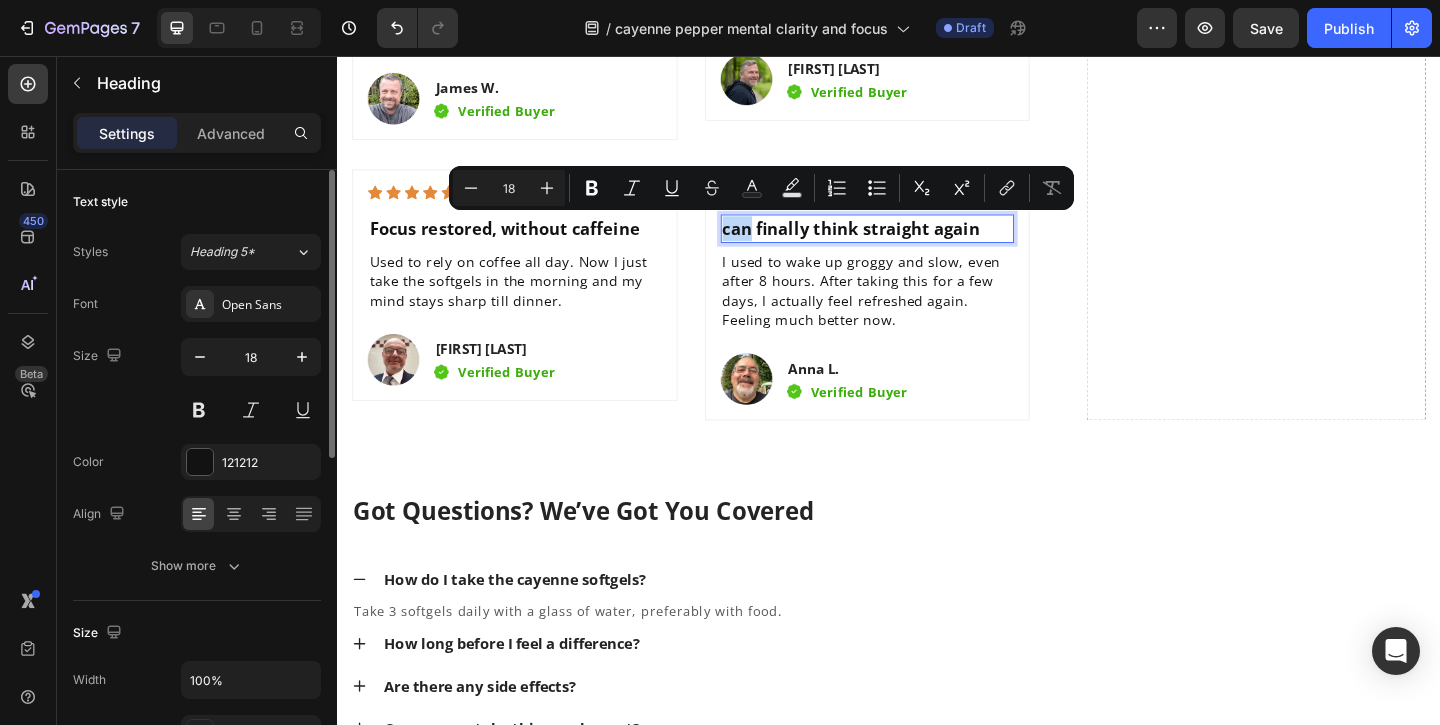 click on "can finally think straight again" at bounding box center (914, 243) 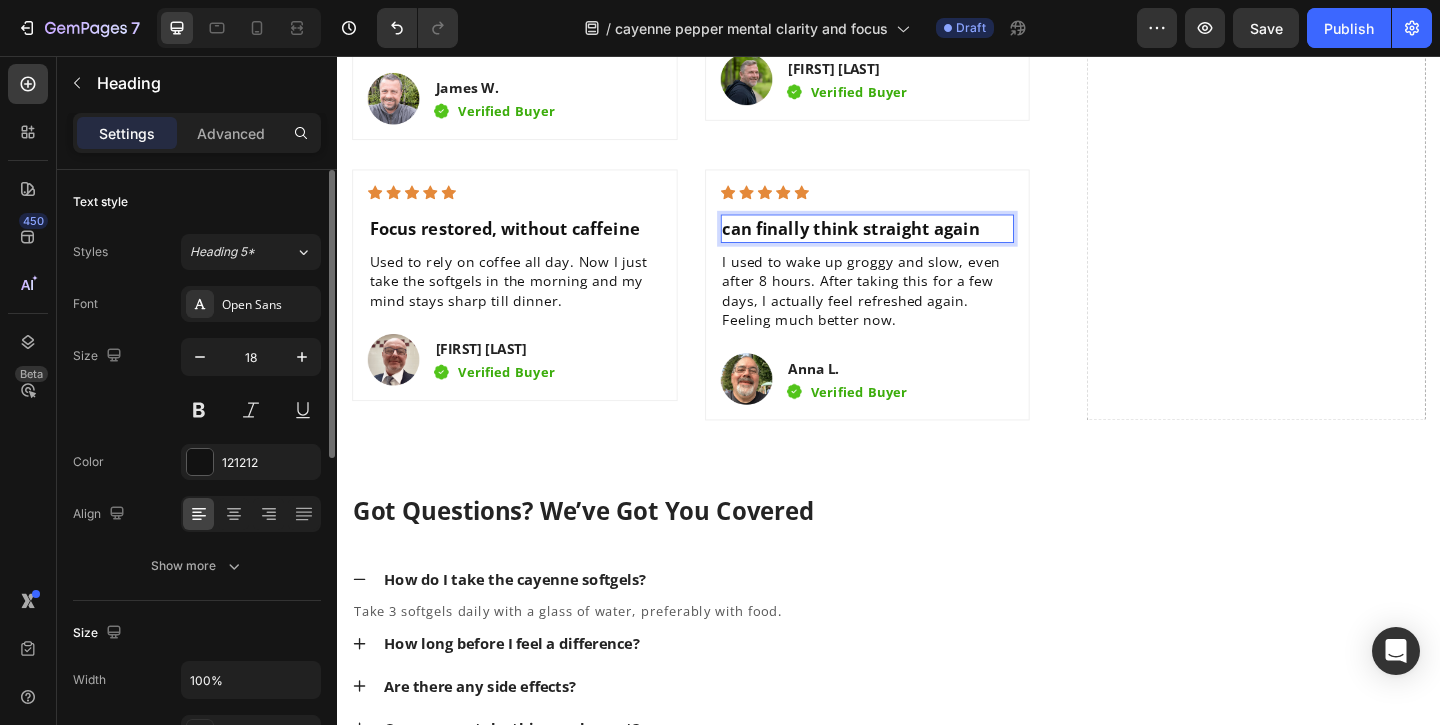 click on "can finally think straight again" at bounding box center [914, 243] 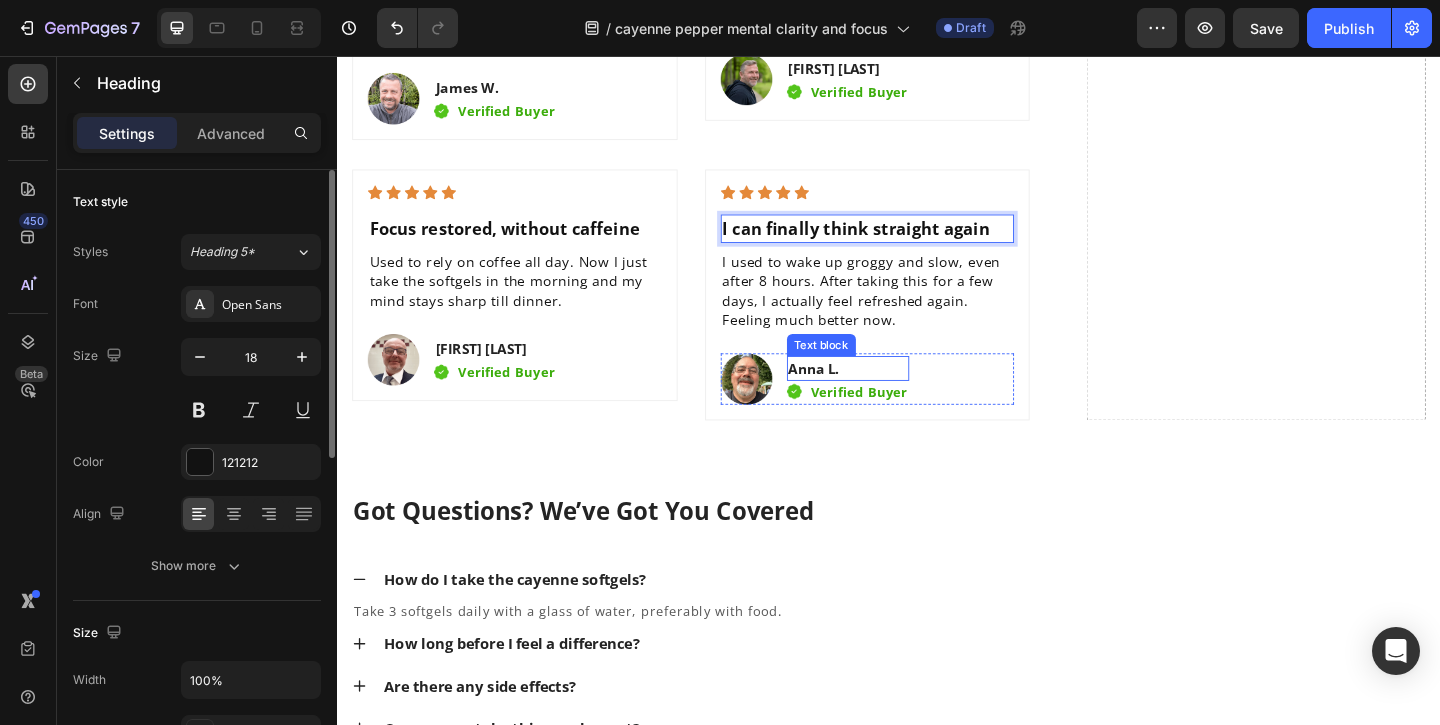 click on "Anna L." at bounding box center (892, 395) 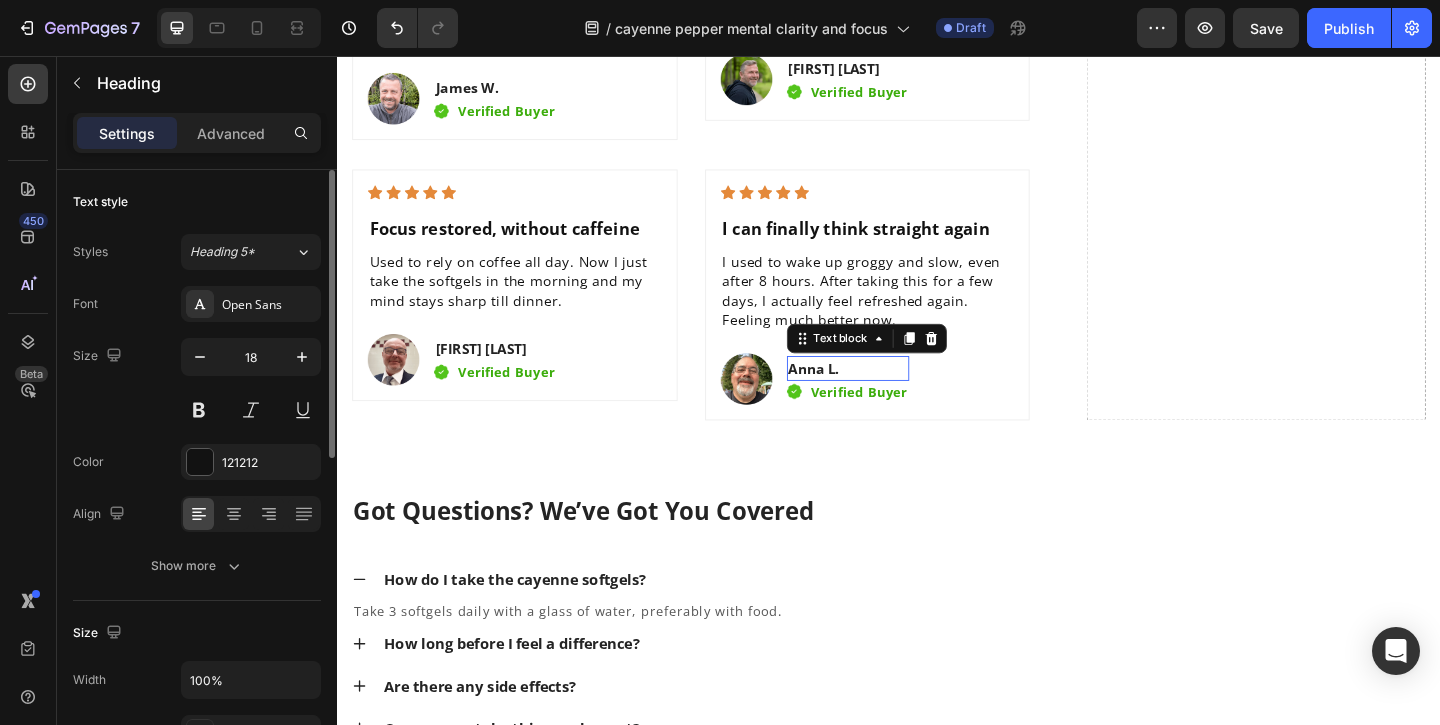 click on "Anna L." at bounding box center [892, 395] 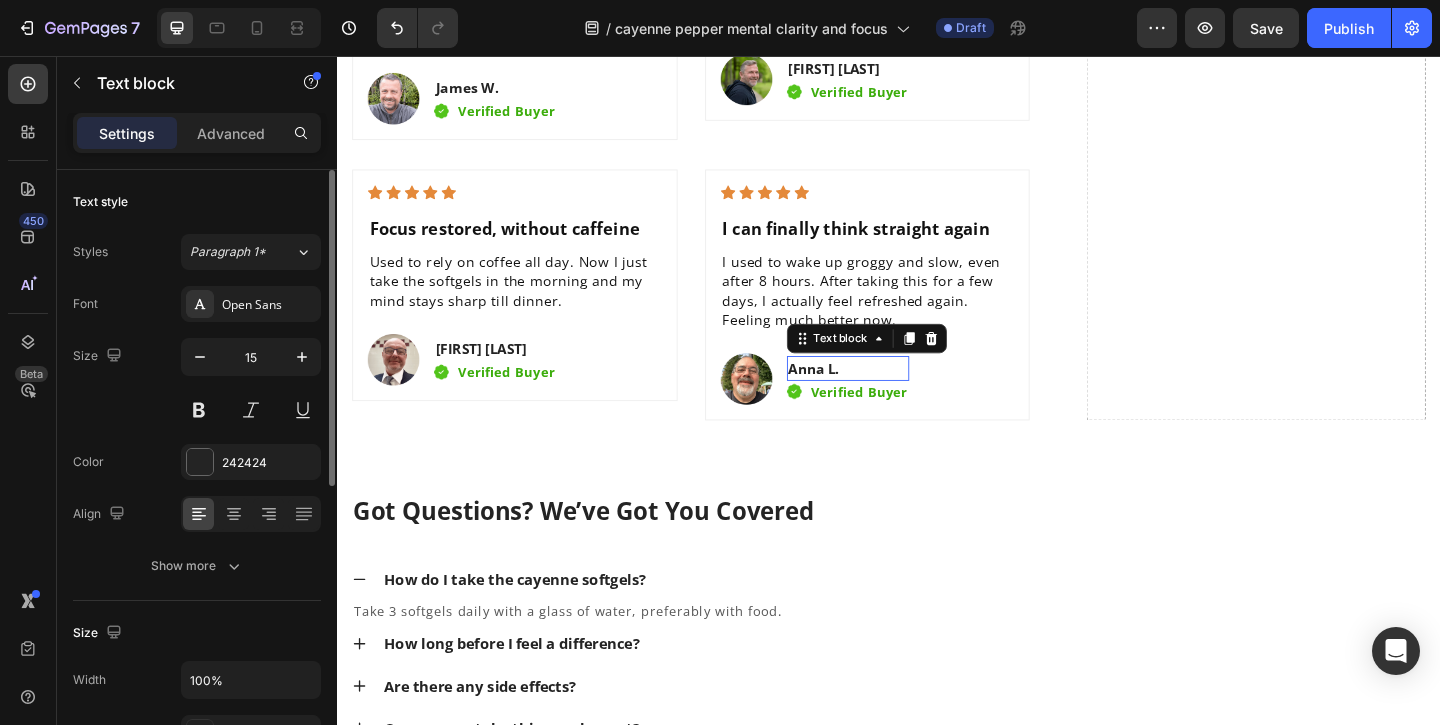 click on "Anna L." at bounding box center [892, 395] 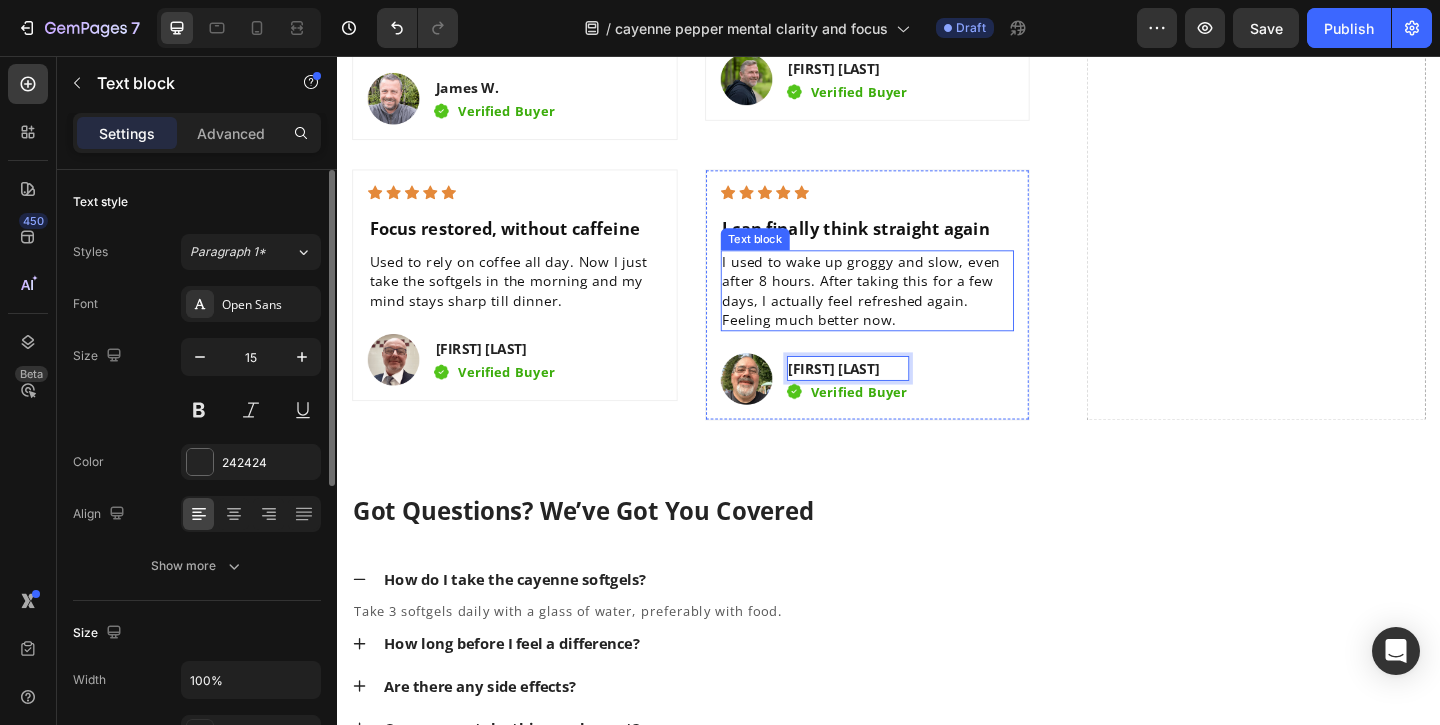click on "I used to wake up groggy and slow, even after 8 hours. After taking this for a few days, I actually feel refreshed again. Feeling much better now." at bounding box center (914, 311) 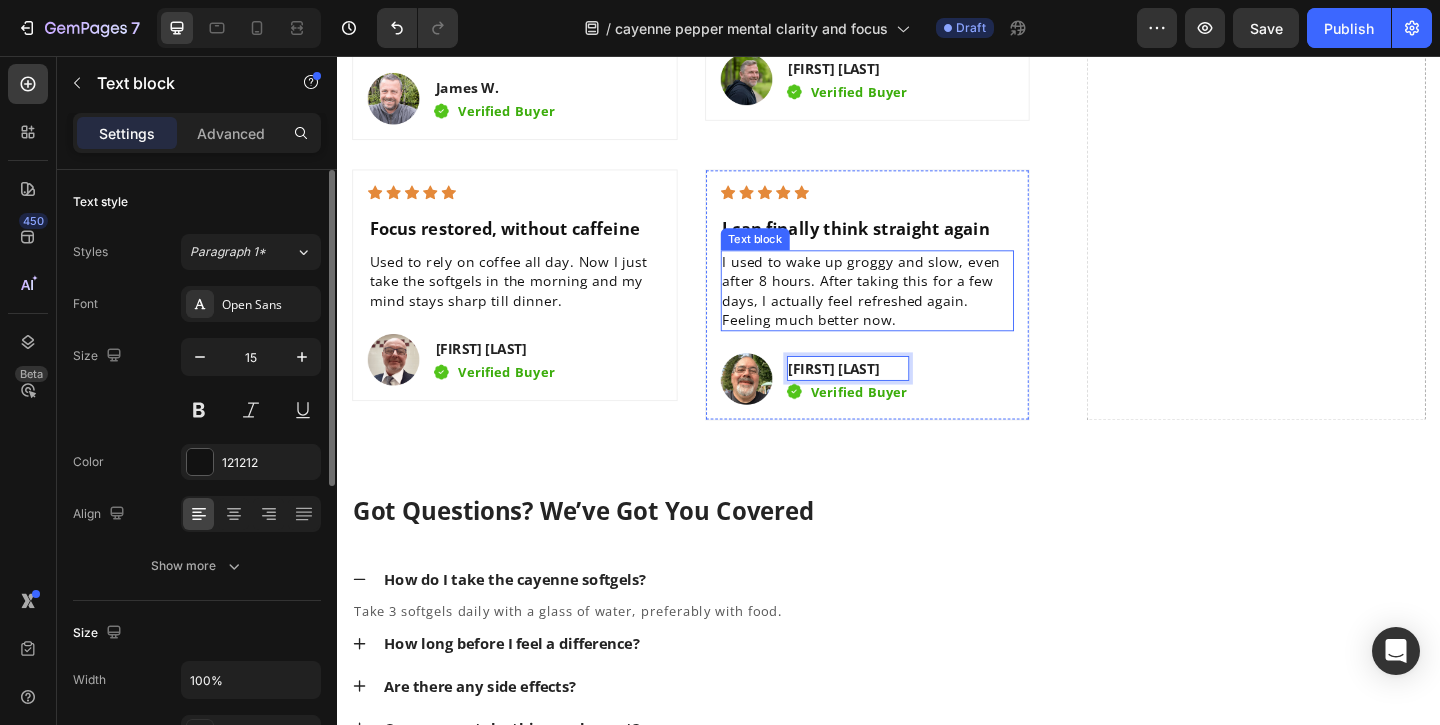 click on "I used to wake up groggy and slow, even after 8 hours. After taking this for a few days, I actually feel refreshed again. Feeling much better now." at bounding box center (914, 311) 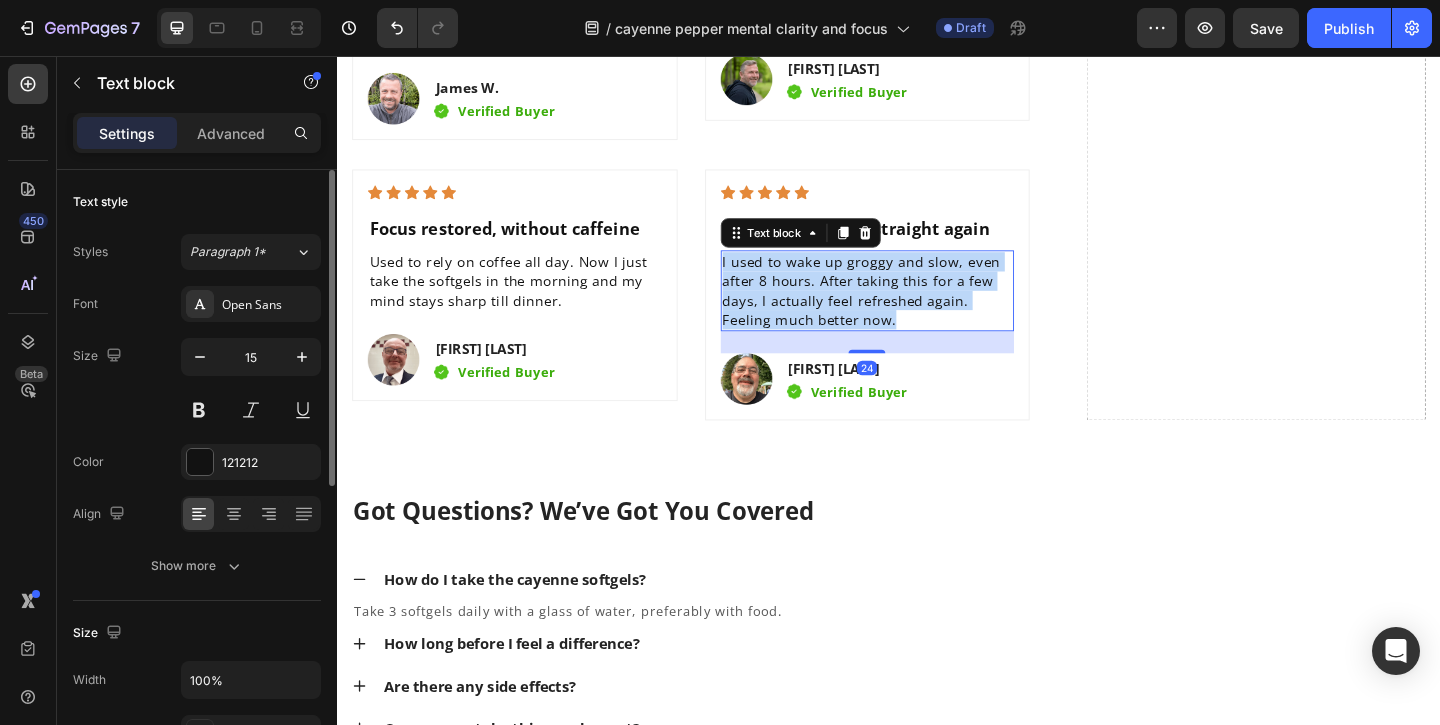 click on "I used to wake up groggy and slow, even after 8 hours. After taking this for a few days, I actually feel refreshed again. Feeling much better now." at bounding box center (914, 311) 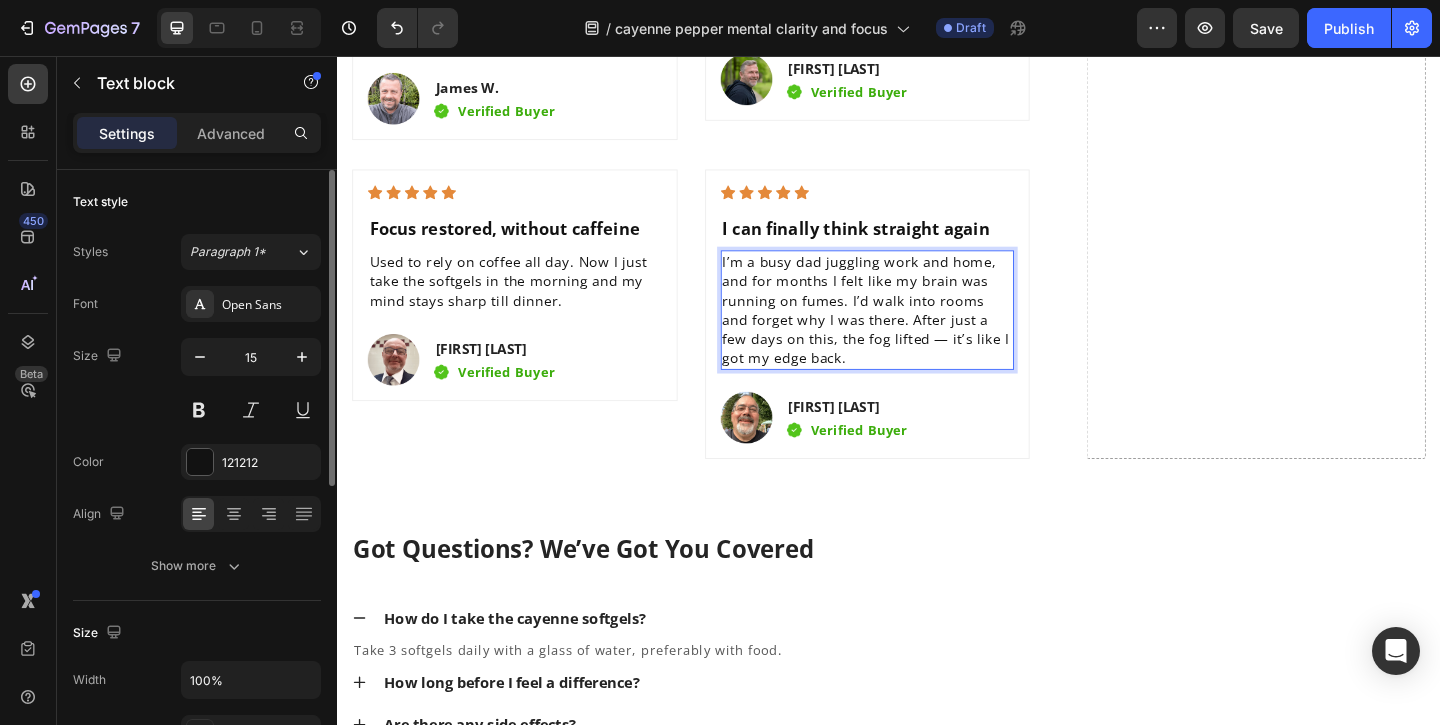 click on "I’m a busy dad juggling work and home, and for months I felt like my brain was running on fumes. I’d walk into rooms and forget why I was there. After just a few days on this, the fog lifted — it’s like I got my edge back." at bounding box center [914, 332] 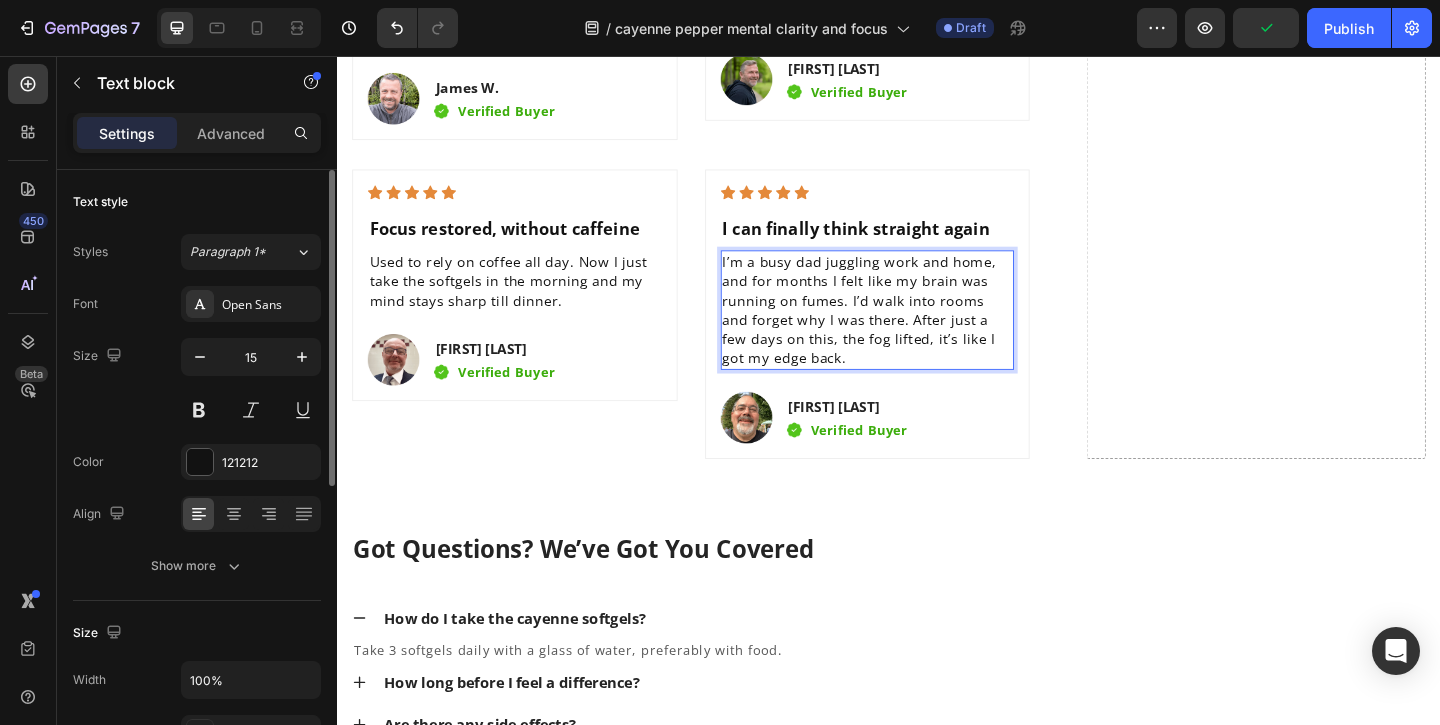 click on "I’m a busy dad juggling work and home, and for months I felt like my brain was running on fumes. I’d walk into rooms and forget why I was there. After just a few days on this, the fog lifted, it’s like I got my edge back." at bounding box center [914, 332] 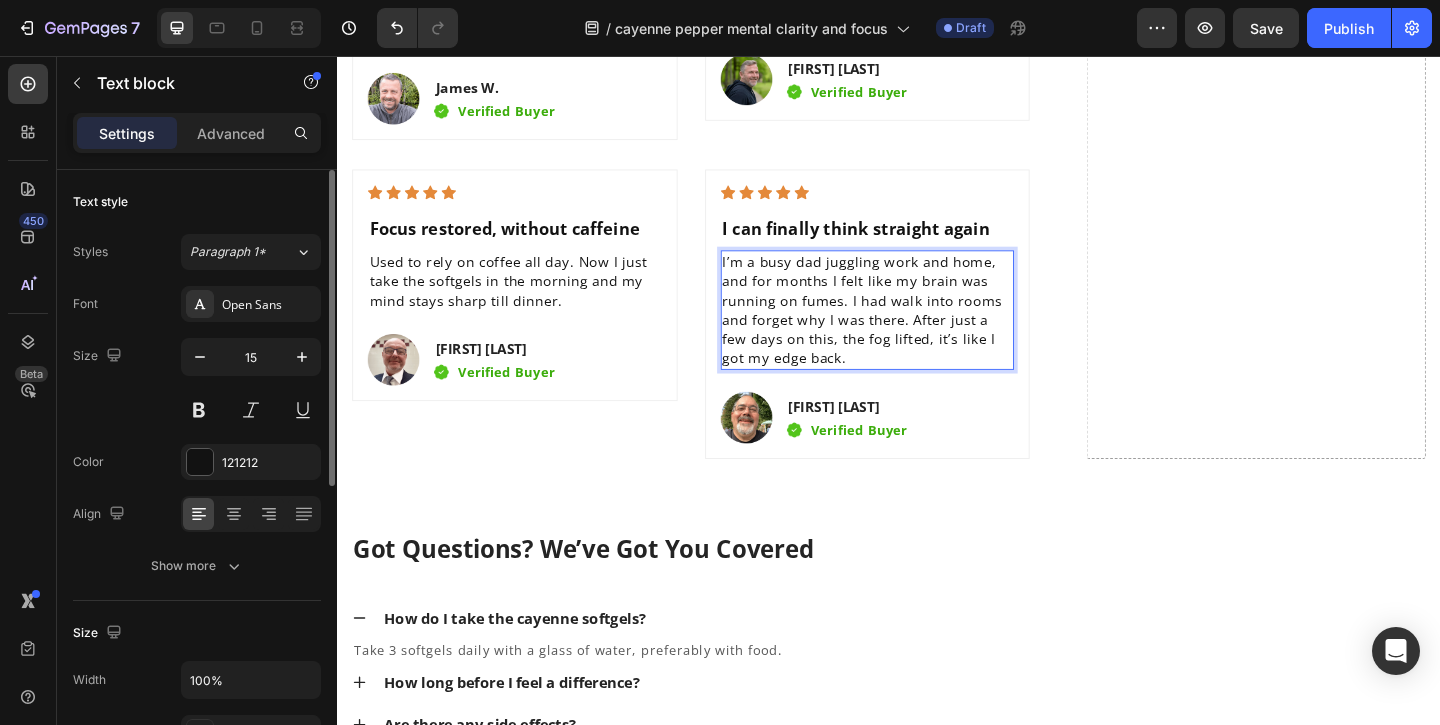 click on "I’m a busy dad juggling work and home, and for months I felt like my brain was running on fumes. I had walk into rooms and forget why I was there. After just a few days on this, the fog lifted, it’s like I got my edge back." at bounding box center [914, 332] 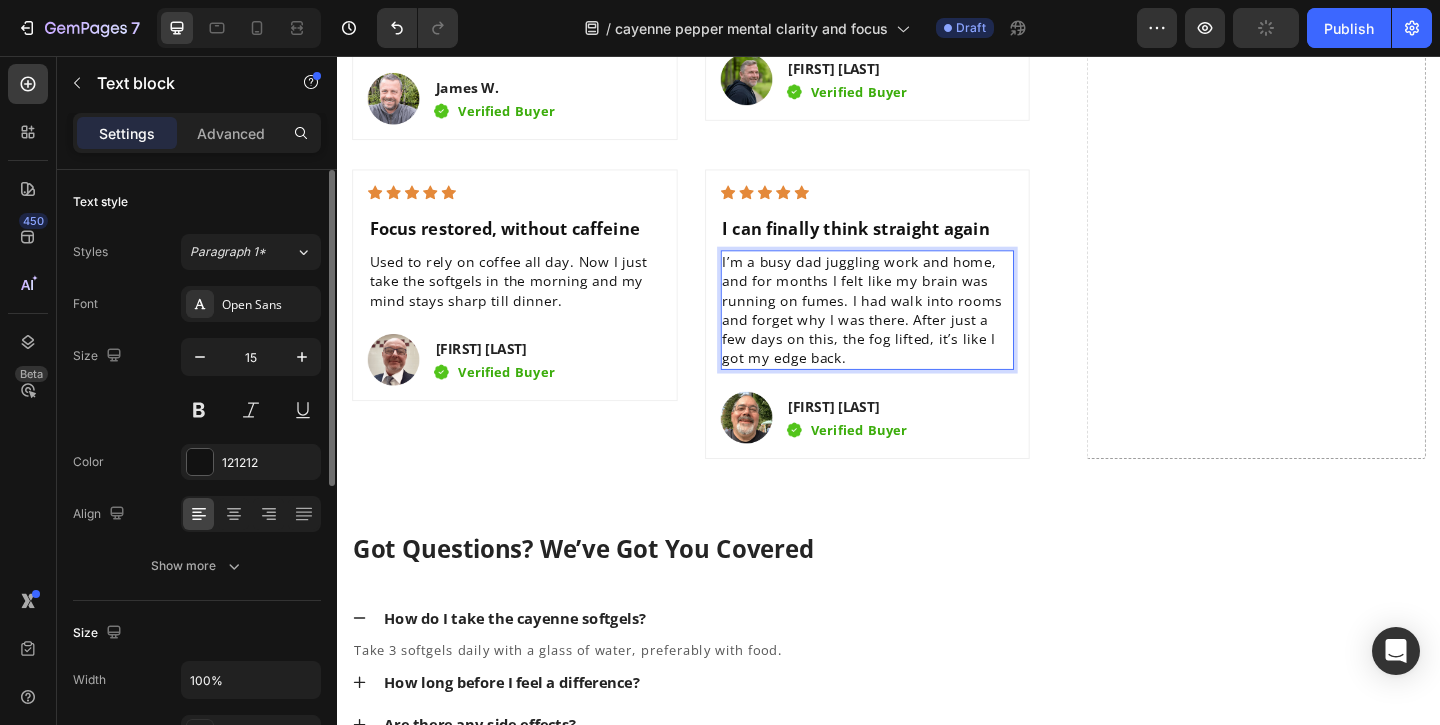 click on "I’m a busy dad juggling work and home, and for months I felt like my brain was running on fumes. I had walk into rooms and forget why I was there. After just a few days on this, the fog lifted, it’s like I got my edge back." at bounding box center [914, 332] 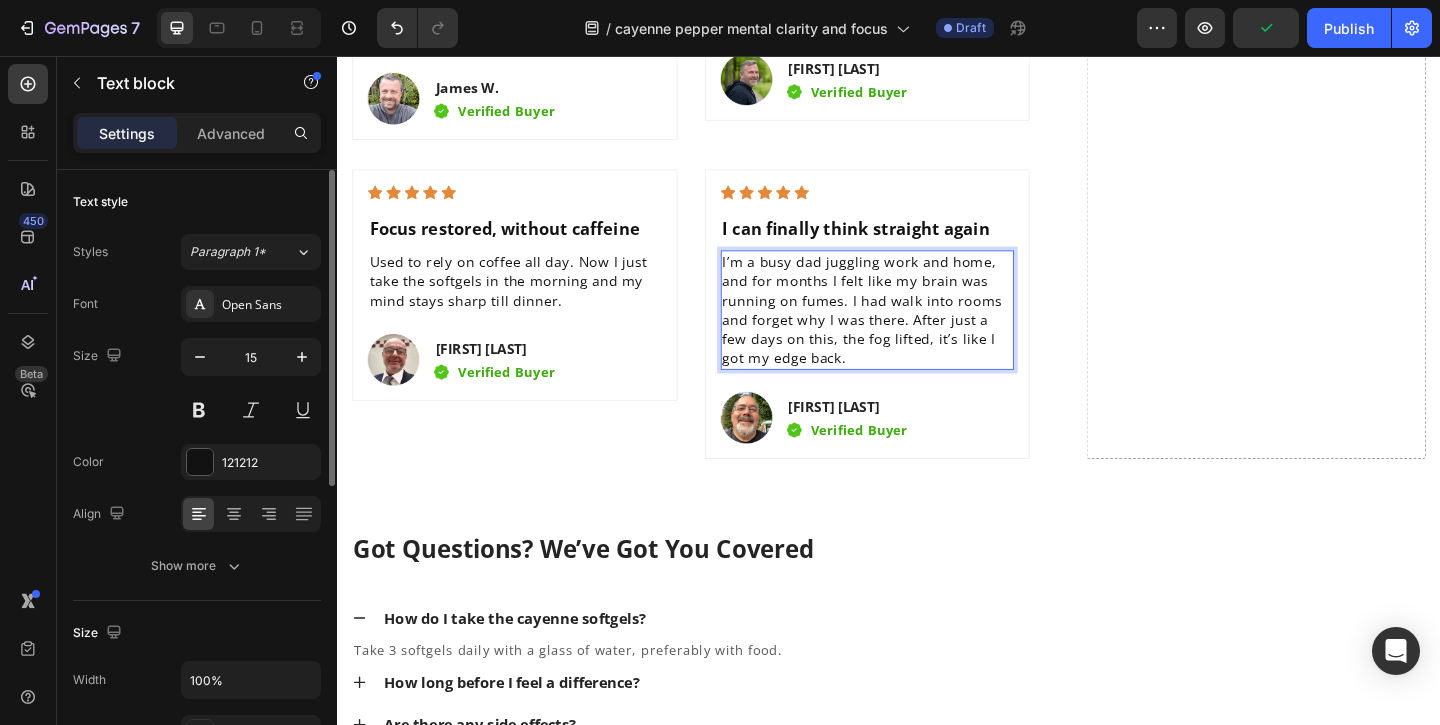click on "I’m a busy dad juggling work and home, and for months I felt like my brain was running on fumes. I had walk into rooms and forget why I was there. After just a few days on this, the fog lifted, it’s like I got my edge back." at bounding box center (914, 332) 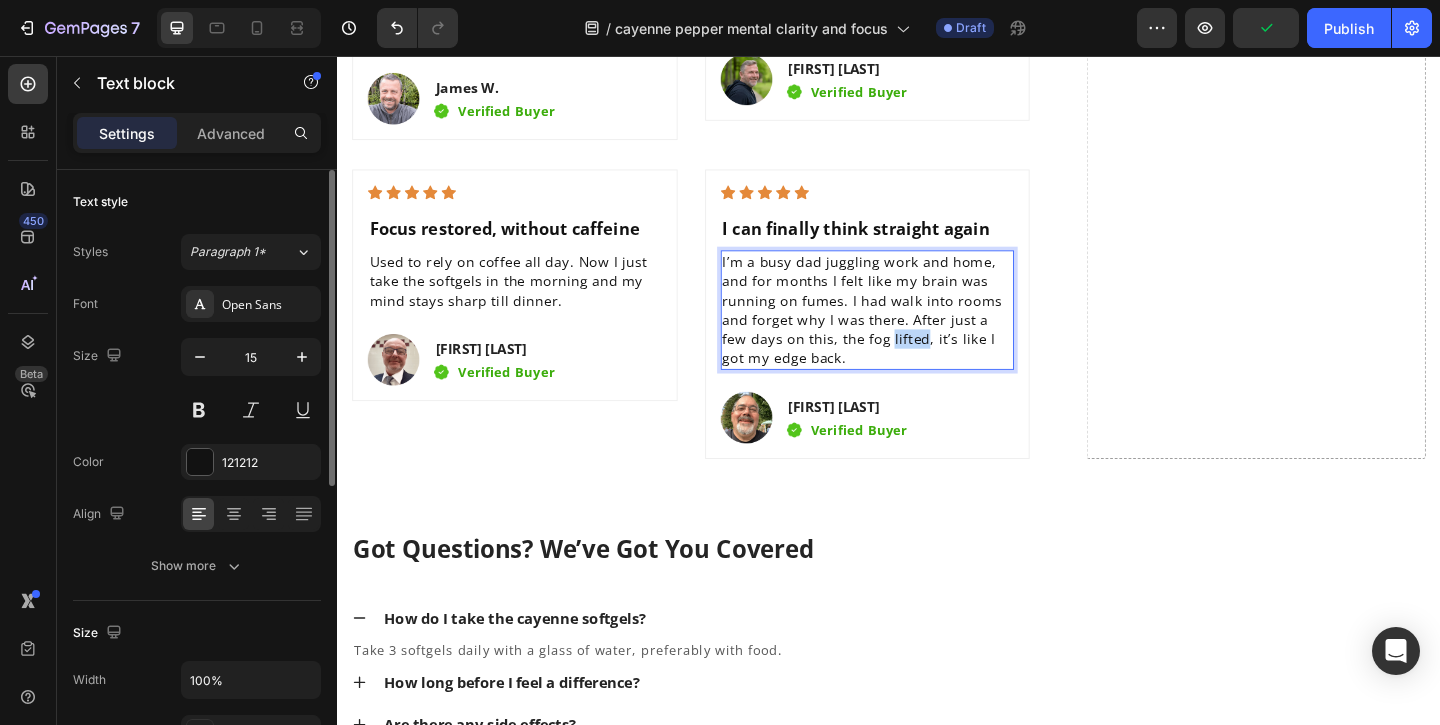 click on "I’m a busy dad juggling work and home, and for months I felt like my brain was running on fumes. I had walk into rooms and forget why I was there. After just a few days on this, the fog lifted, it’s like I got my edge back." at bounding box center (914, 332) 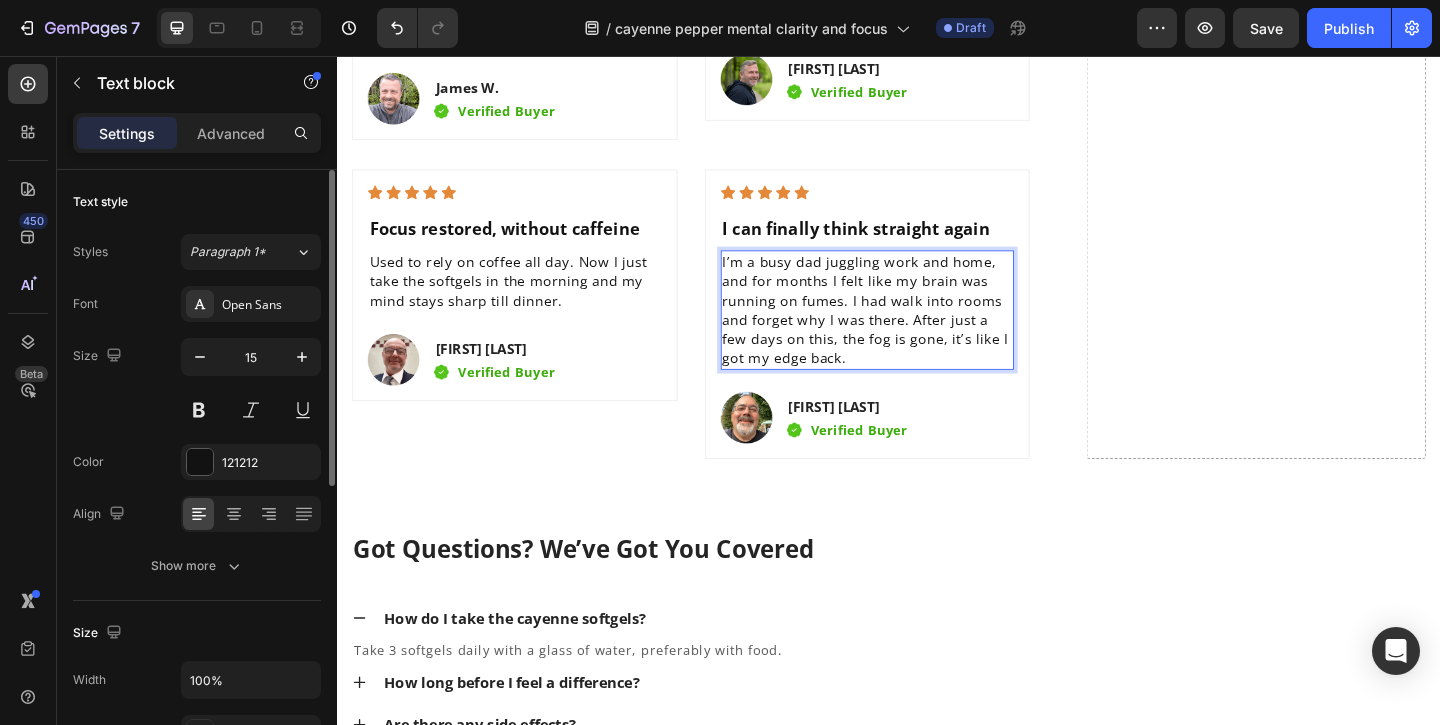 click on "I’m a busy dad juggling work and home, and for months I felt like my brain was running on fumes. I had walk into rooms and forget why I was there. After just a few days on this, the fog is gone, it’s like I got my edge back." at bounding box center [914, 332] 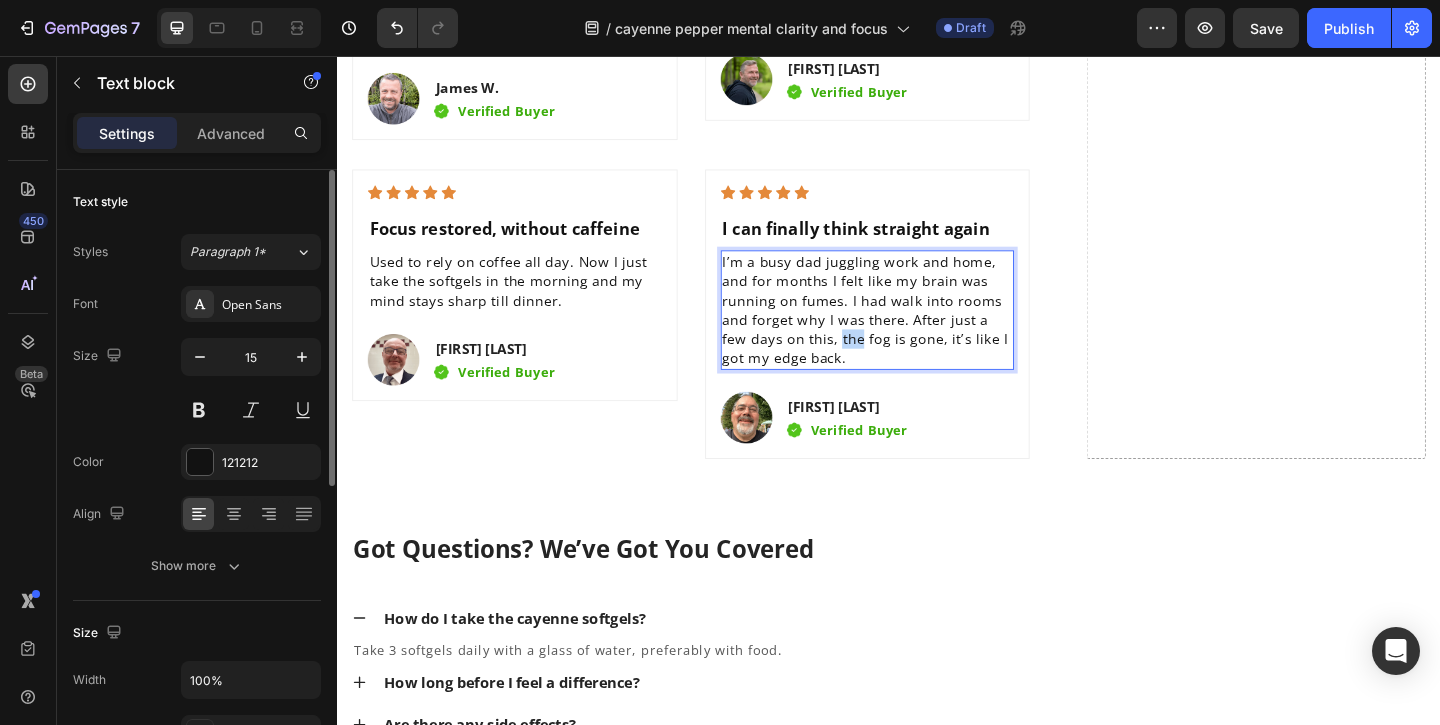 click on "I’m a busy dad juggling work and home, and for months I felt like my brain was running on fumes. I had walk into rooms and forget why I was there. After just a few days on this, the fog is gone, it’s like I got my edge back." at bounding box center (914, 332) 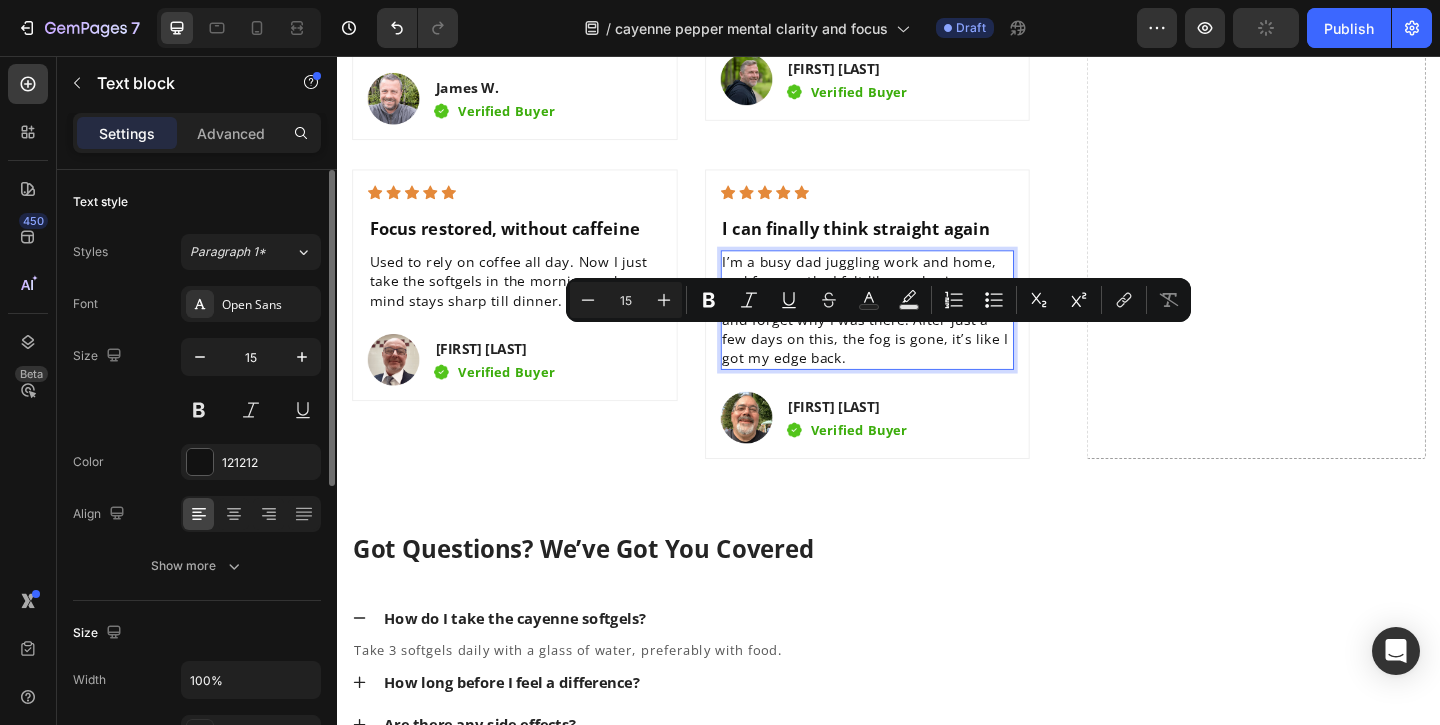 click on "I’m a busy dad juggling work and home, and for months I felt like my brain was running on fumes. I had walk into rooms and forget why I was there. After just a few days on this, the fog is gone, it’s like I got my edge back." at bounding box center [914, 332] 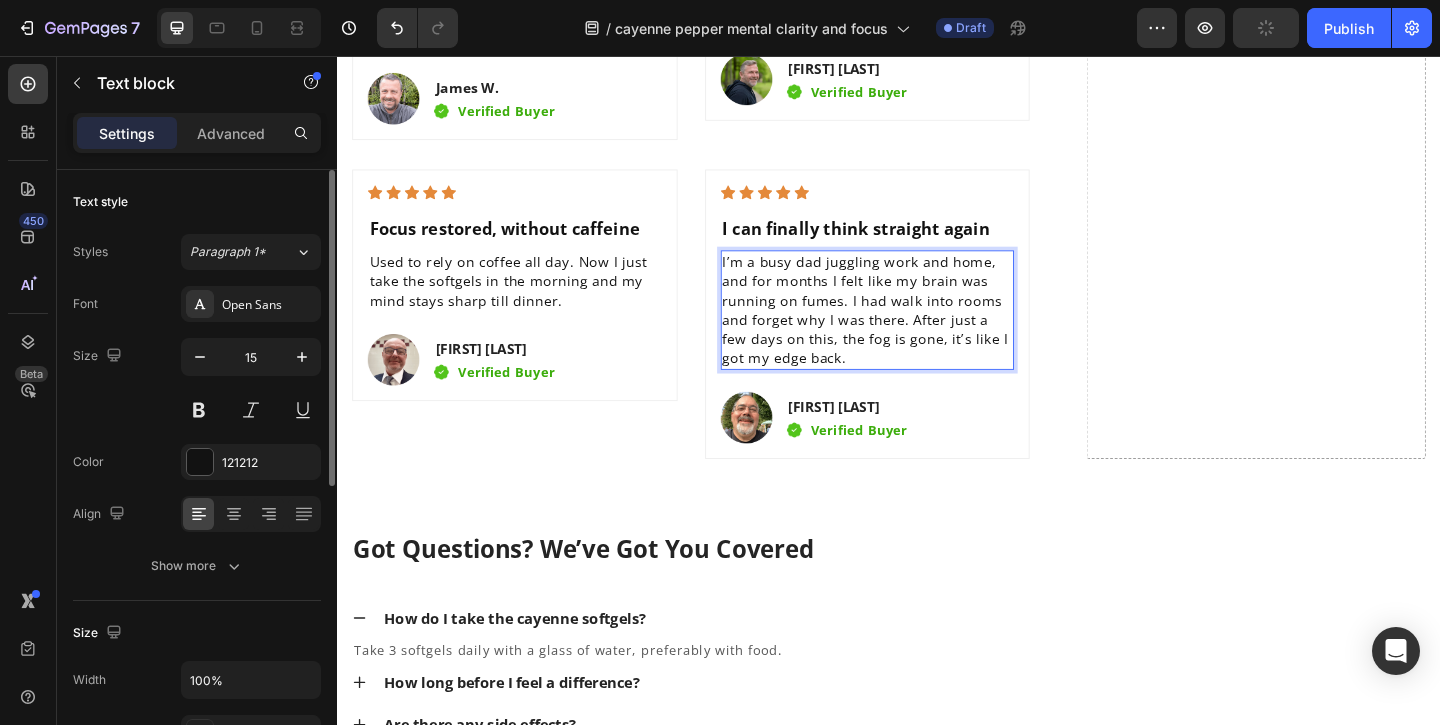 click on "I’m a busy dad juggling work and home, and for months I felt like my brain was running on fumes. I had walk into rooms and forget why I was there. After just a few days on this, the fog is gone, it’s like I got my edge back." at bounding box center (914, 332) 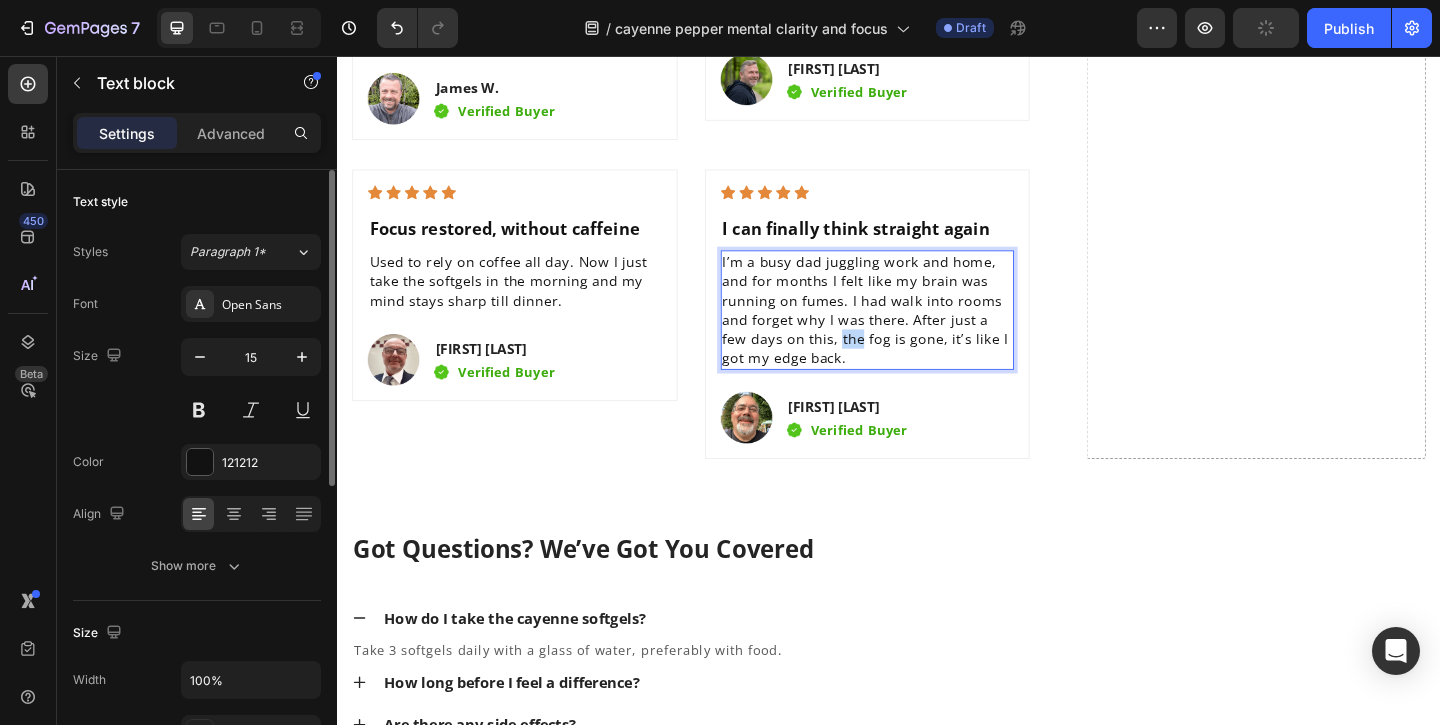 click on "I’m a busy dad juggling work and home, and for months I felt like my brain was running on fumes. I had walk into rooms and forget why I was there. After just a few days on this, the fog is gone, it’s like I got my edge back." at bounding box center [914, 332] 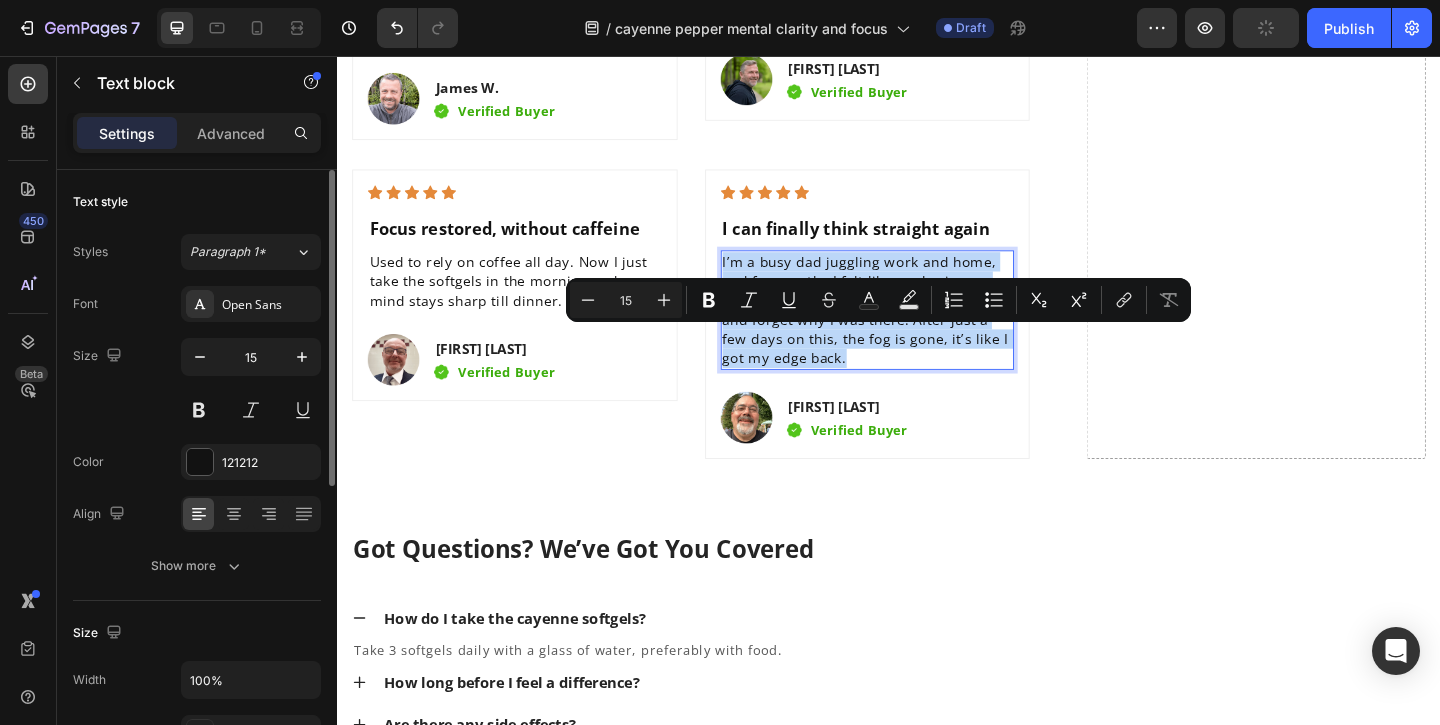 click on "I’m a busy dad juggling work and home, and for months I felt like my brain was running on fumes. I had walk into rooms and forget why I was there. After just a few days on this, the fog is gone, it’s like I got my edge back." at bounding box center [914, 332] 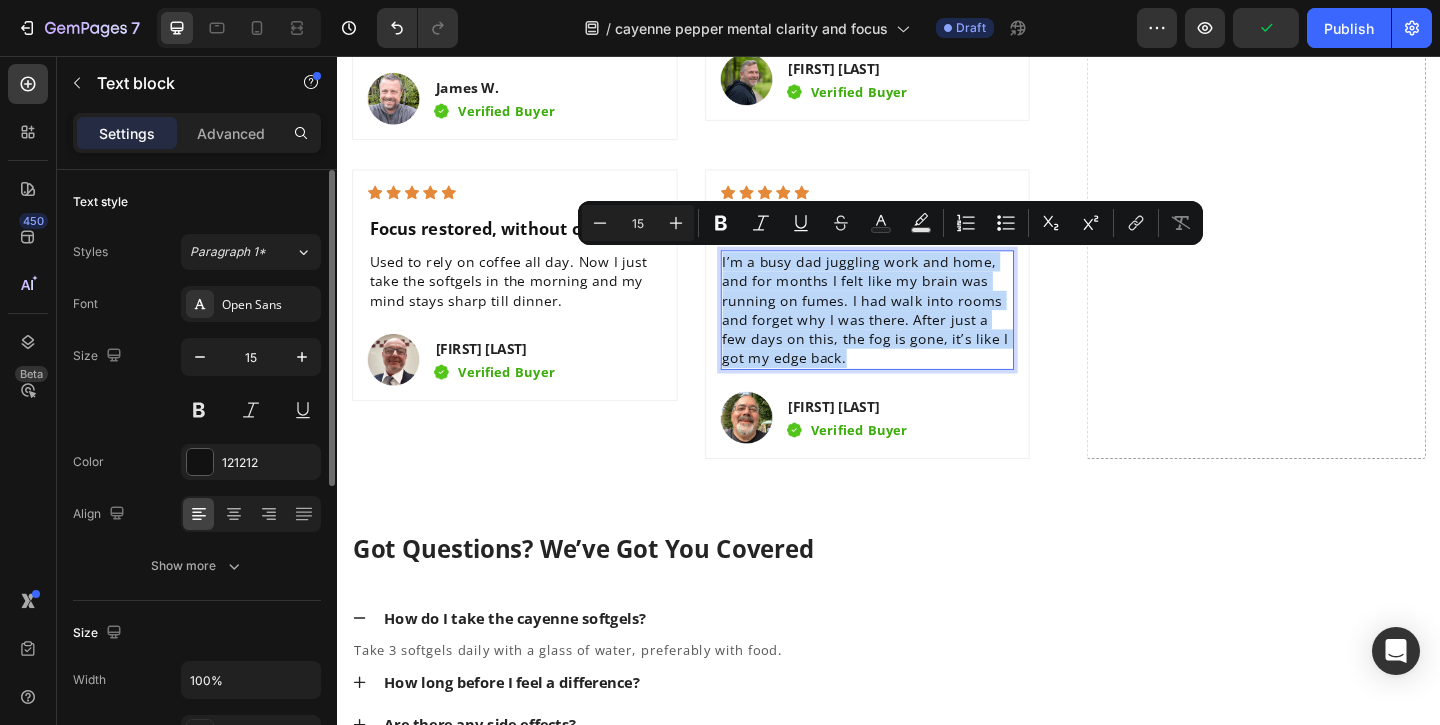 click on "I’m a busy dad juggling work and home, and for months I felt like my brain was running on fumes. I had walk into rooms and forget why I was there. After just a few days on this, the fog is gone, it’s like I got my edge back." at bounding box center (914, 332) 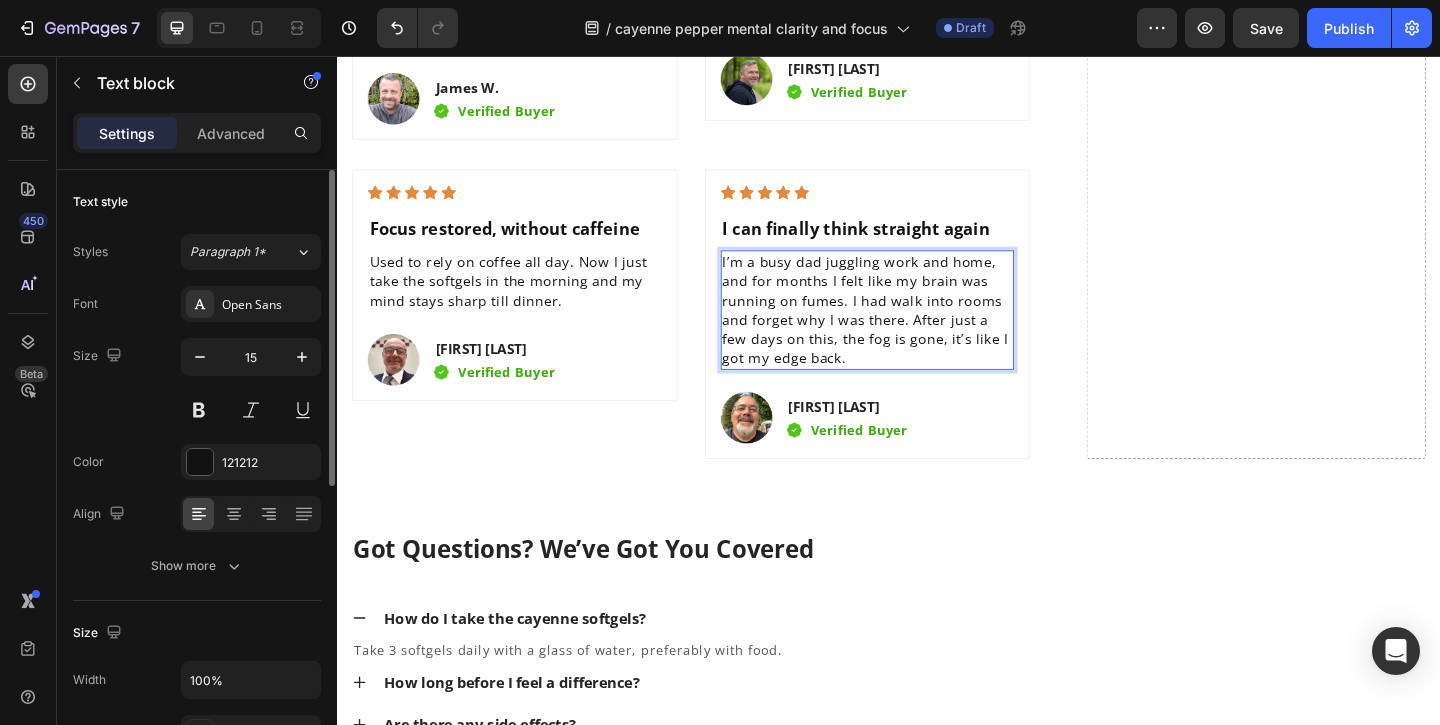 click on "I’m a busy dad juggling work and home, and for months I felt like my brain was running on fumes. I had walk into rooms and forget why I was there. After just a few days on this, the fog is gone, it’s like I got my edge back." at bounding box center (914, 332) 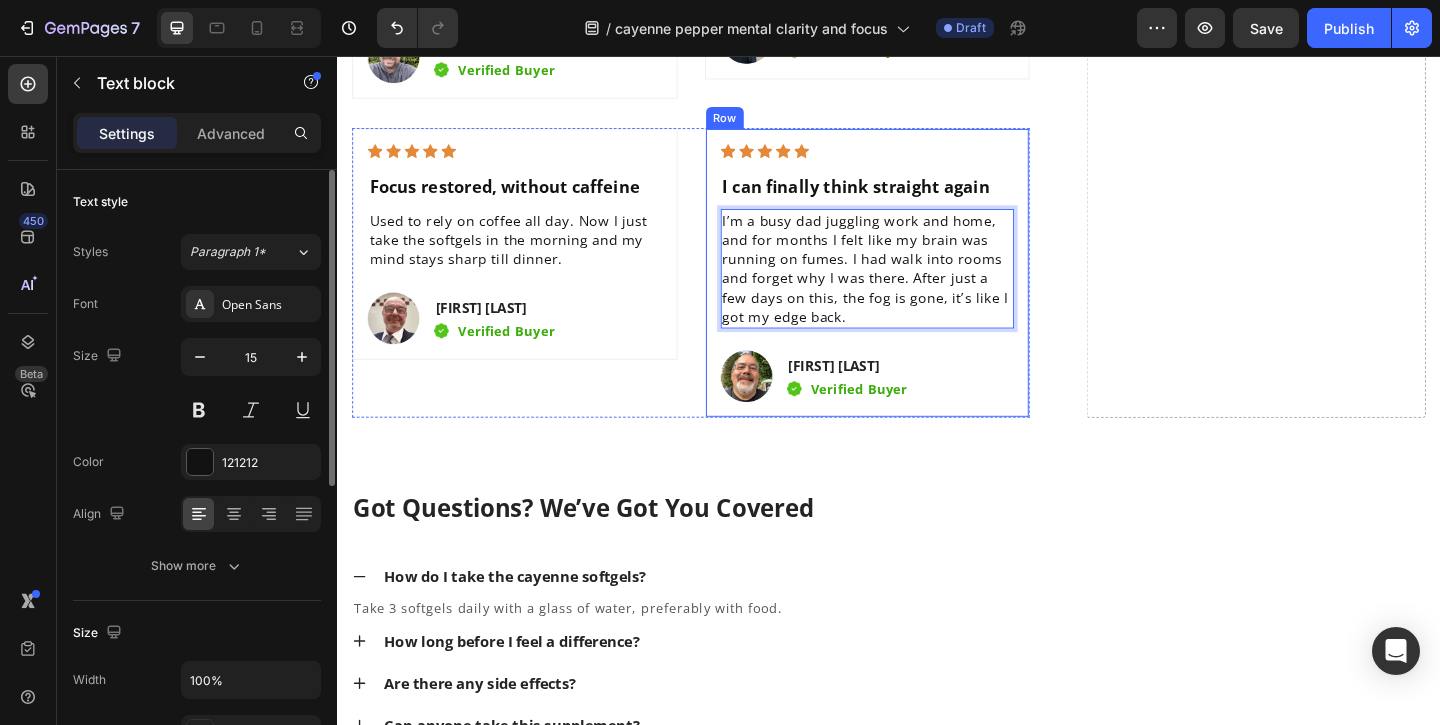scroll, scrollTop: 10043, scrollLeft: 0, axis: vertical 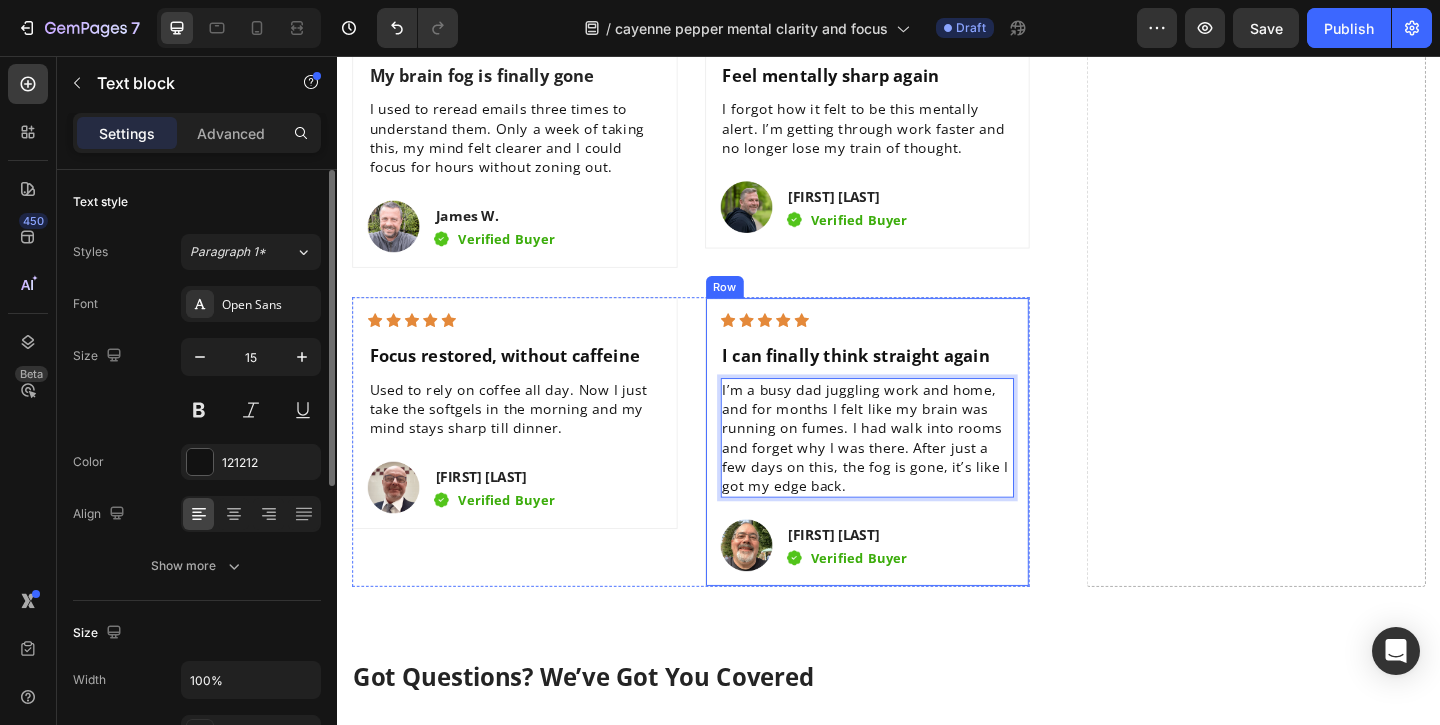 click on "See the Difference: L’Essence vs. Standard Options Heading Title Line Row High-potency 3000mg formula Text block Row 8-in-1 ingredient synergy Text block Row Supports circulation libido Text block Row Non-GMO Vegan Text block Row Easy-to-swallow softgels Text block Row No added sugar or fillers Text block Row Made in GMP-certified labs Text block Row Row Image L'Essence Heading Row Icon Row Icon Row Icon Row Icon Row Icon Row Icon Row Icon Row Image Other Brands Heading Row Icon Row Icon Row Icon Row Icon Row Icon Row Icon Row Icon Row Row Row Row CHECK AVAILABILITY Button 60-Day Money-Back Guarantee Text block Backed by Certifications You Can Trust Heading Image Image Image Row Why They Keep Coming Back Heading Icon Icon" at bounding box center (937, -383) 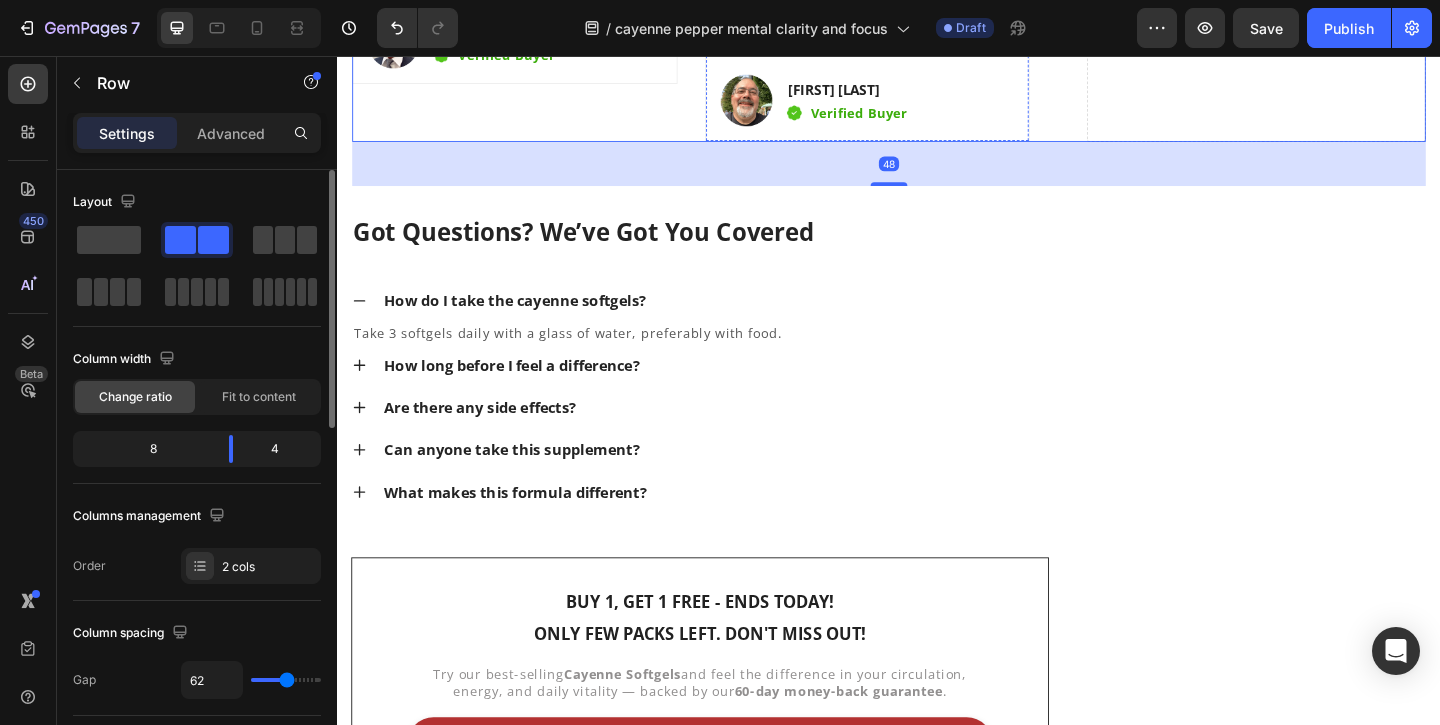 scroll, scrollTop: 10550, scrollLeft: 0, axis: vertical 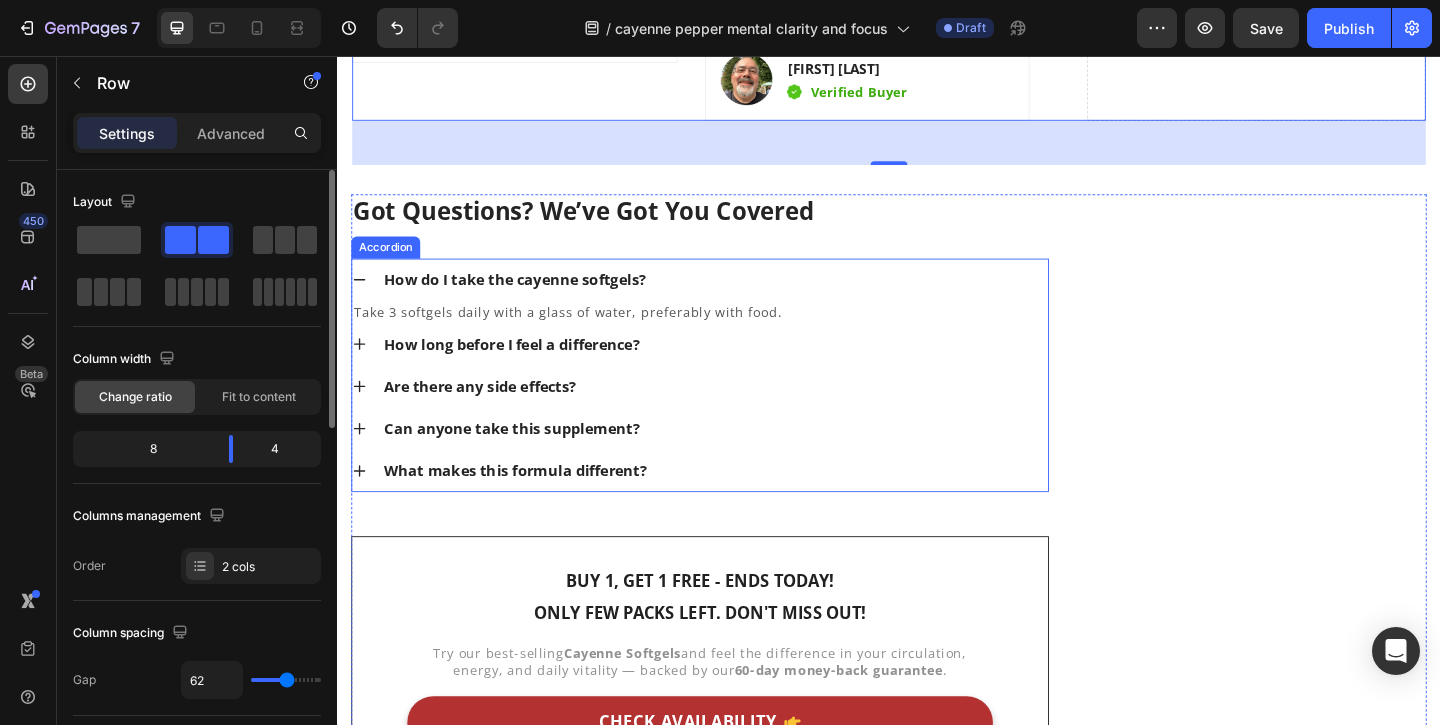 click on "What makes this formula different?" at bounding box center [531, 507] 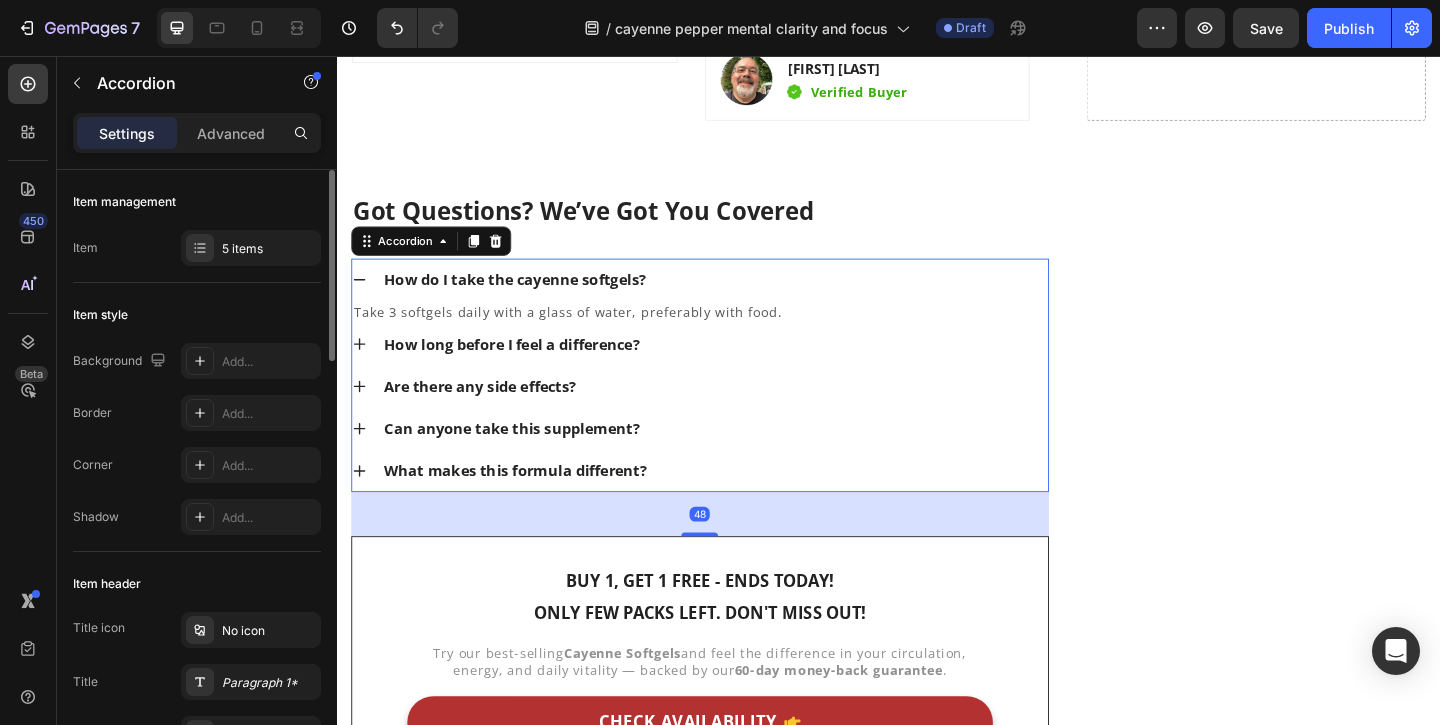 click 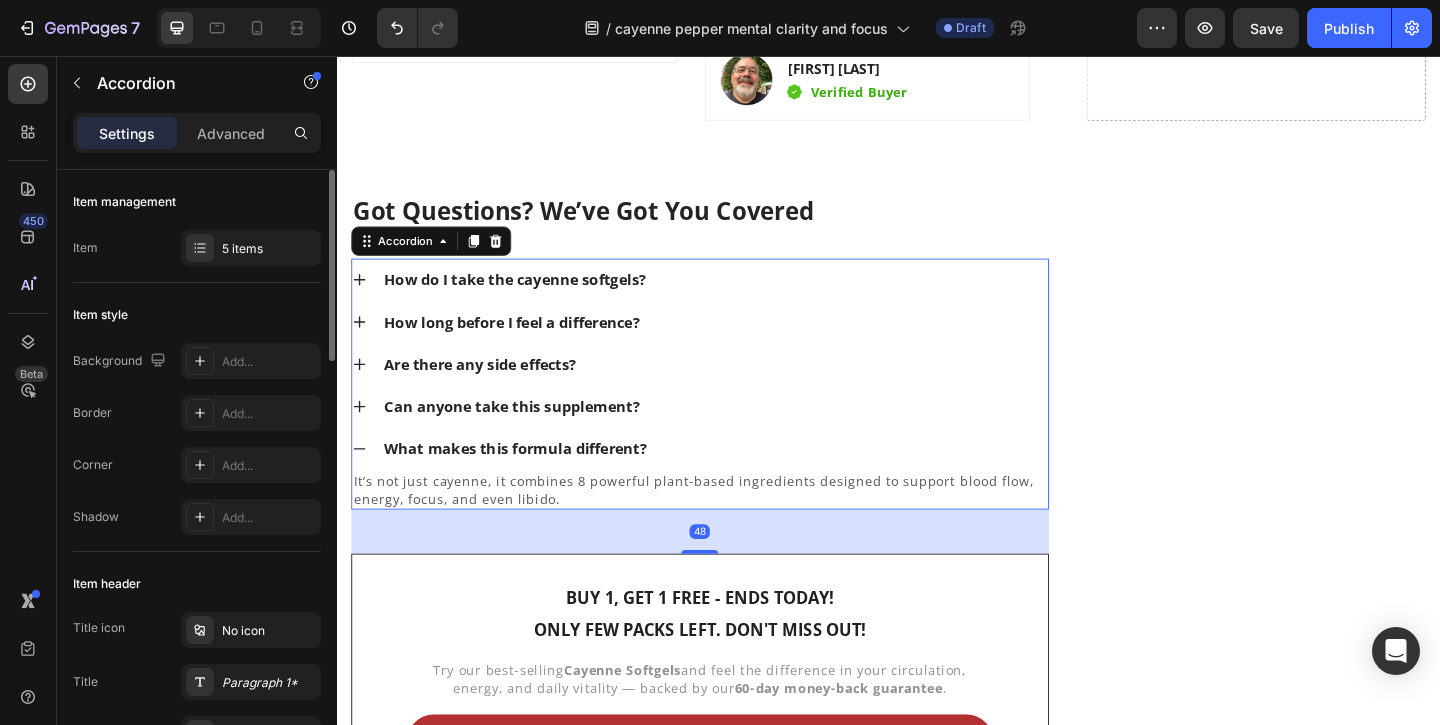 scroll, scrollTop: 10695, scrollLeft: 0, axis: vertical 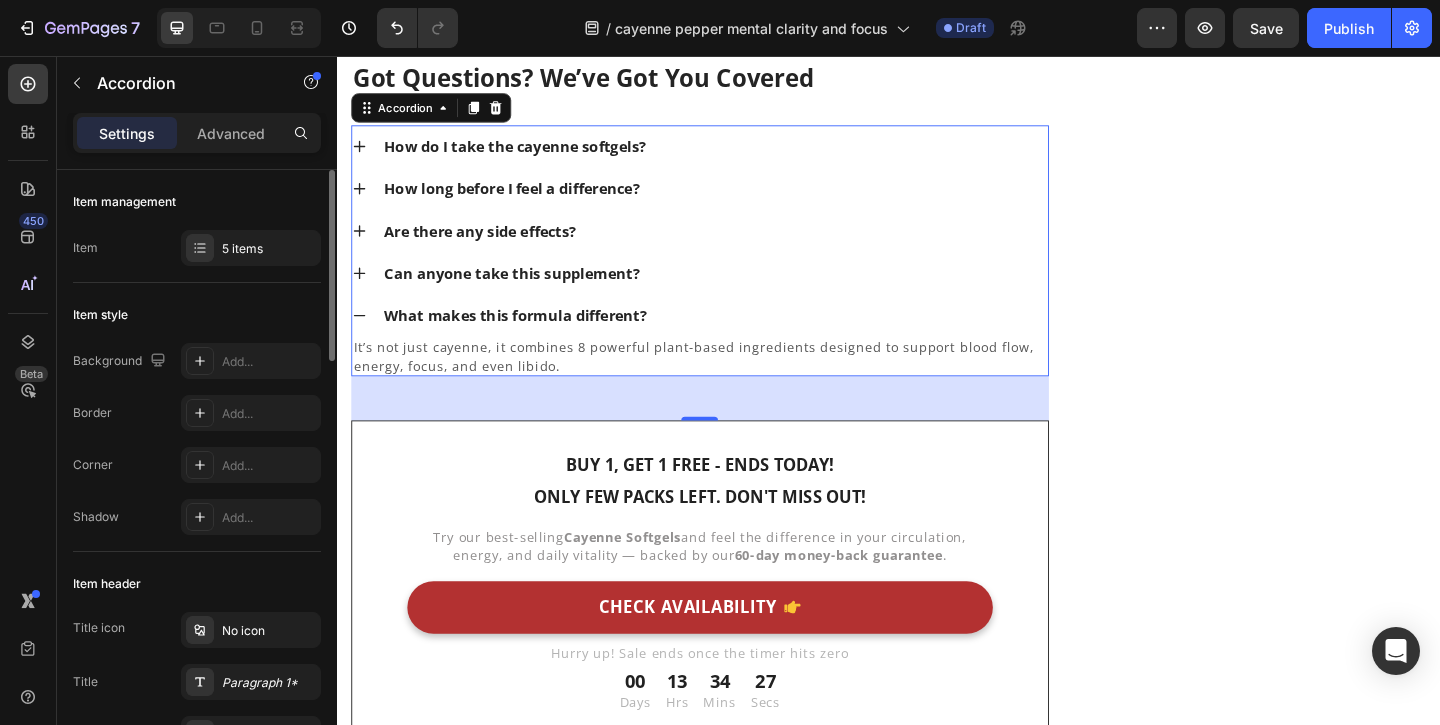 click on "It’s not just cayenne, it combines 8 powerful plant-based ingredients designed to support blood flow, energy, focus, and even libido." at bounding box center (731, 382) 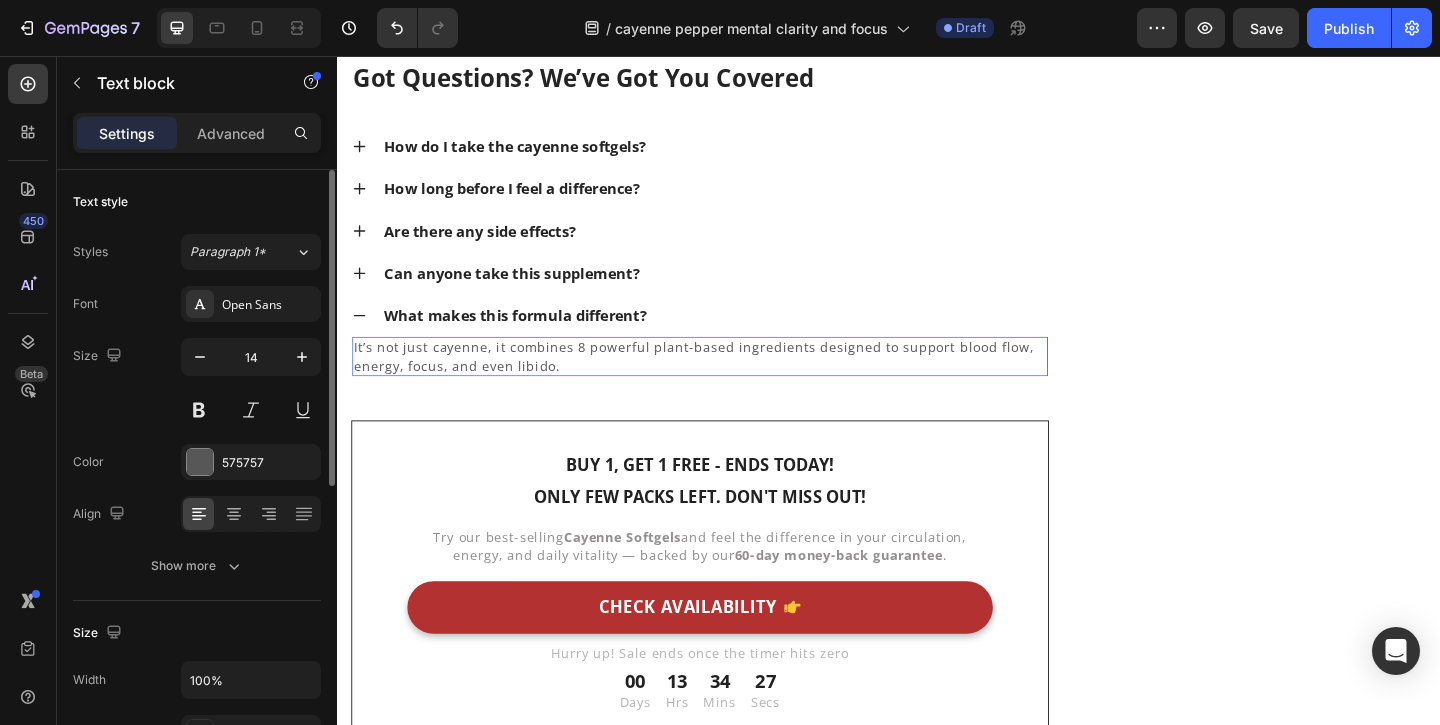 click on "It’s not just cayenne, it combines 8 powerful plant-based ingredients designed to support blood flow, energy, focus, and even libido." at bounding box center [731, 382] 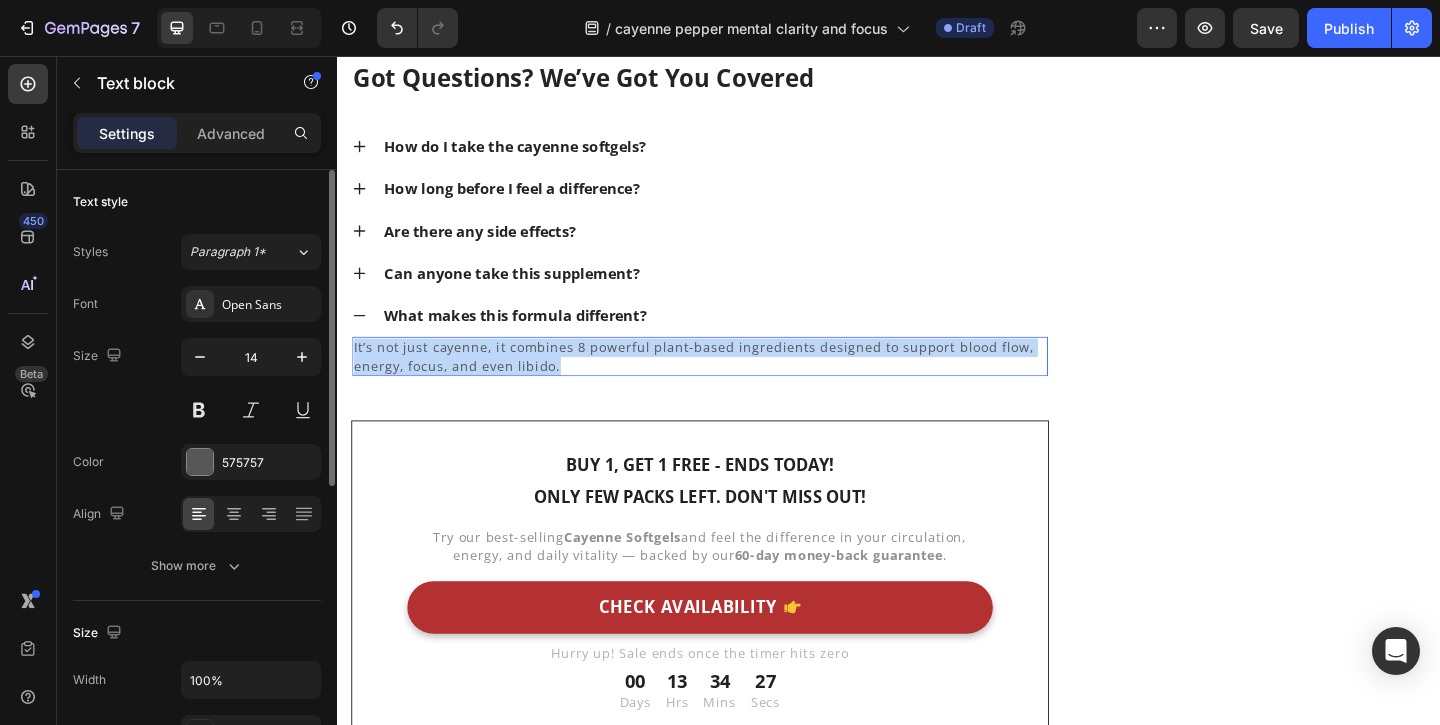 click on "It’s not just cayenne, it combines 8 powerful plant-based ingredients designed to support blood flow, energy, focus, and even libido." at bounding box center (731, 382) 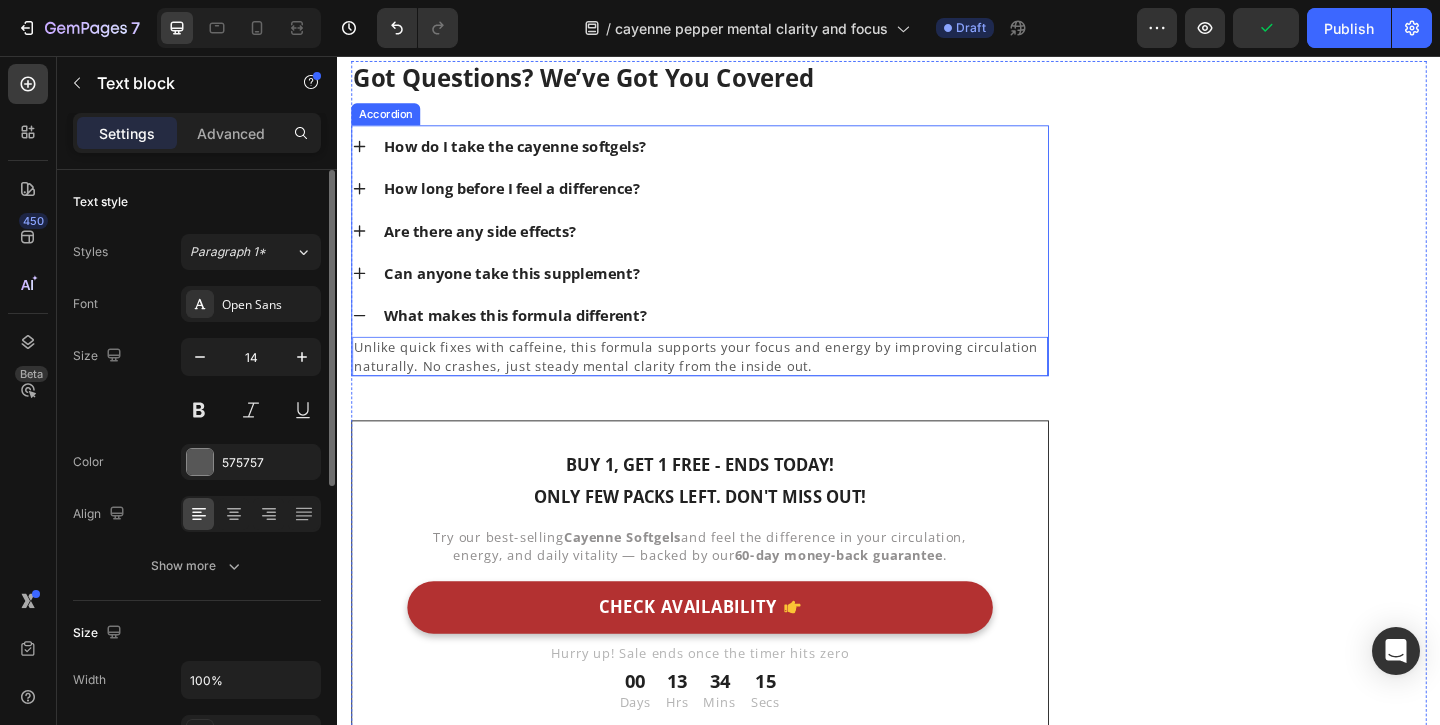 click 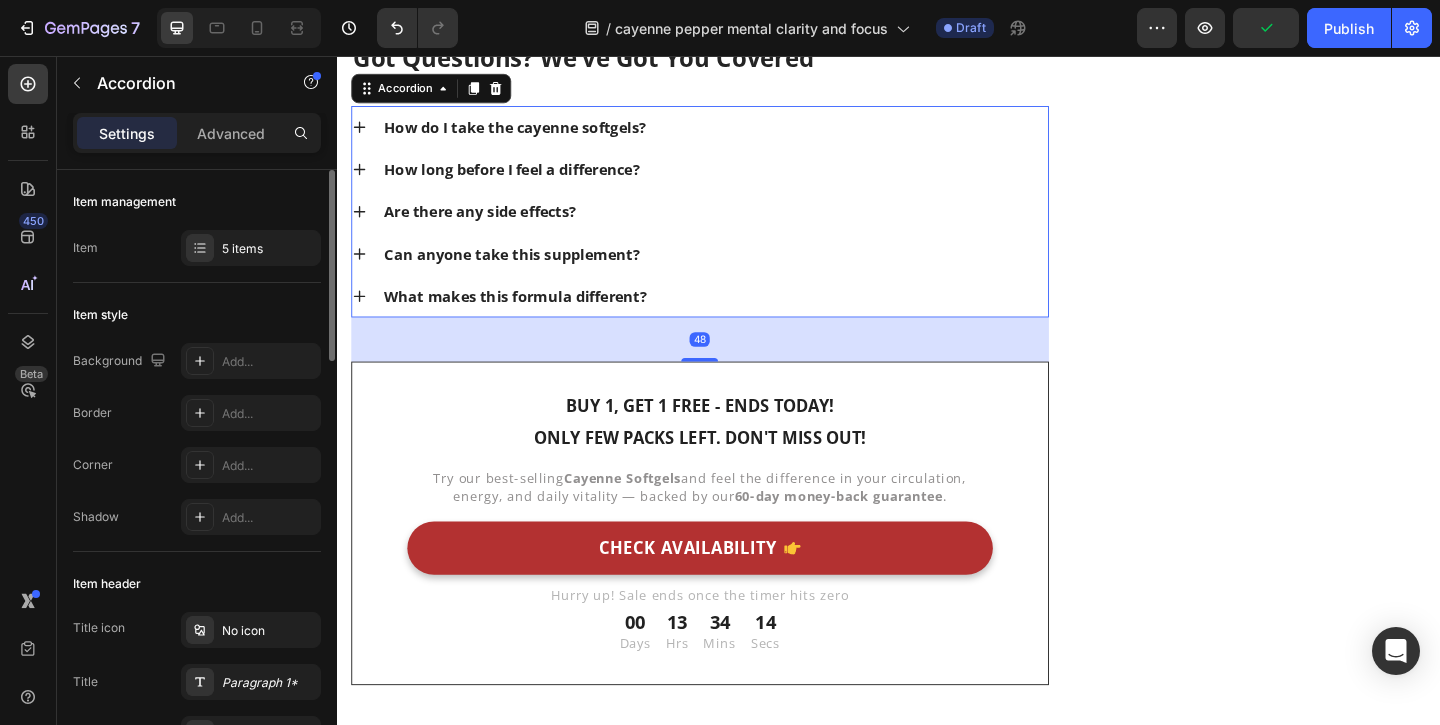scroll, scrollTop: 10596, scrollLeft: 0, axis: vertical 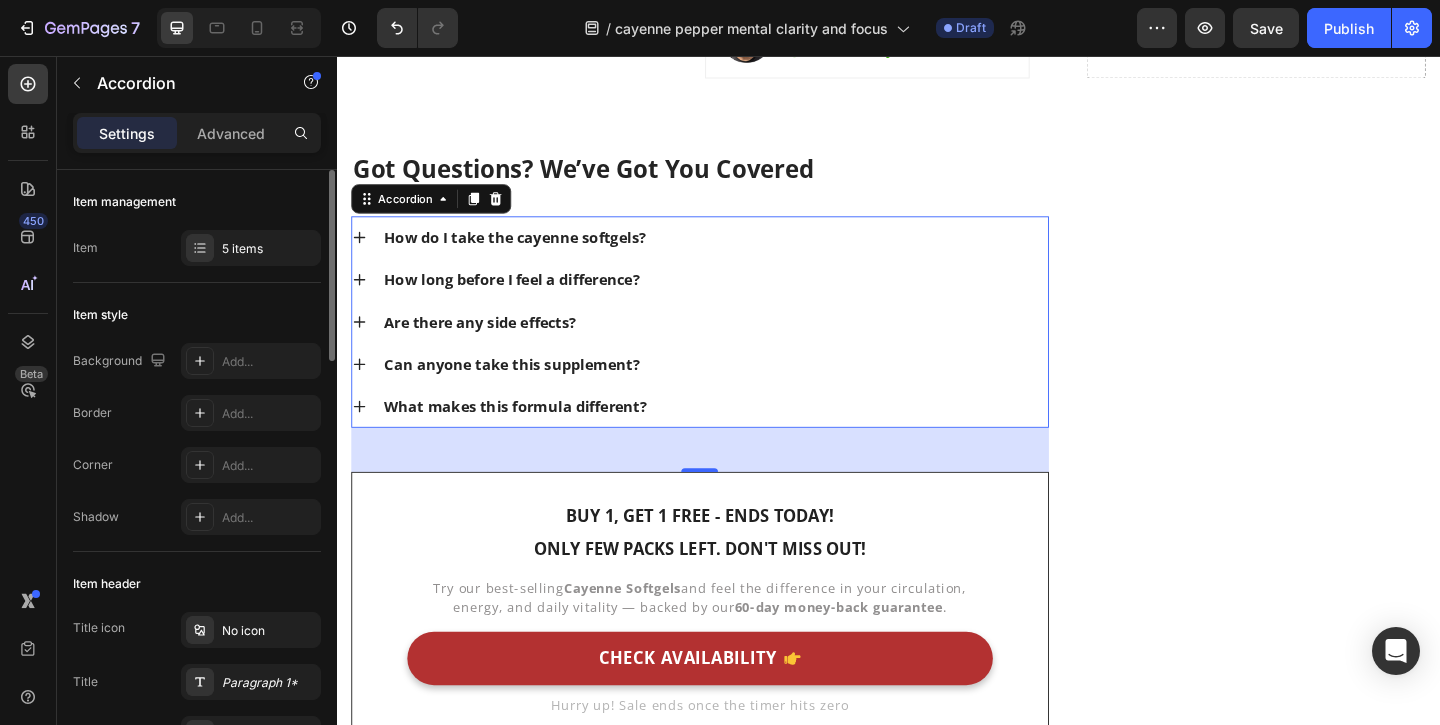 click 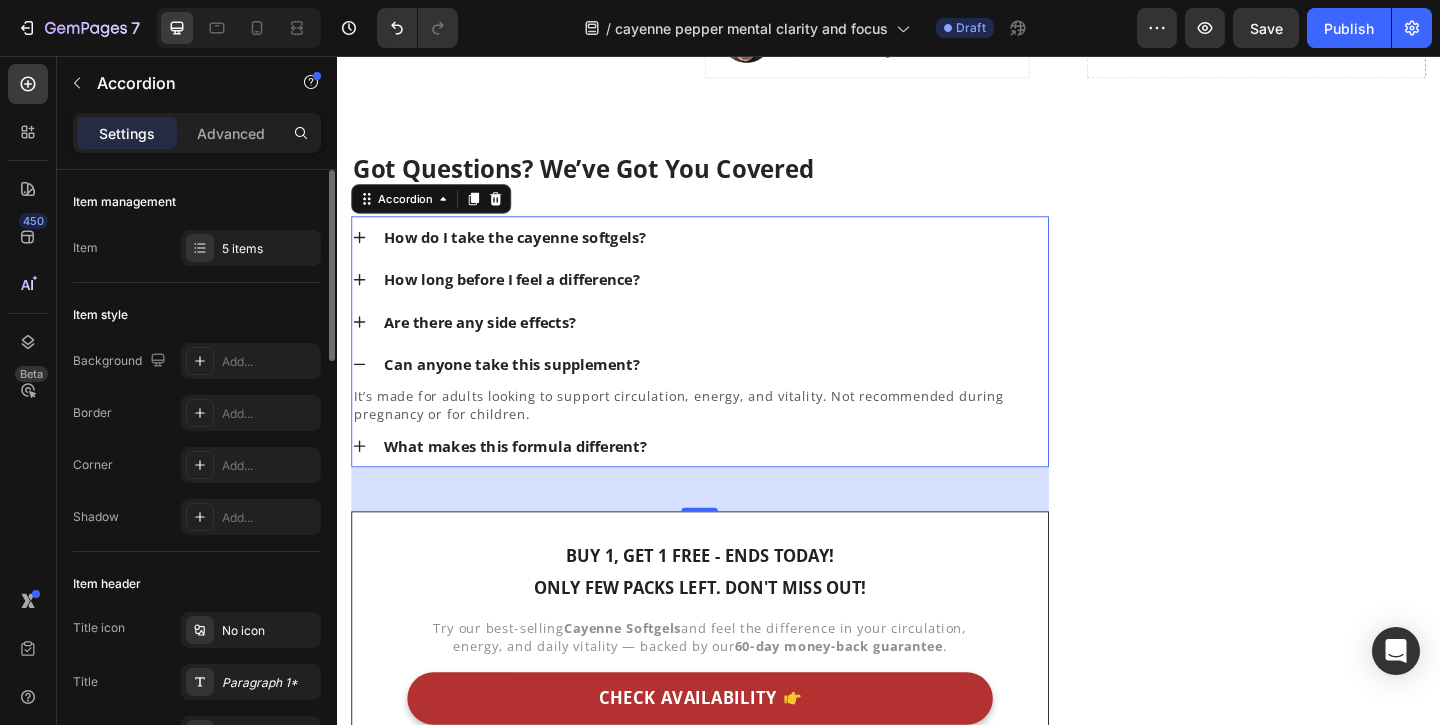scroll, scrollTop: 10669, scrollLeft: 0, axis: vertical 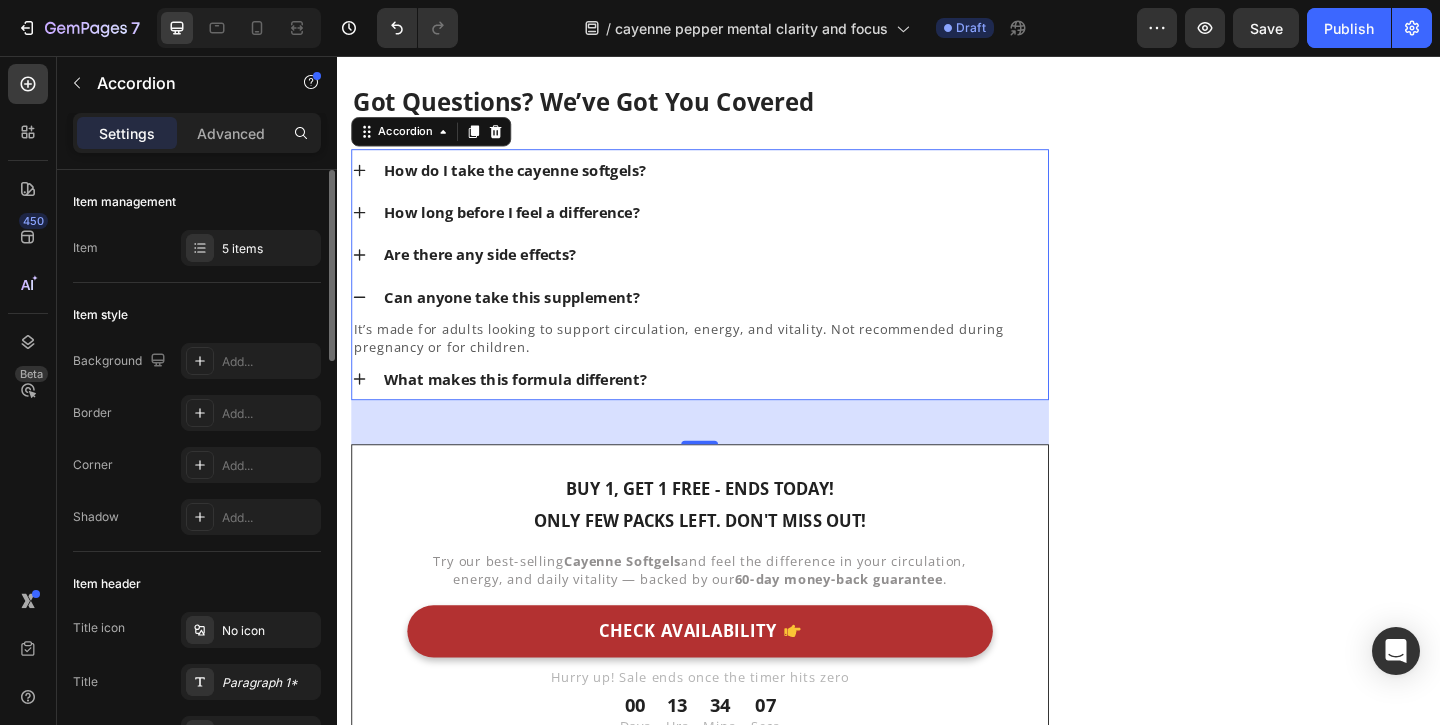 click on "Are there any side effects?" at bounding box center (492, 272) 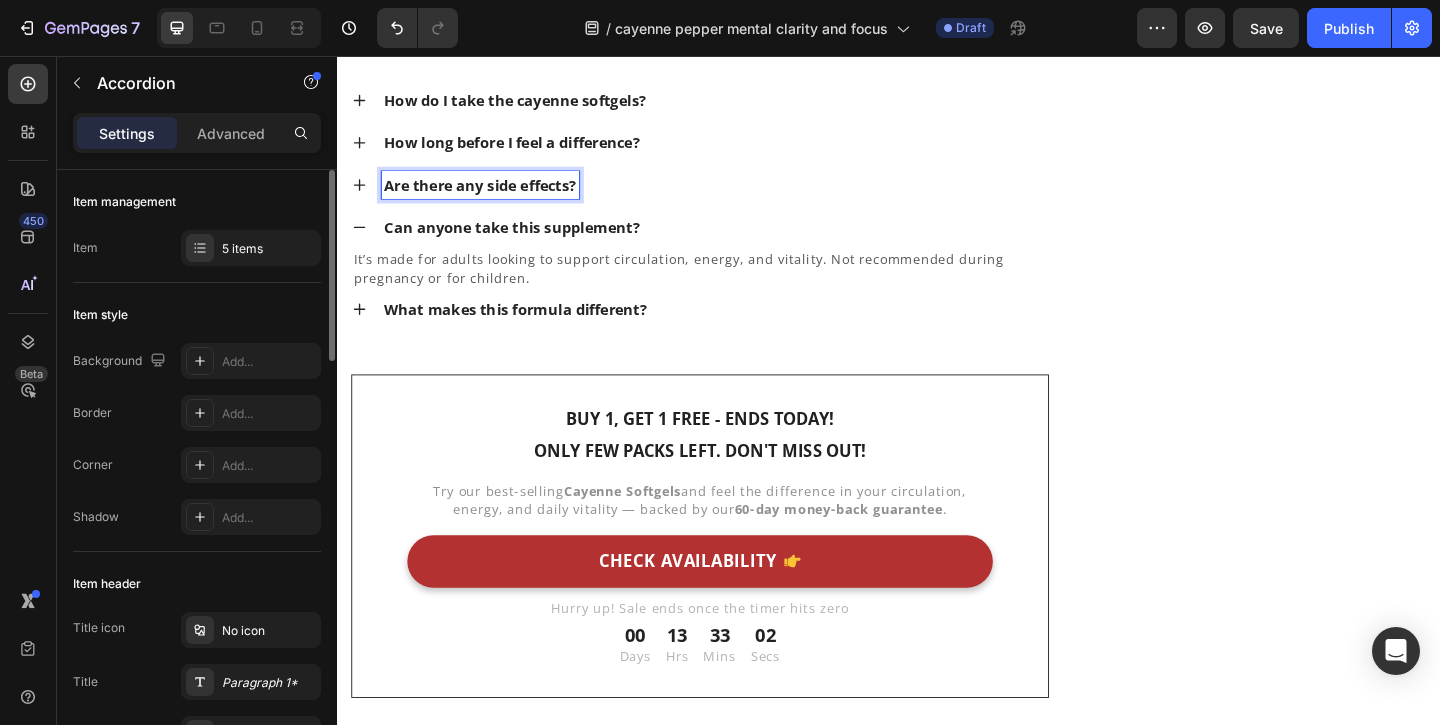 scroll, scrollTop: 10610, scrollLeft: 0, axis: vertical 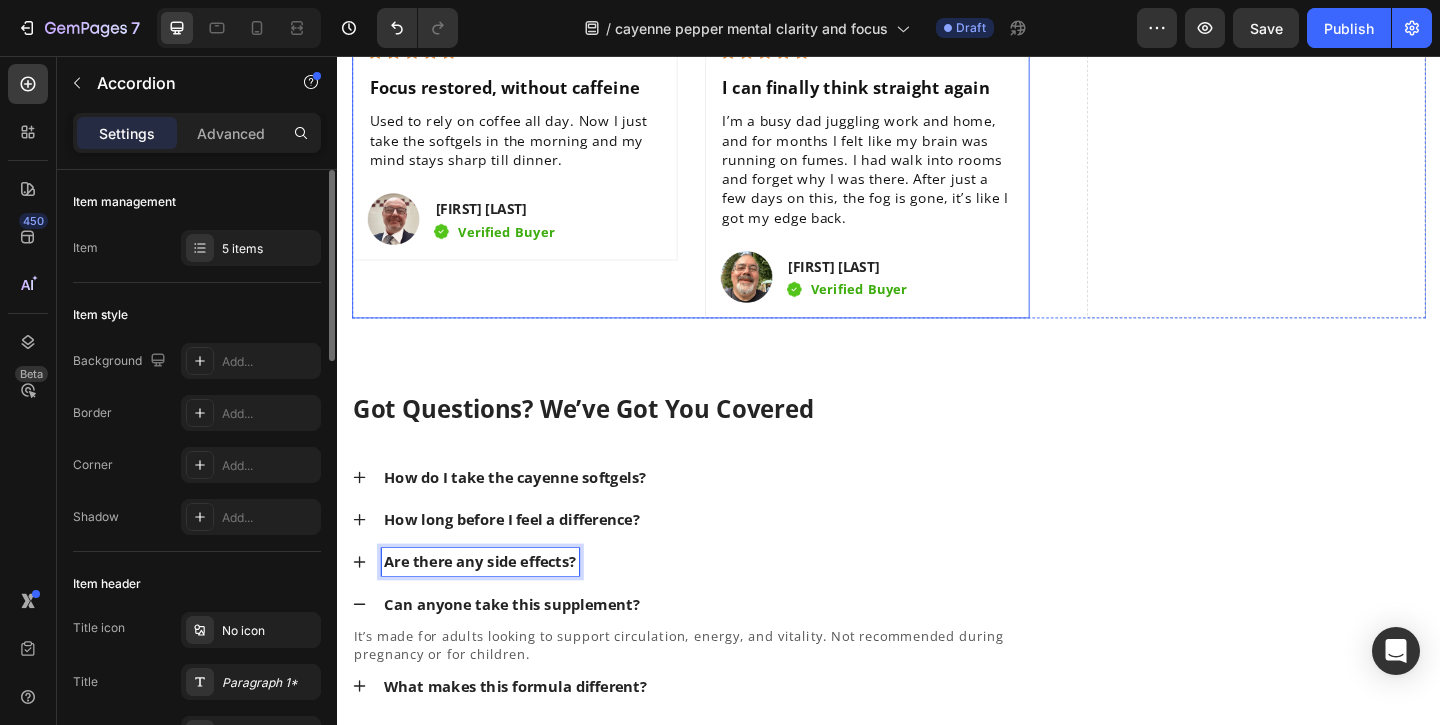 click on "What makes this formula different?" at bounding box center [531, 741] 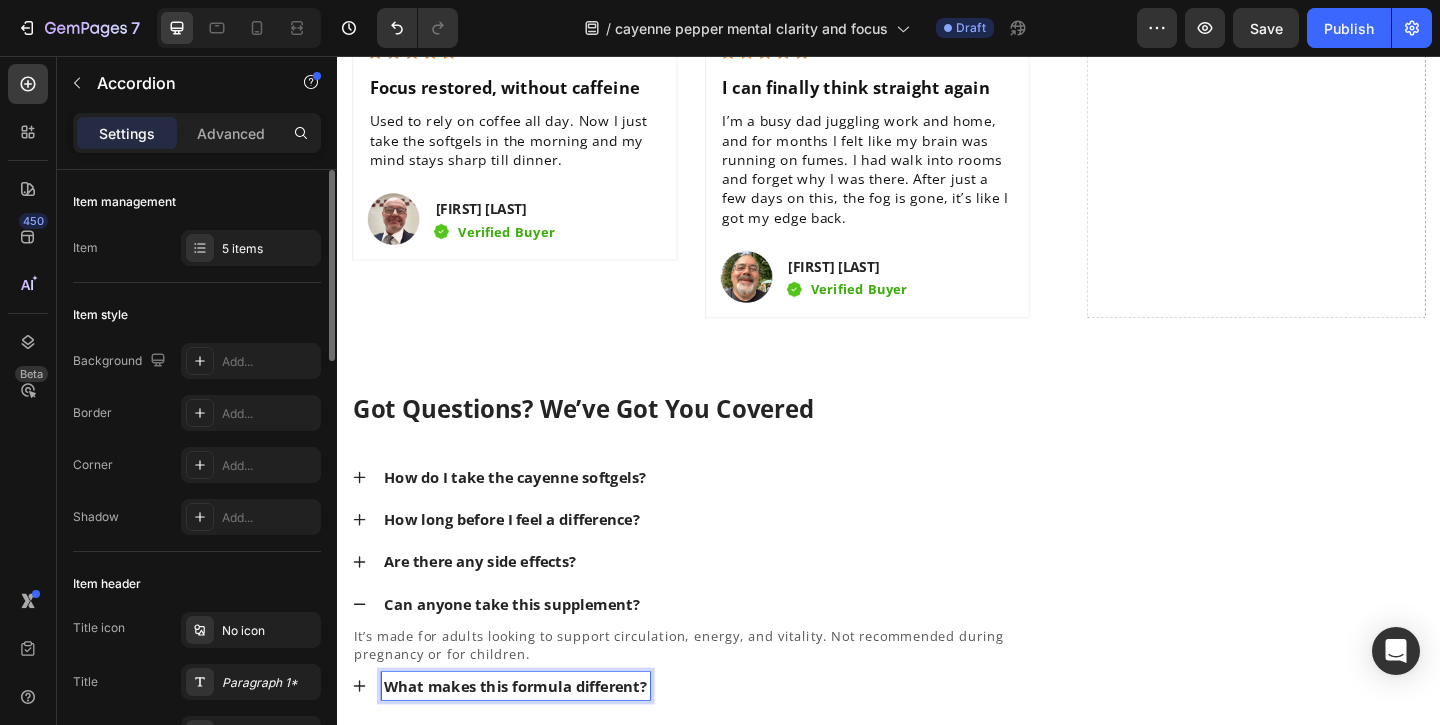 scroll, scrollTop: 10514, scrollLeft: 0, axis: vertical 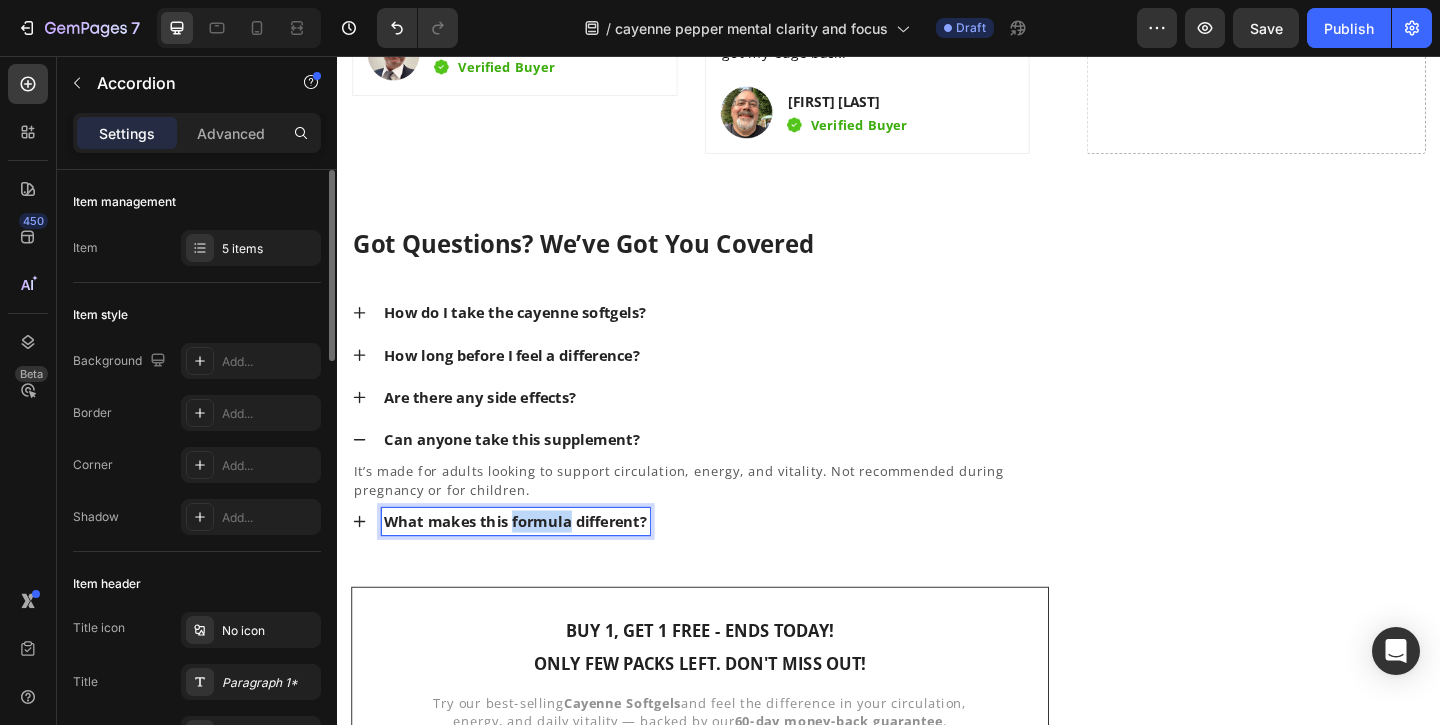click on "What makes this formula different?" at bounding box center (531, 562) 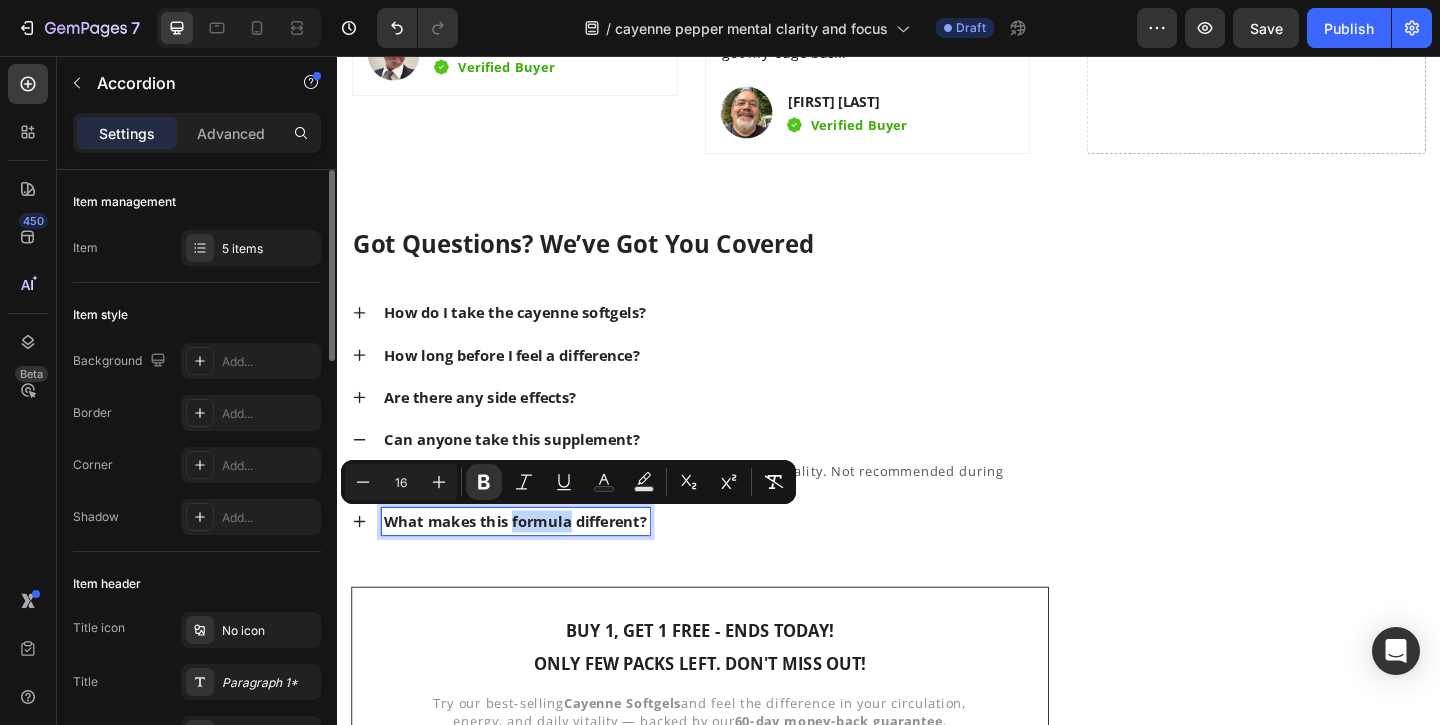 click on "What makes this formula different?" at bounding box center (531, 562) 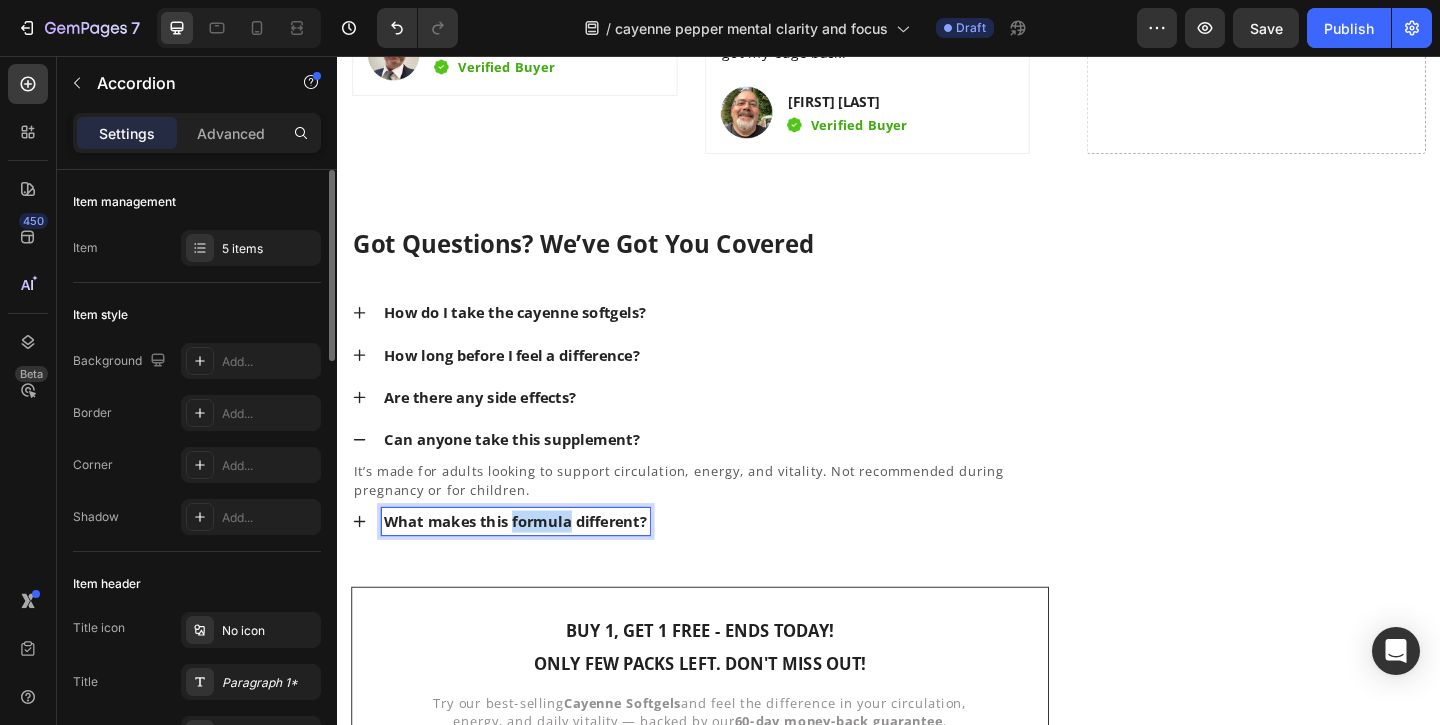 click on "What makes this formula different?" at bounding box center (531, 562) 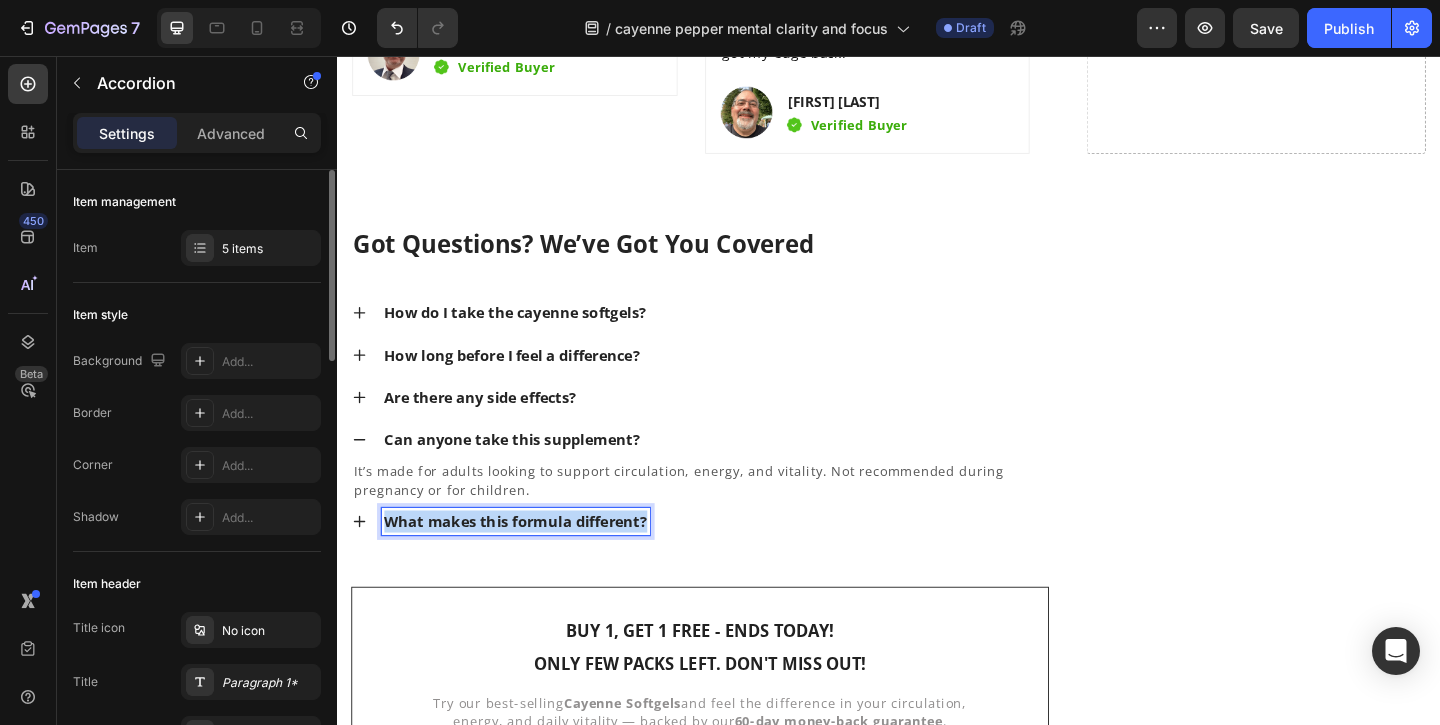 click on "What makes this formula different?" at bounding box center [531, 562] 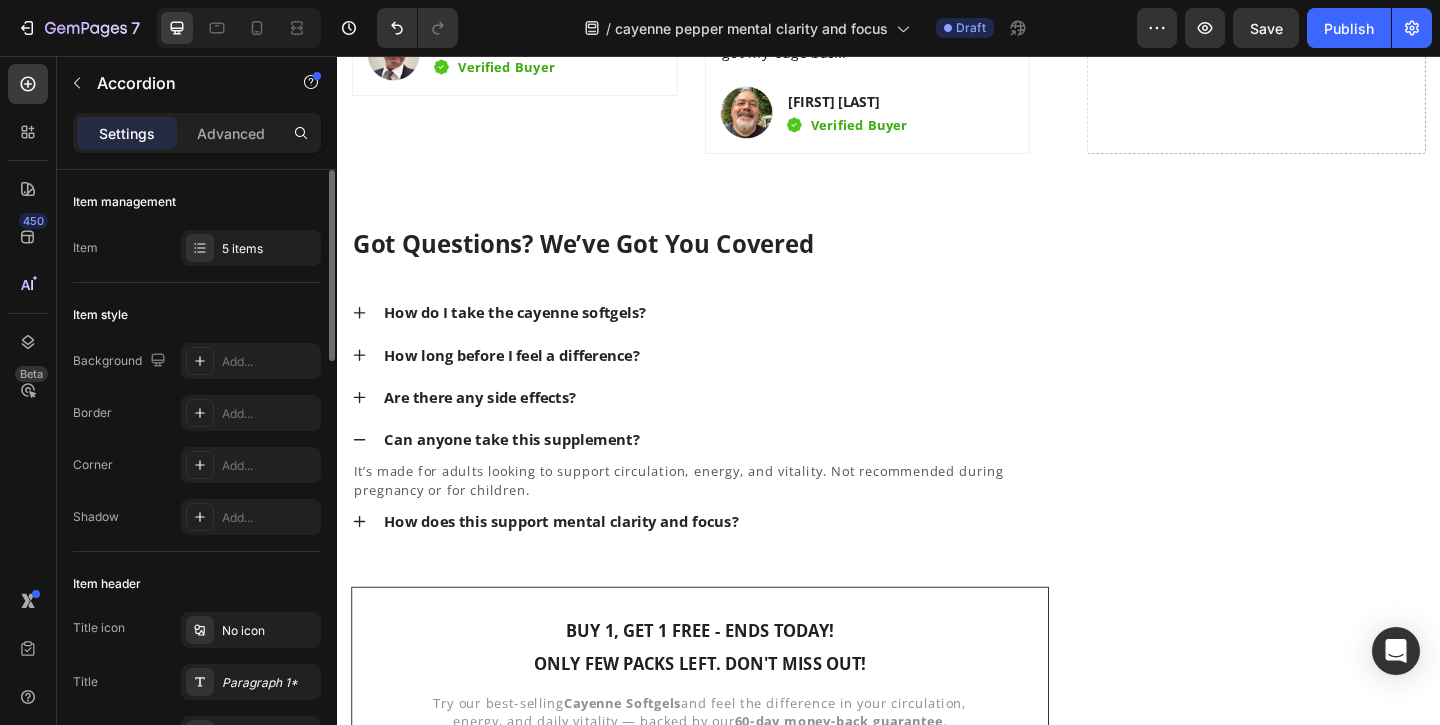 click 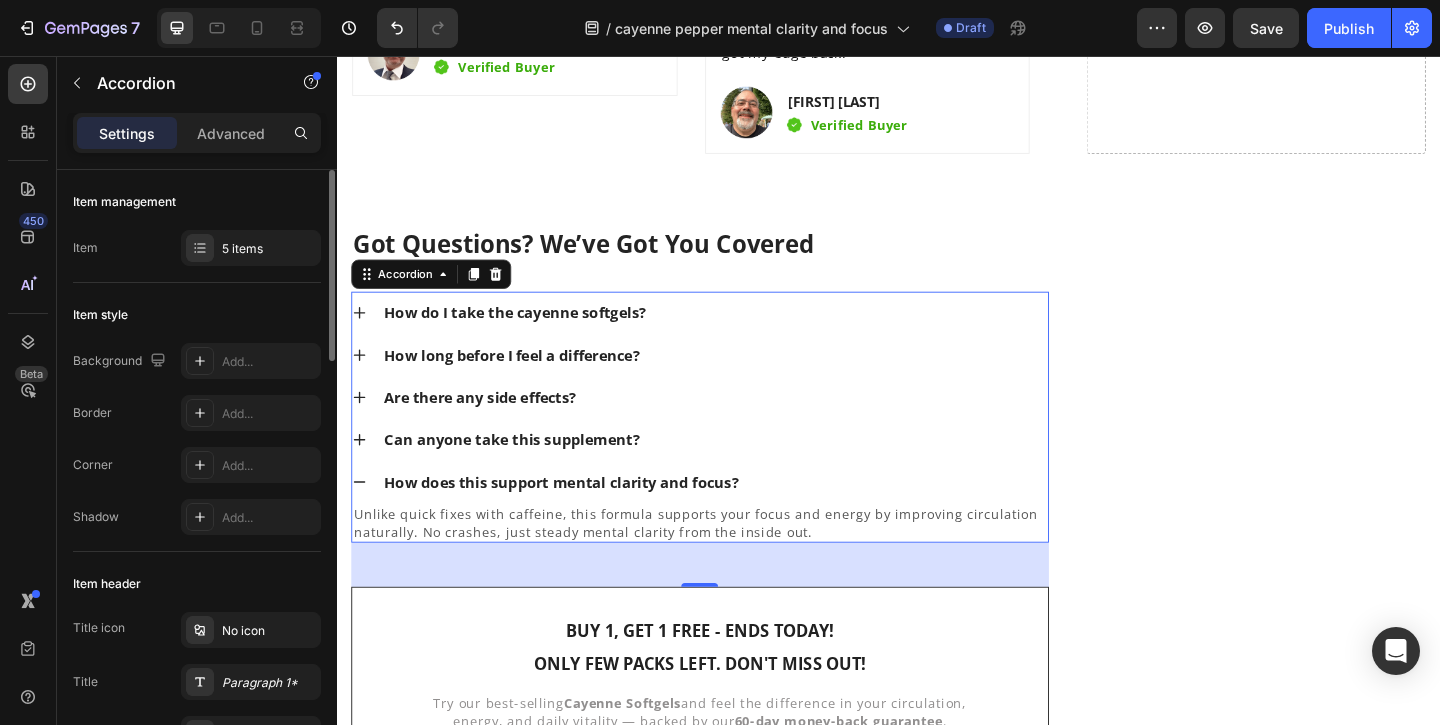 click on "Unlike quick fixes with caffeine, this formula supports your focus and energy by improving circulation naturally. No crashes, just steady mental clarity from the inside out." at bounding box center [731, 563] 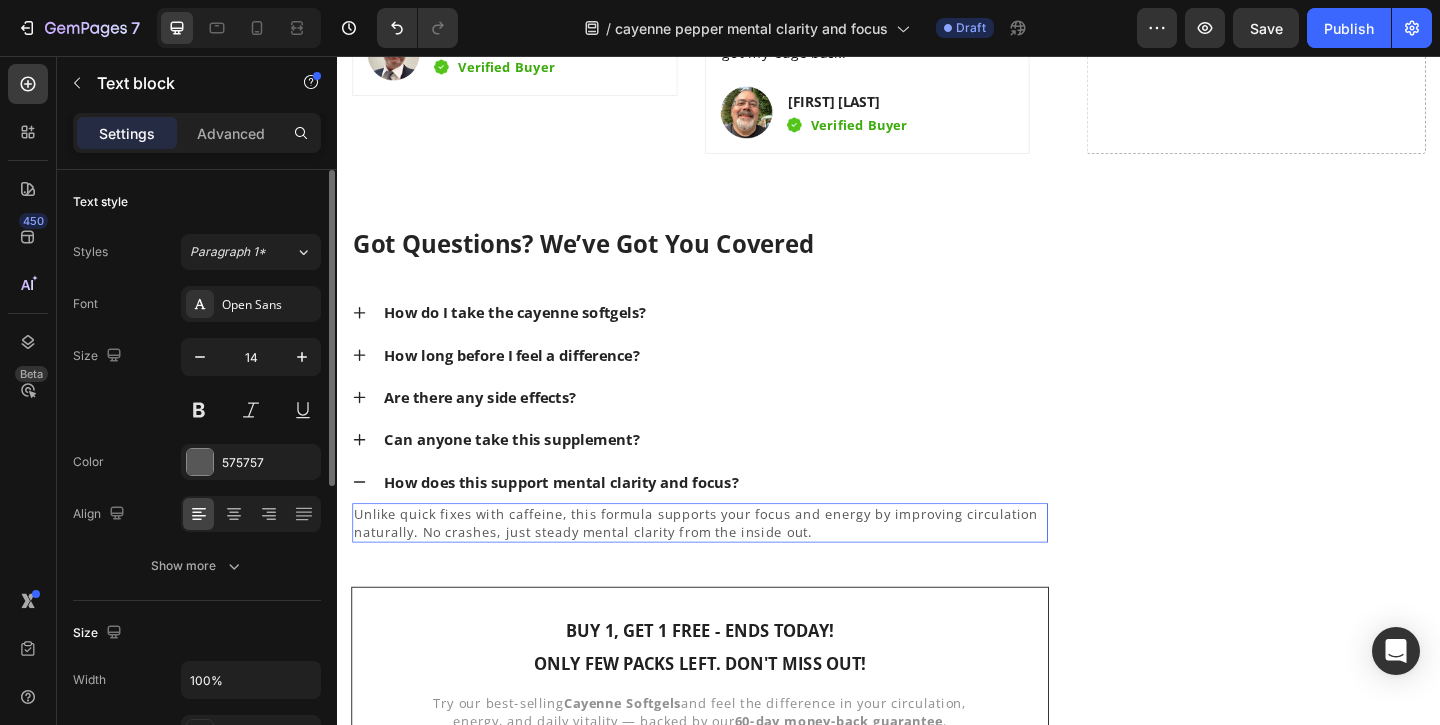 click on "Unlike quick fixes with caffeine, this formula supports your focus and energy by improving circulation naturally. No crashes, just steady mental clarity from the inside out." at bounding box center (731, 563) 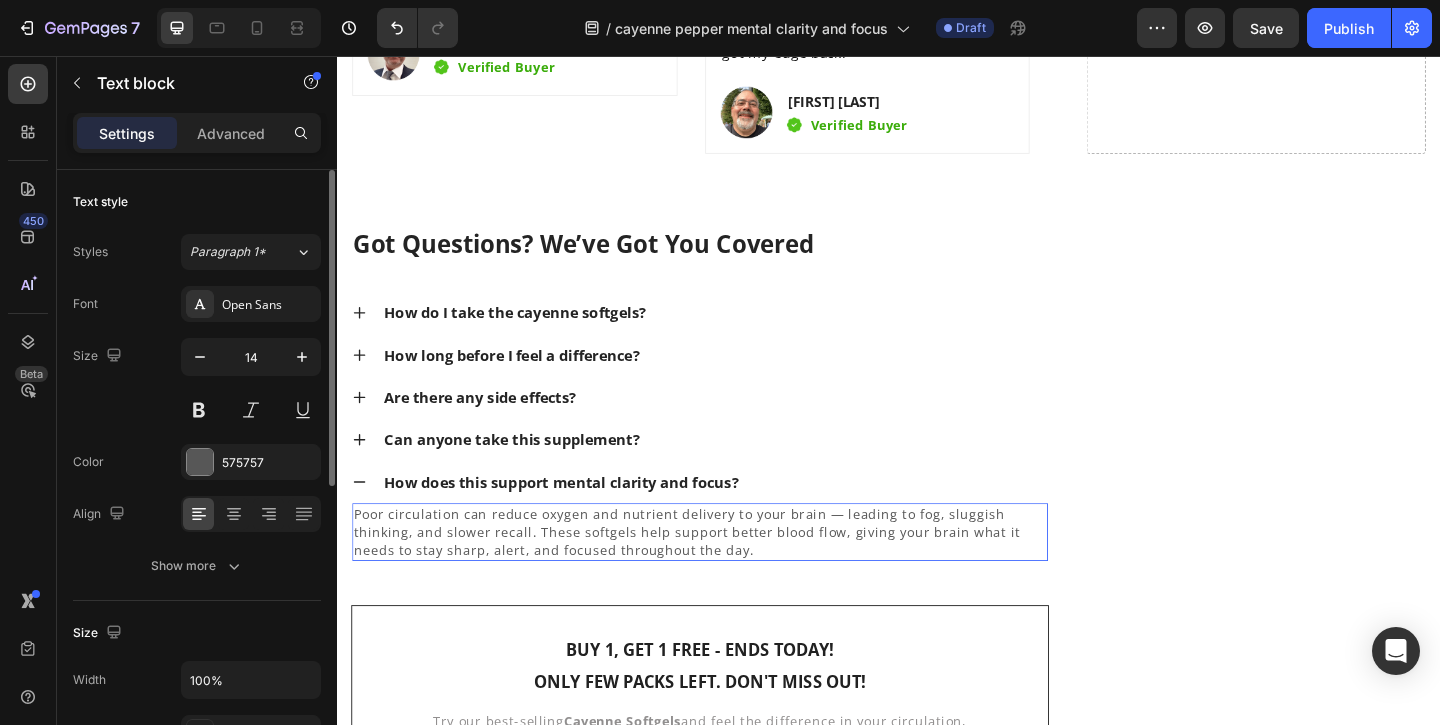 click on "Poor circulation can reduce oxygen and nutrient delivery to your brain — leading to fog, sluggish thinking, and slower recall. These softgels help support better blood flow, giving your brain what it needs to stay sharp, alert, and focused throughout the day." at bounding box center [731, 573] 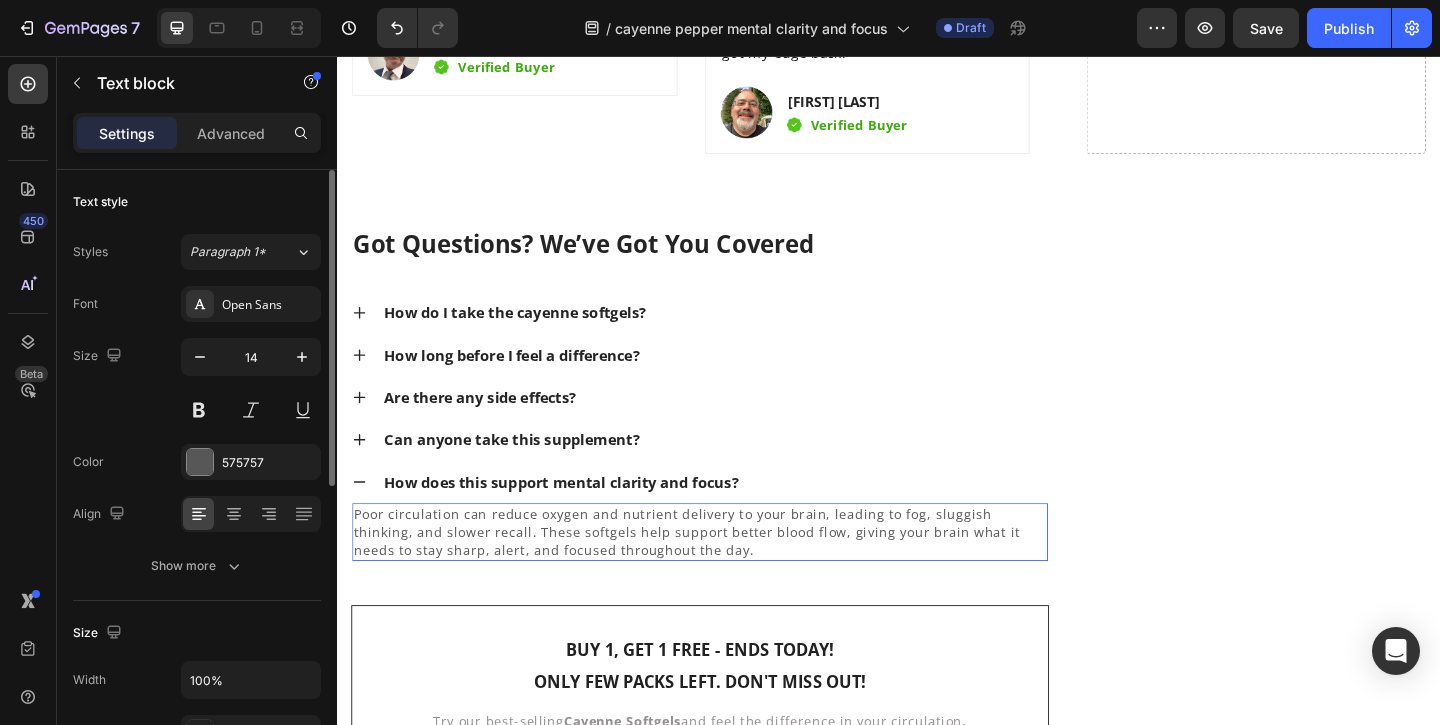 scroll, scrollTop: 10518, scrollLeft: 0, axis: vertical 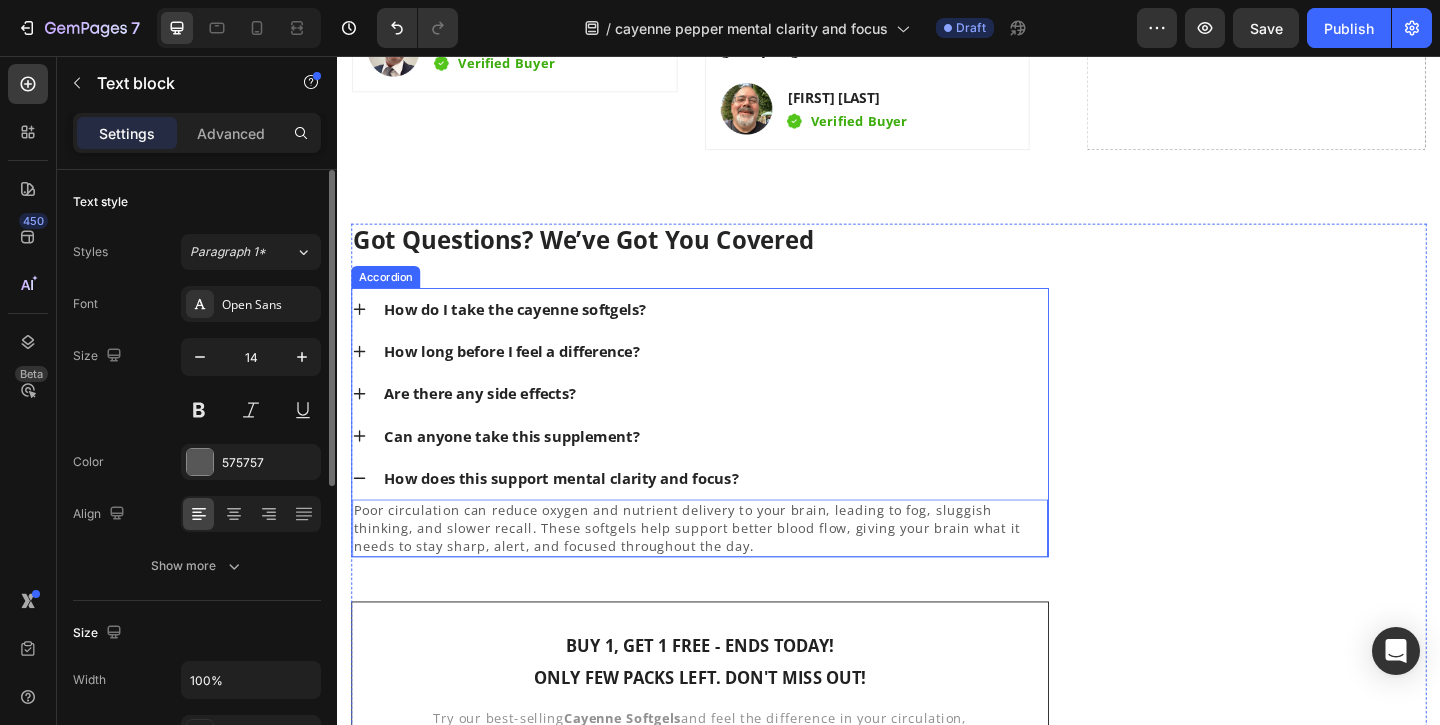 click 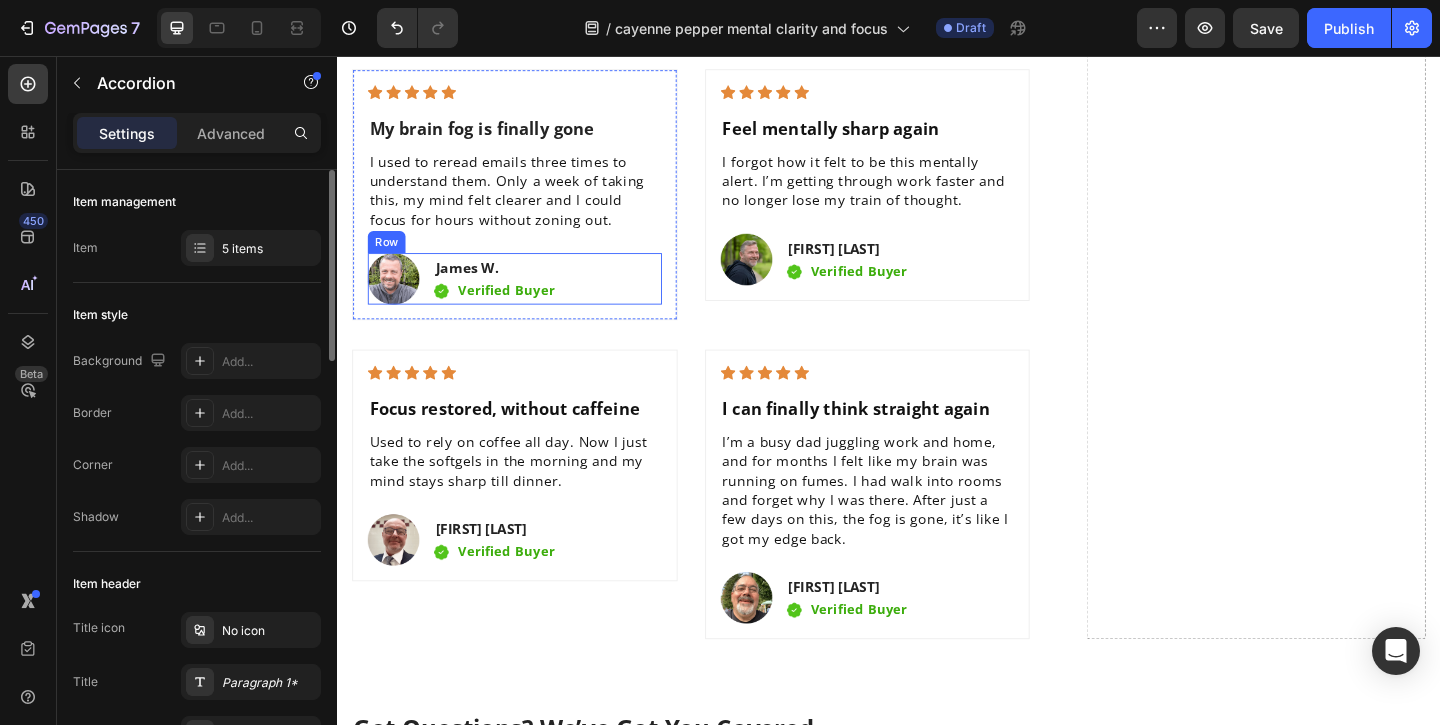 scroll, scrollTop: 7763, scrollLeft: 0, axis: vertical 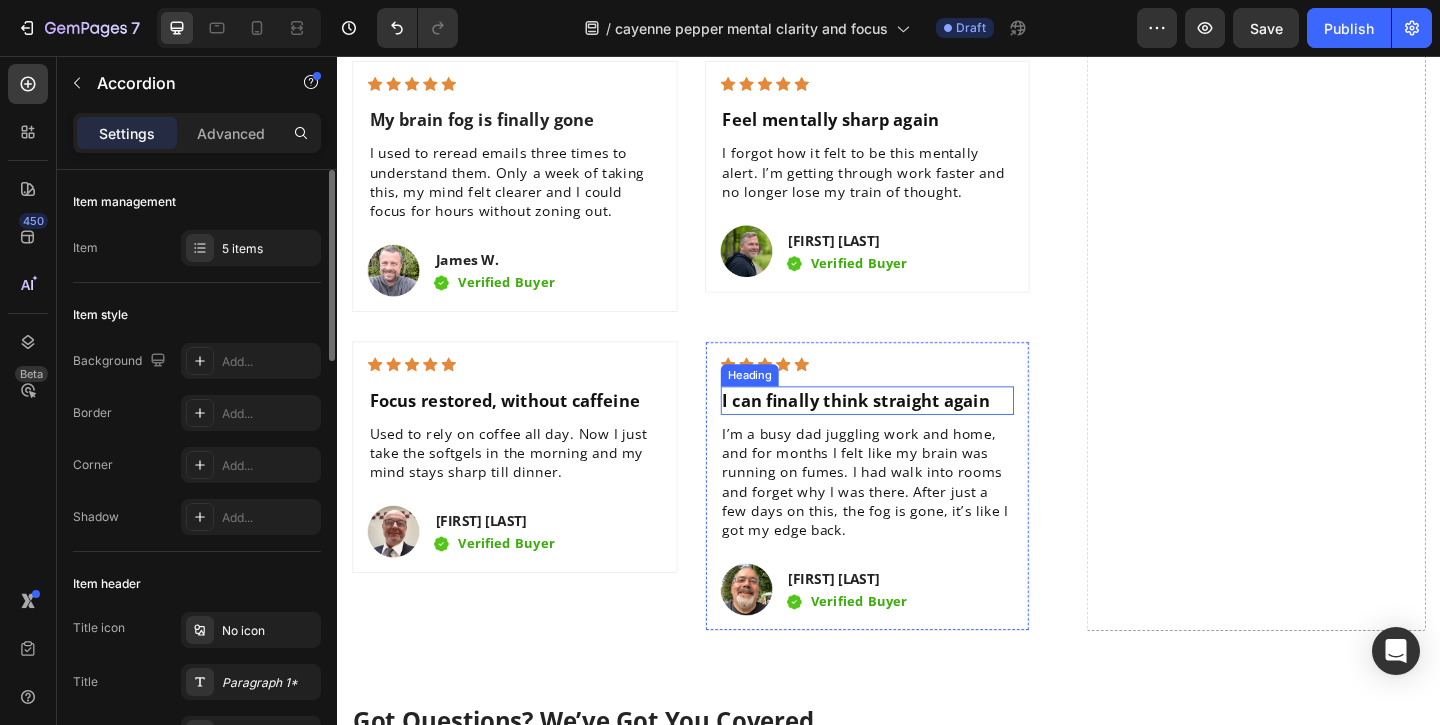 click on "I can finally think straight again" at bounding box center [914, 430] 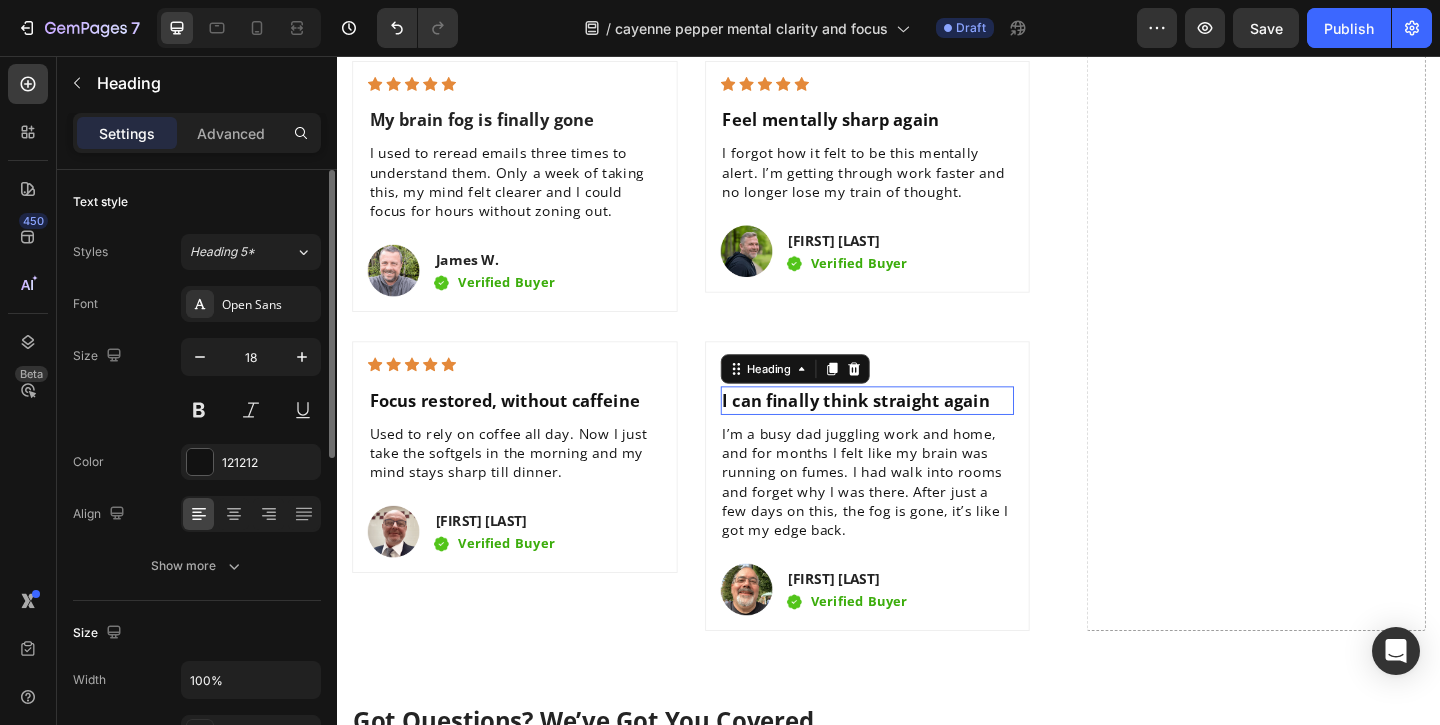 click on "I can finally think straight again" at bounding box center (914, 430) 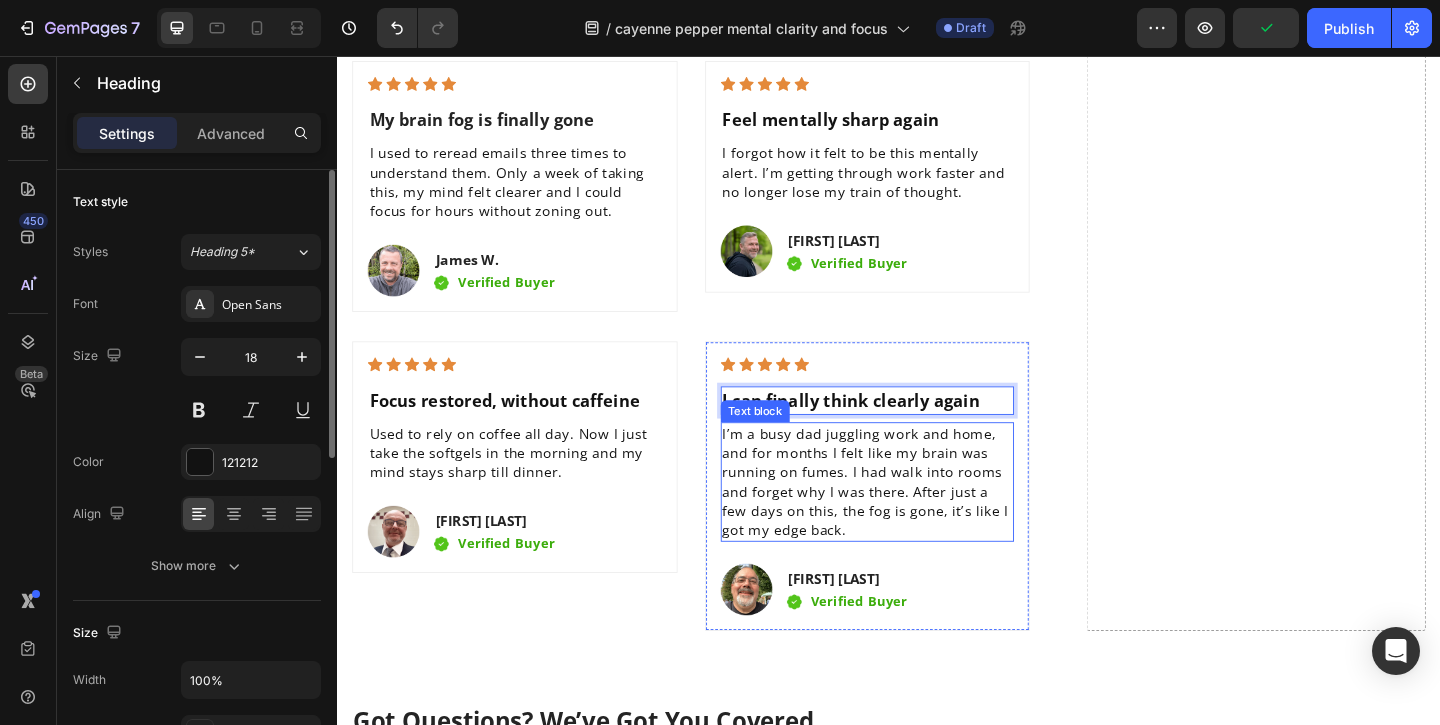 click on "I’m a busy dad juggling work and home, and for months I felt like my brain was running on fumes. I had walk into rooms and forget why I was there. After just a few days on this, the fog is gone, it’s like I got my edge back." at bounding box center [914, 519] 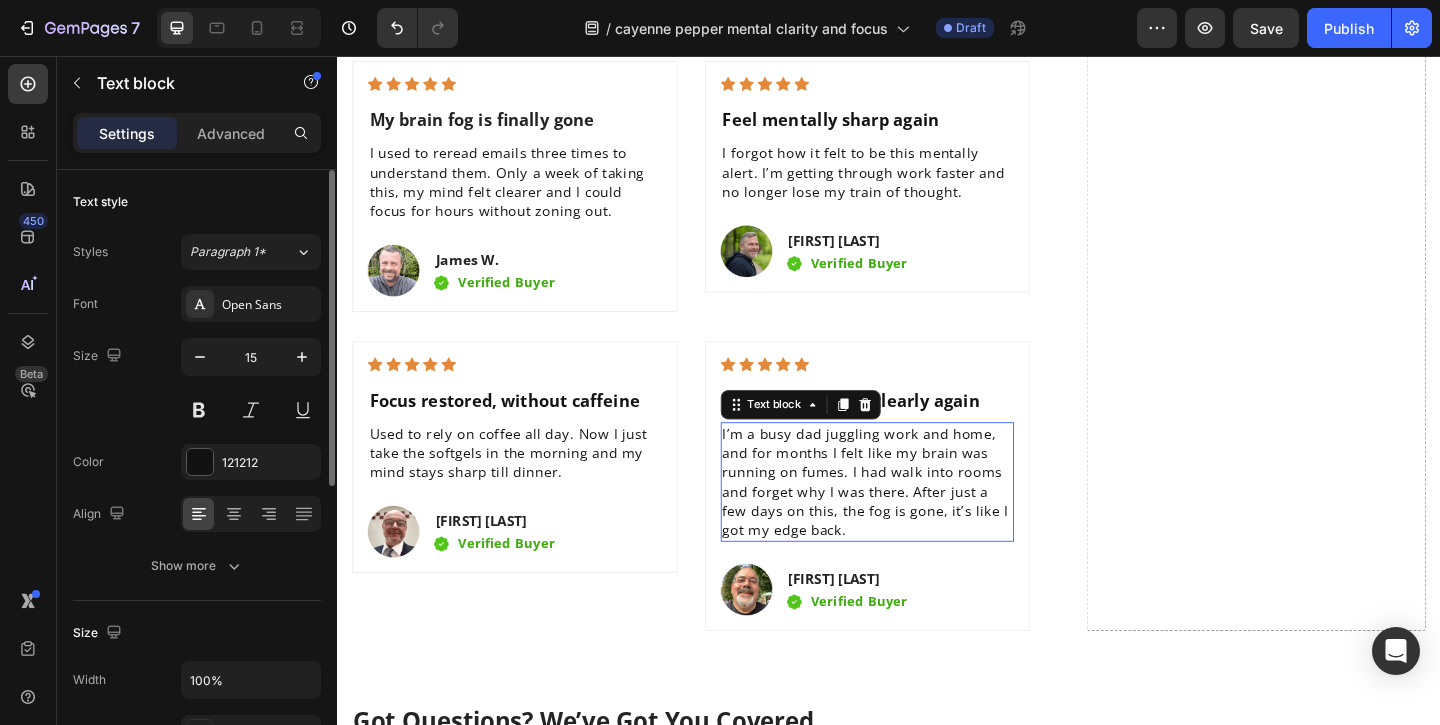 click on "I’m a busy dad juggling work and home, and for months I felt like my brain was running on fumes. I had walk into rooms and forget why I was there. After just a few days on this, the fog is gone, it’s like I got my edge back." at bounding box center [914, 519] 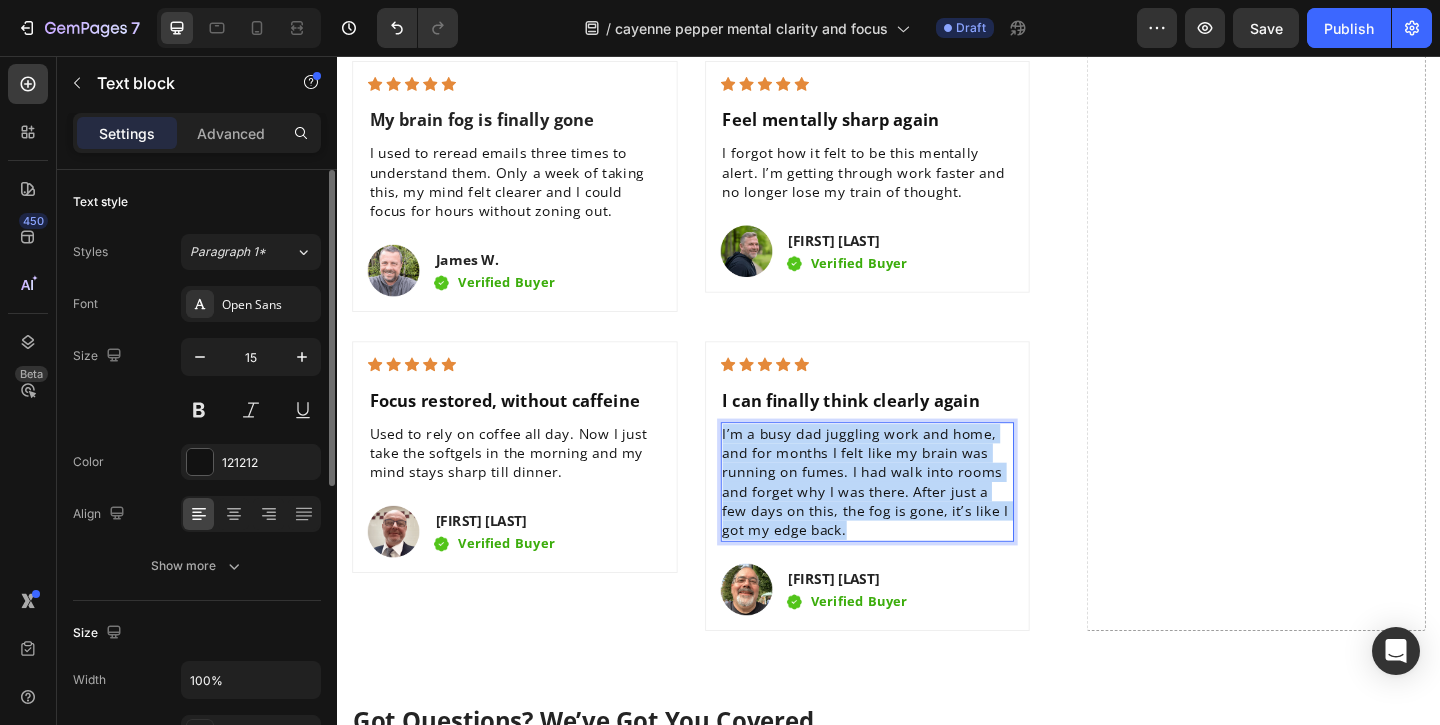 click on "I’m a busy dad juggling work and home, and for months I felt like my brain was running on fumes. I had walk into rooms and forget why I was there. After just a few days on this, the fog is gone, it’s like I got my edge back." at bounding box center [914, 519] 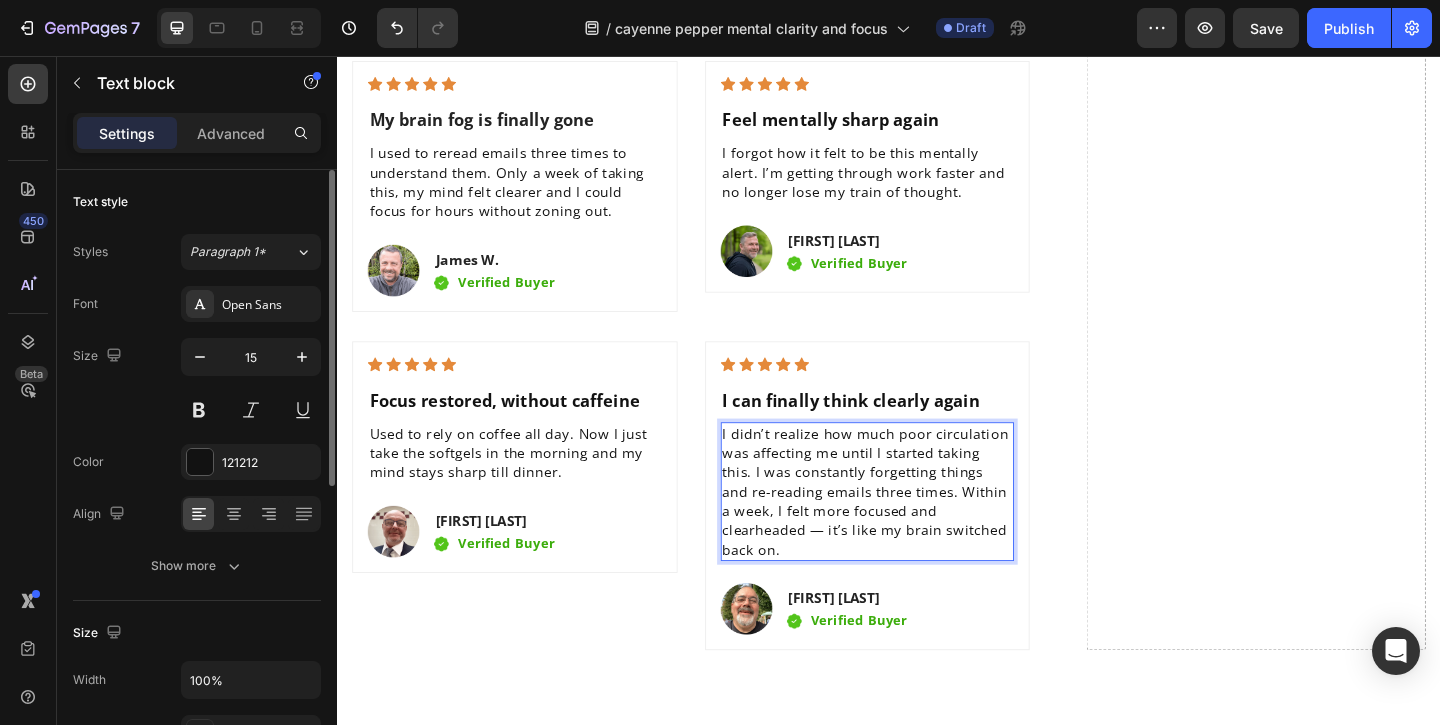 click on "I didn’t realize how much poor circulation was affecting me until I started taking this. I was constantly forgetting things and re-reading emails three times. Within a week, I felt more focused and clearheaded — it’s like my brain switched back on." at bounding box center (914, 529) 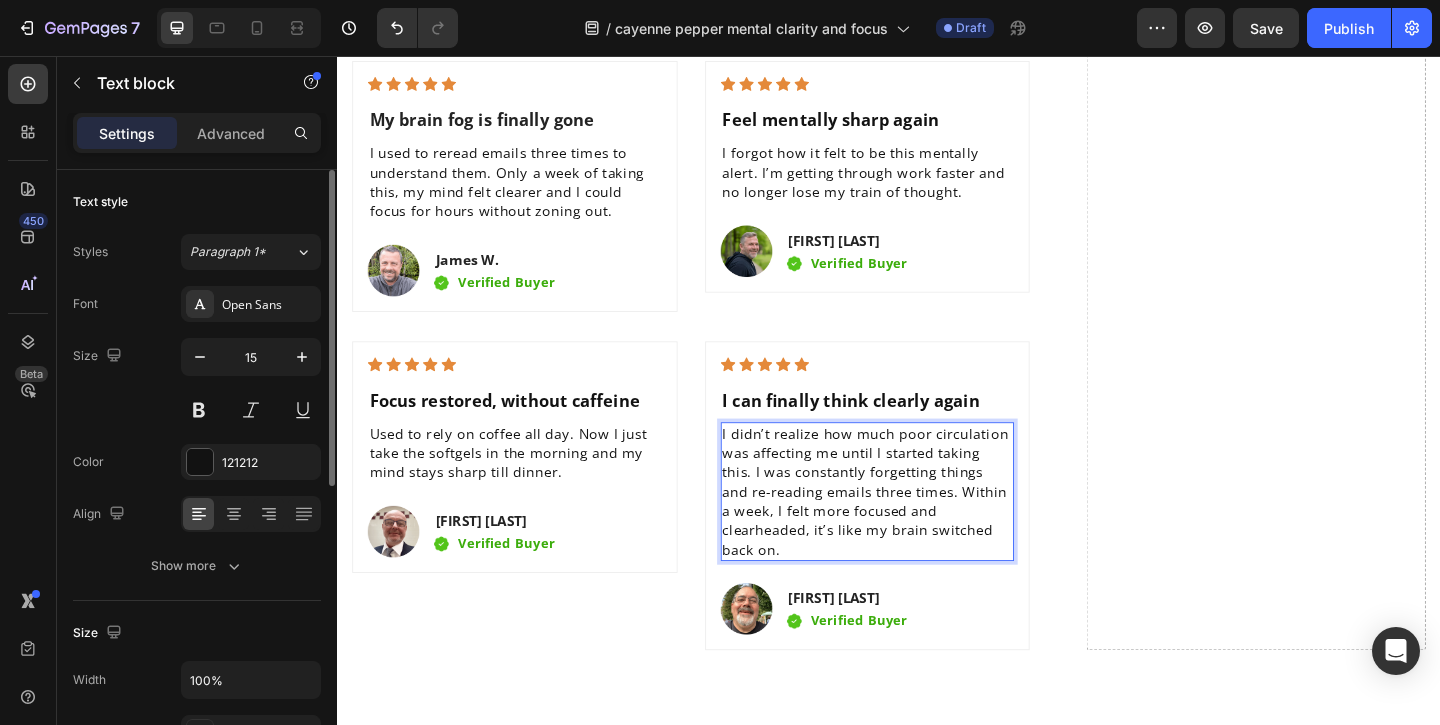 click on "I didn’t realize how much poor circulation was affecting me until I started taking this. I was constantly forgetting things and re-reading emails three times. Within a week, I felt more focused and clearheaded, it’s like my brain switched back on." at bounding box center (914, 529) 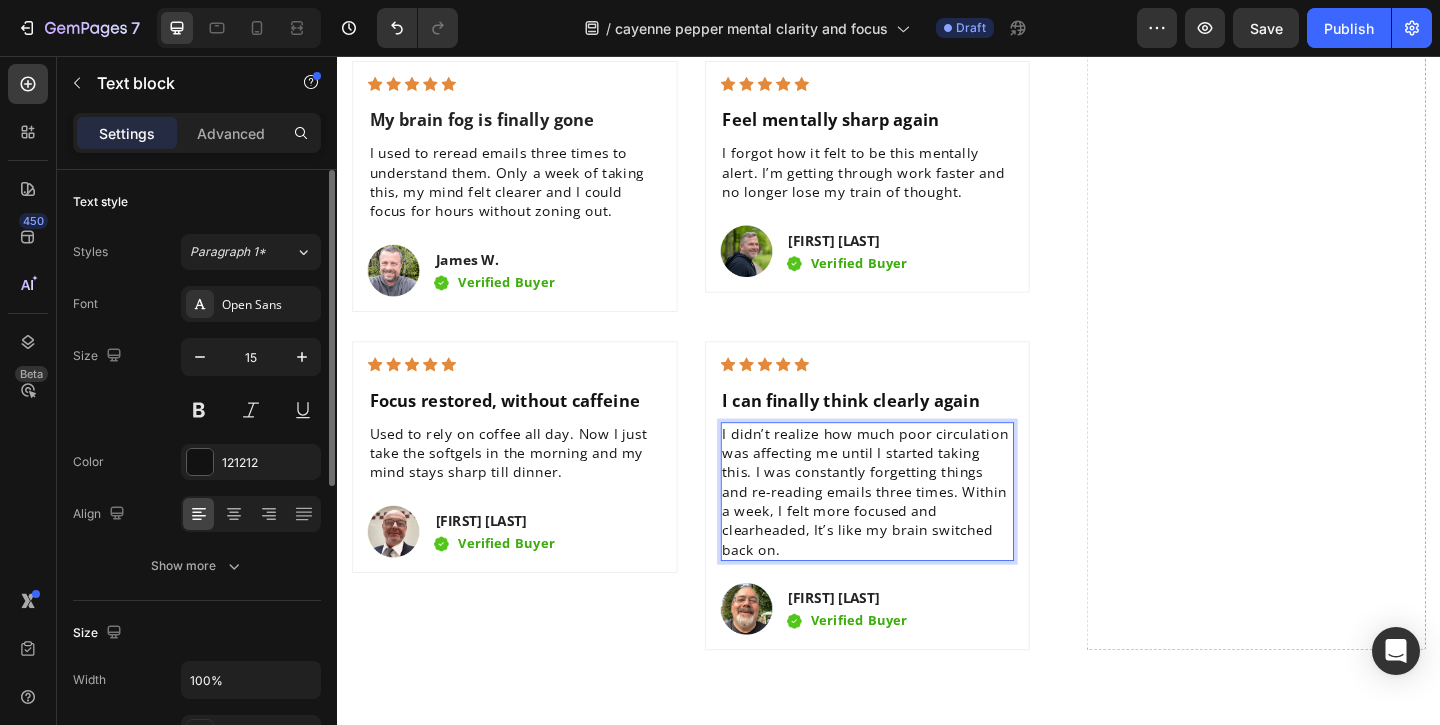 click on "I didn’t realize how much poor circulation was affecting me until I started taking this. I was constantly forgetting things and re-reading emails three times. Within a week, I felt more focused and clearheaded, It’s like my brain switched back on." at bounding box center (914, 529) 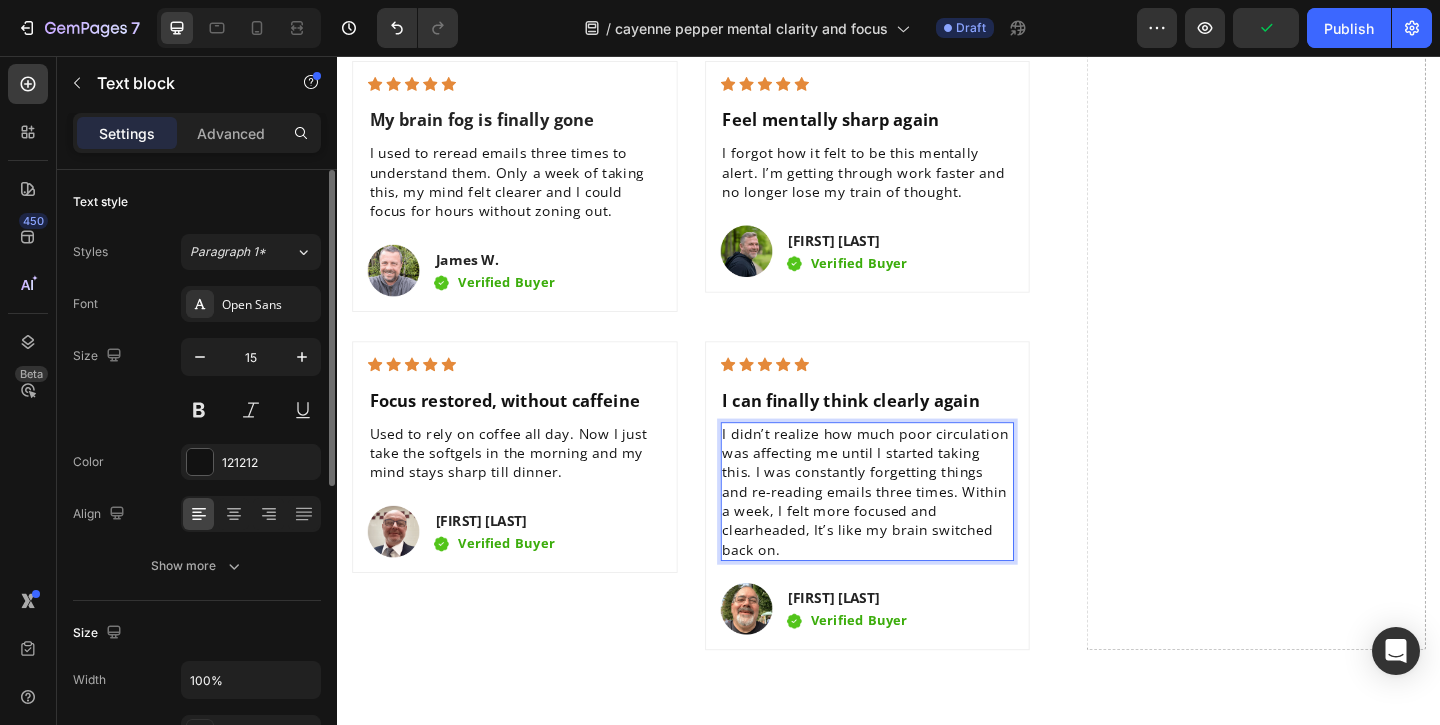 click on "I didn’t realize how much poor circulation was affecting me until I started taking this. I was constantly forgetting things and re-reading emails three times. Within a week, I felt more focused and clearheaded, It’s like my brain switched back on." at bounding box center [914, 529] 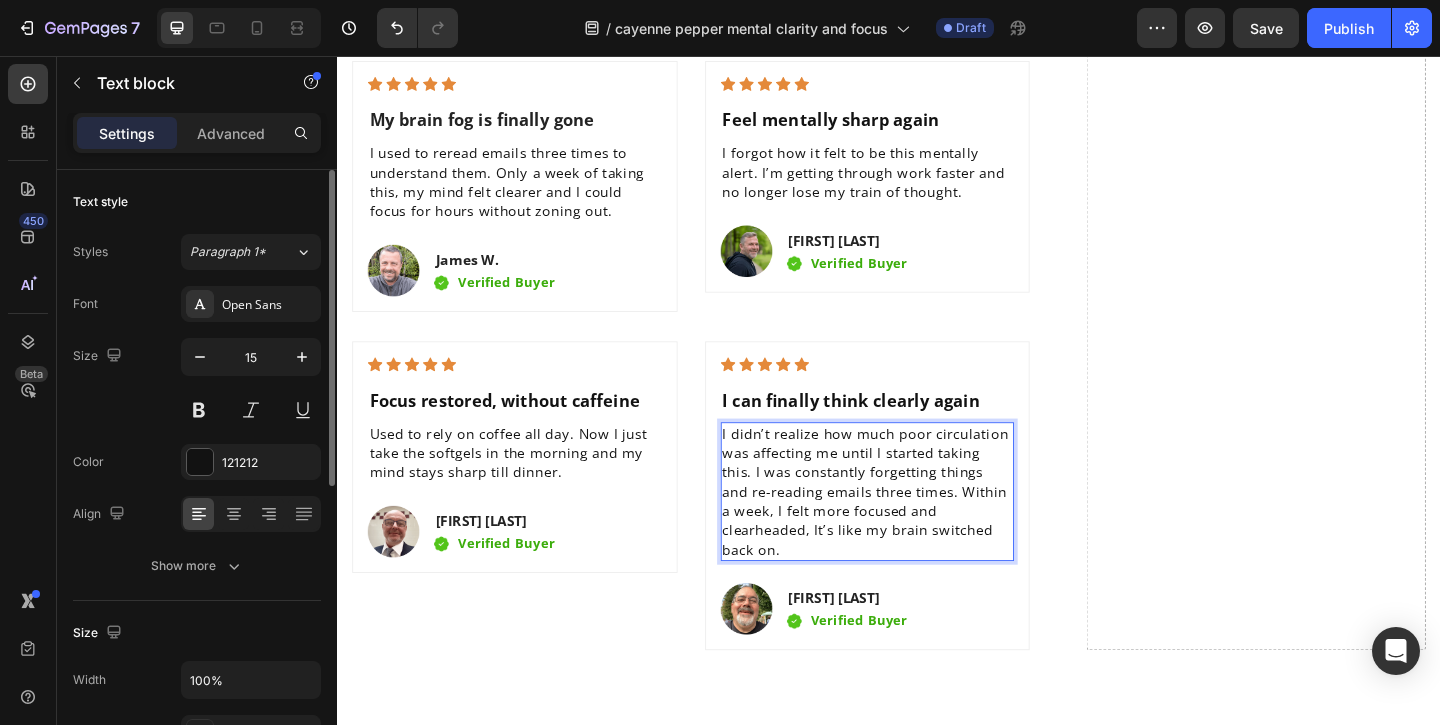 click on "I didn’t realize how much poor circulation was affecting me until I started taking this. I was constantly forgetting things and re-reading emails three times. Within a week, I felt more focused and clearheaded, It’s like my brain switched back on." at bounding box center (914, 529) 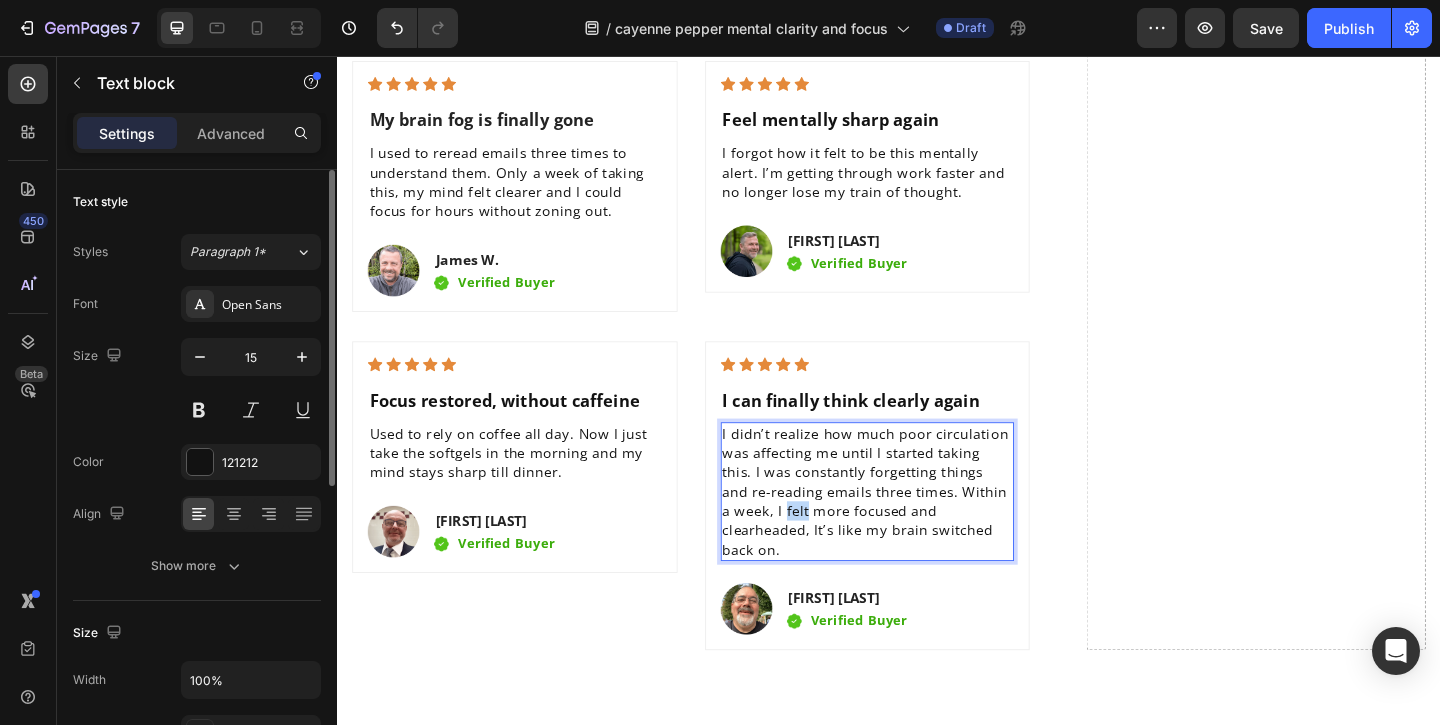 click on "I didn’t realize how much poor circulation was affecting me until I started taking this. I was constantly forgetting things and re-reading emails three times. Within a week, I felt more focused and clearheaded, It’s like my brain switched back on." at bounding box center [914, 529] 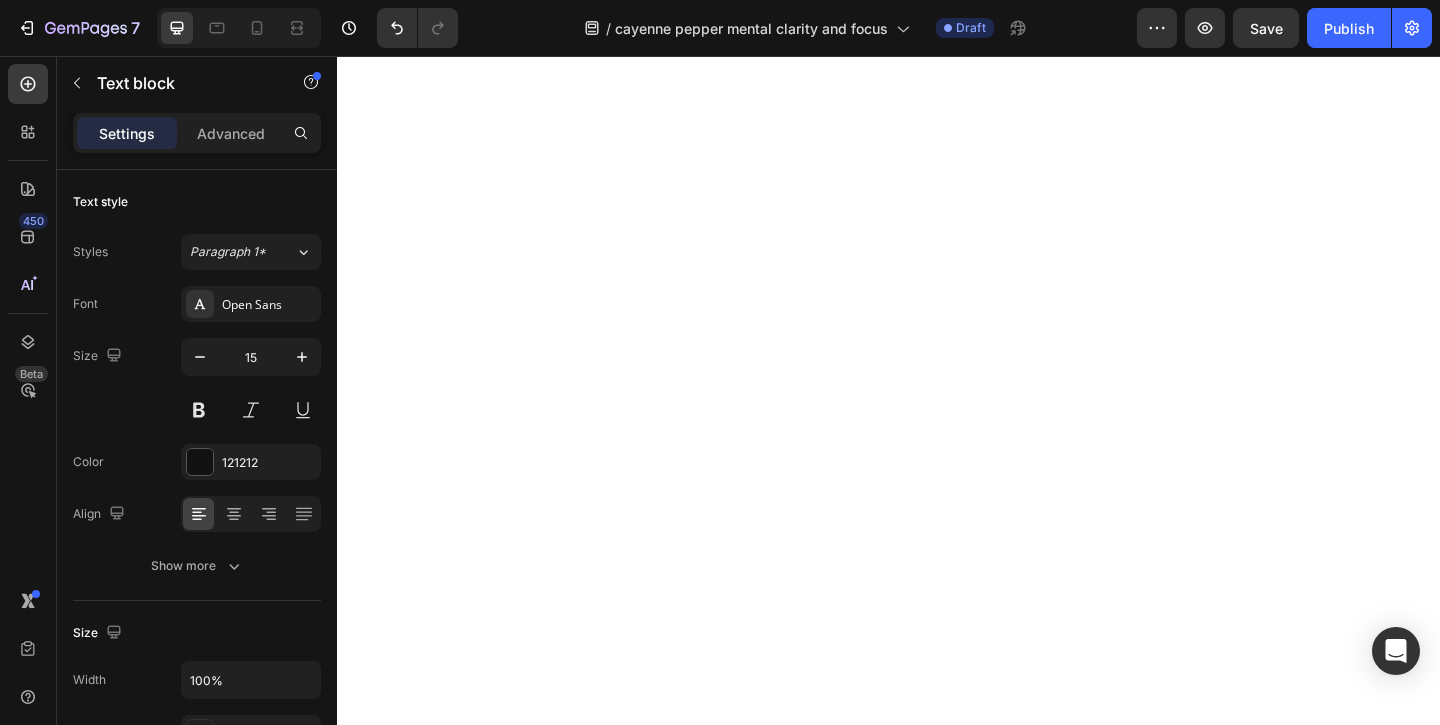 scroll, scrollTop: 0, scrollLeft: 0, axis: both 